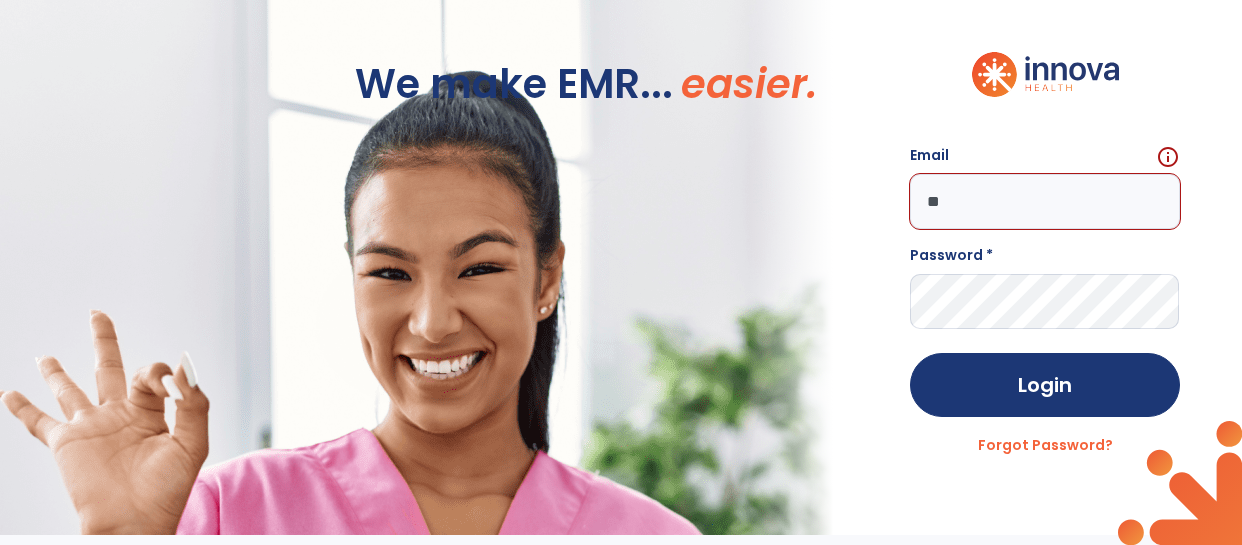 scroll, scrollTop: 0, scrollLeft: 0, axis: both 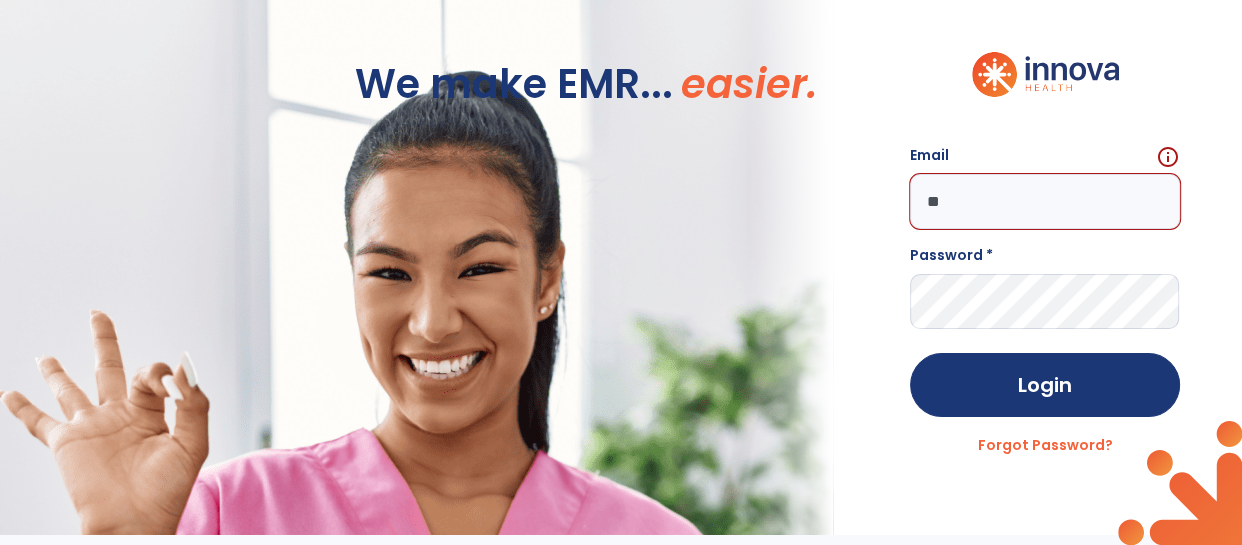 type on "*" 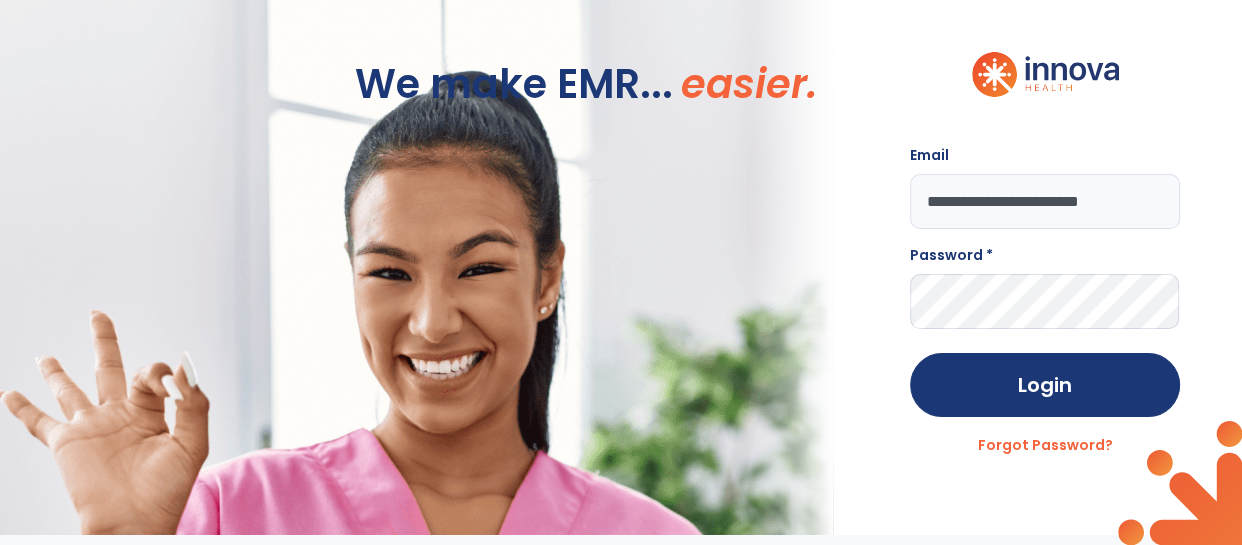 scroll, scrollTop: 0, scrollLeft: 0, axis: both 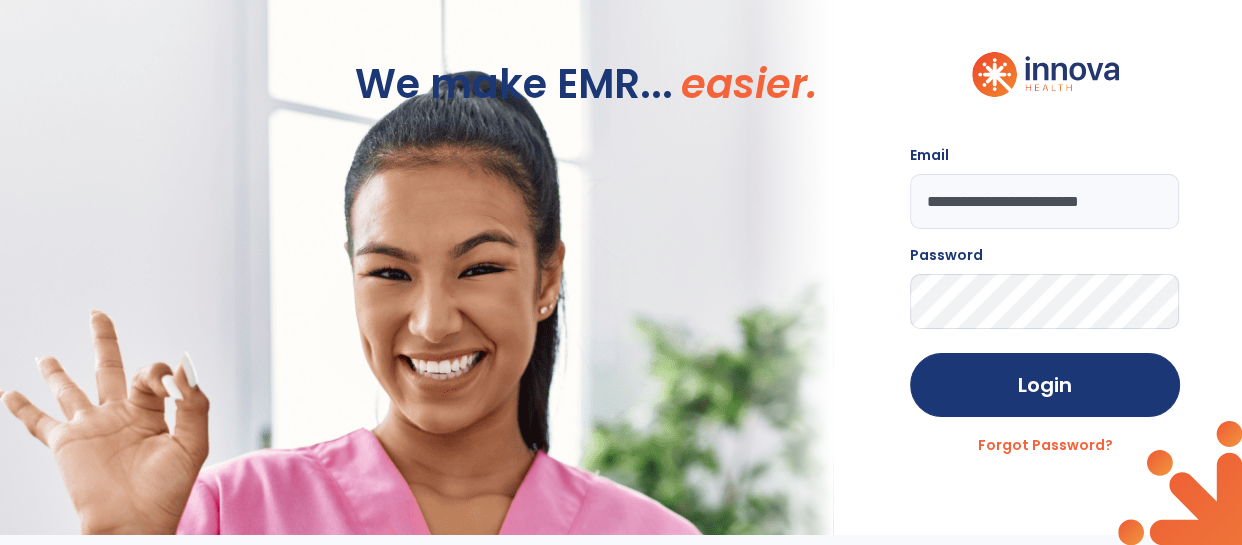click on "Login" 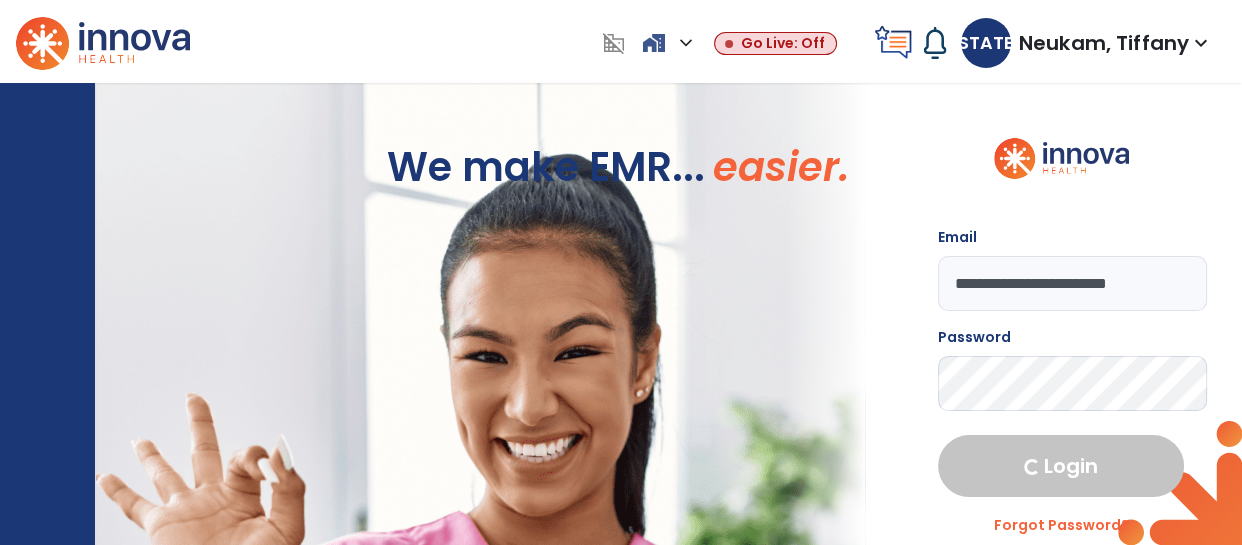 select on "****" 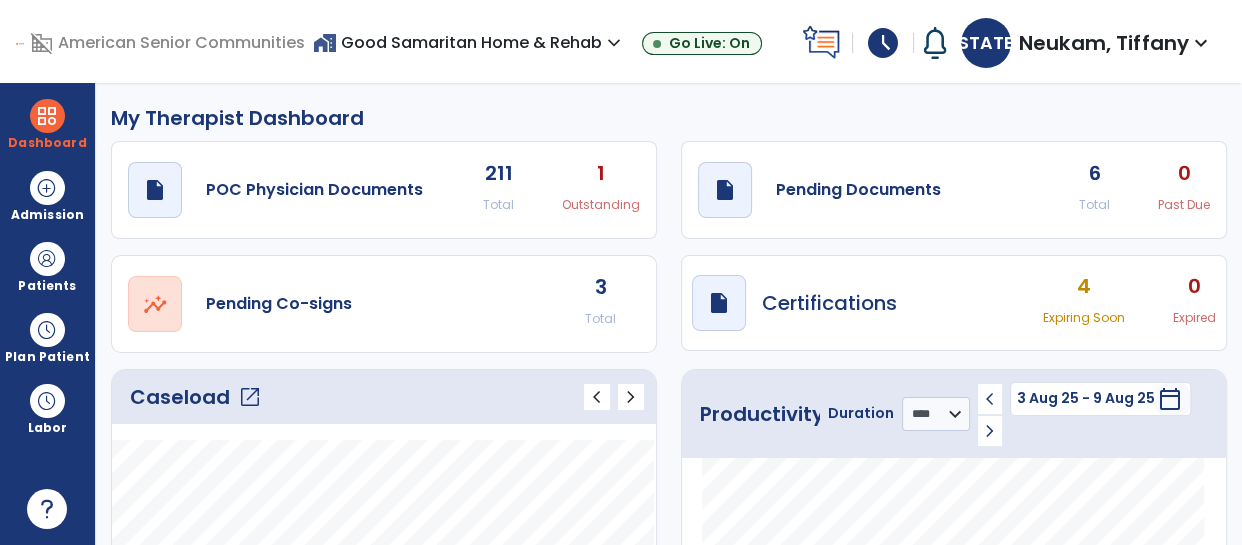 click on "draft   open_in_new  Pending Documents 6 Total 0 Past Due" 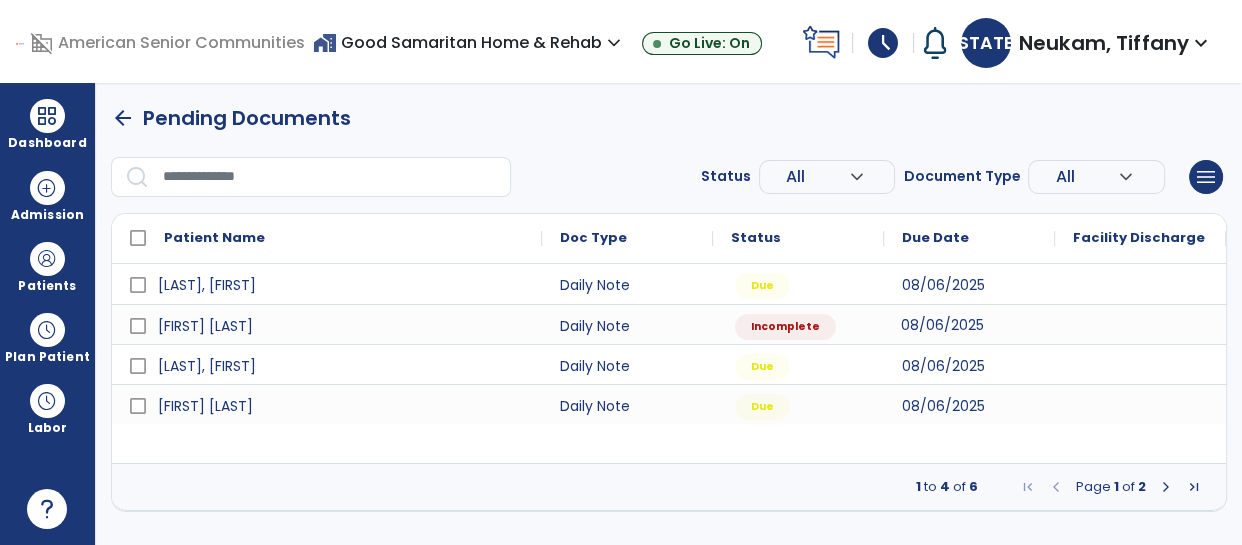 click on "08/06/2025" at bounding box center [942, 325] 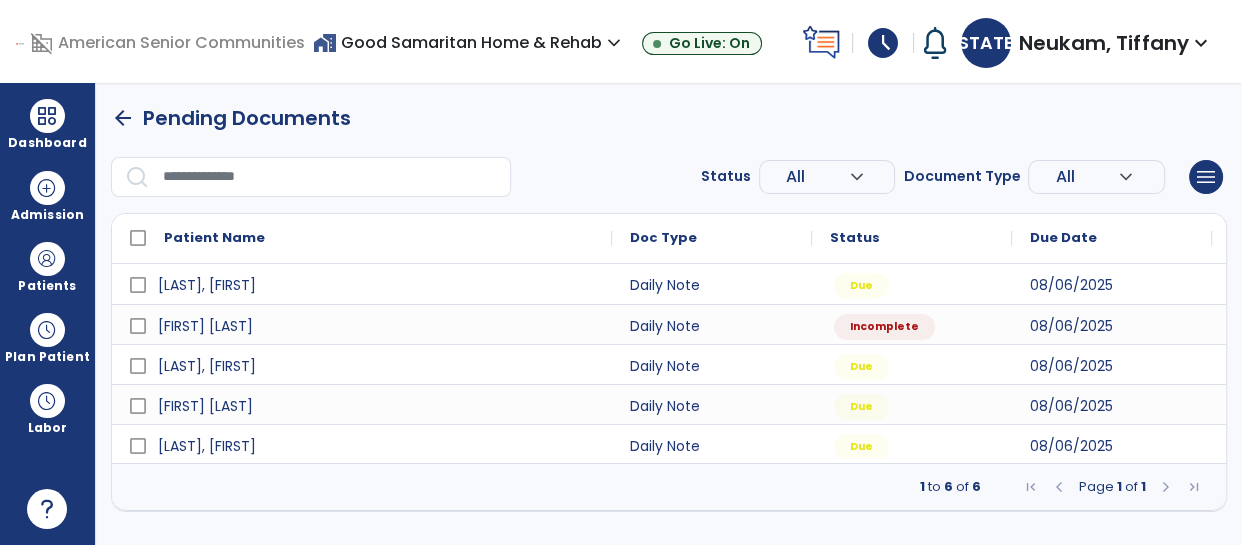 select on "*" 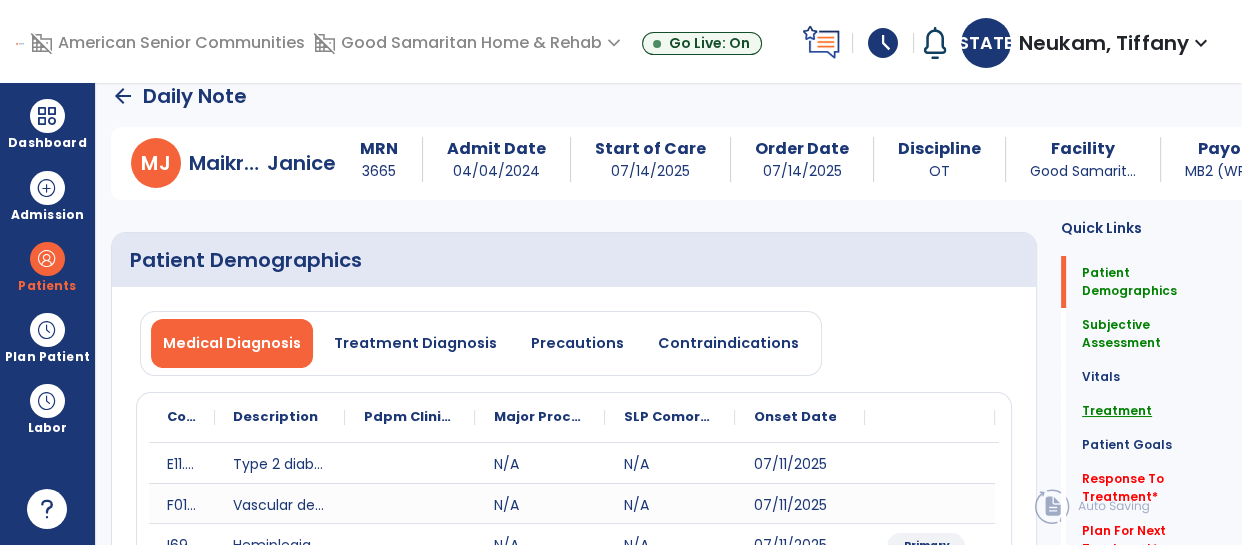 click on "Treatment" 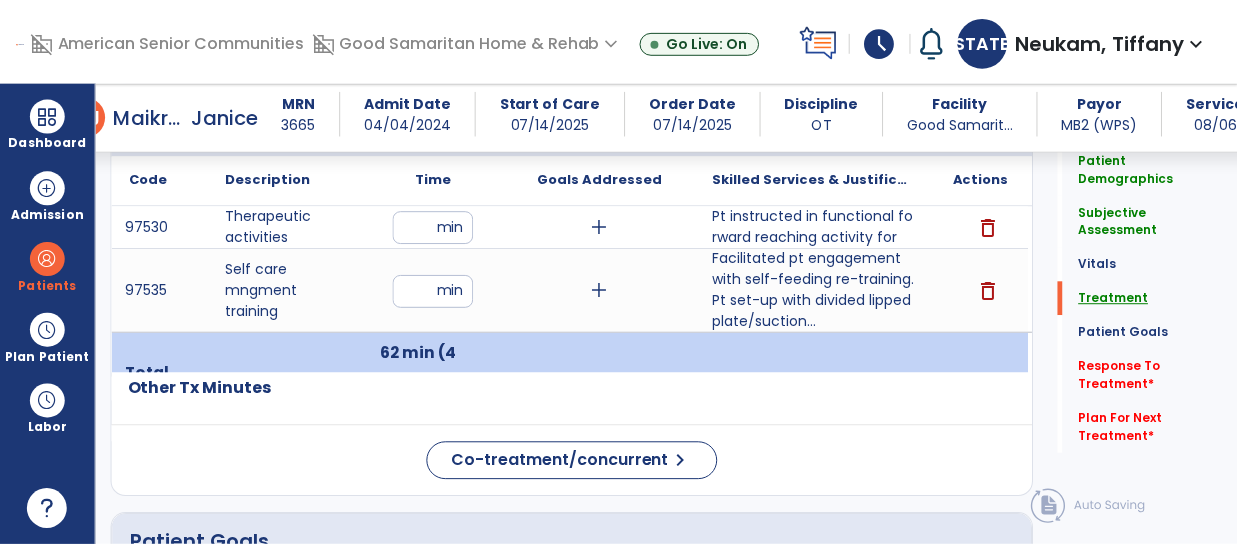 scroll, scrollTop: 1271, scrollLeft: 0, axis: vertical 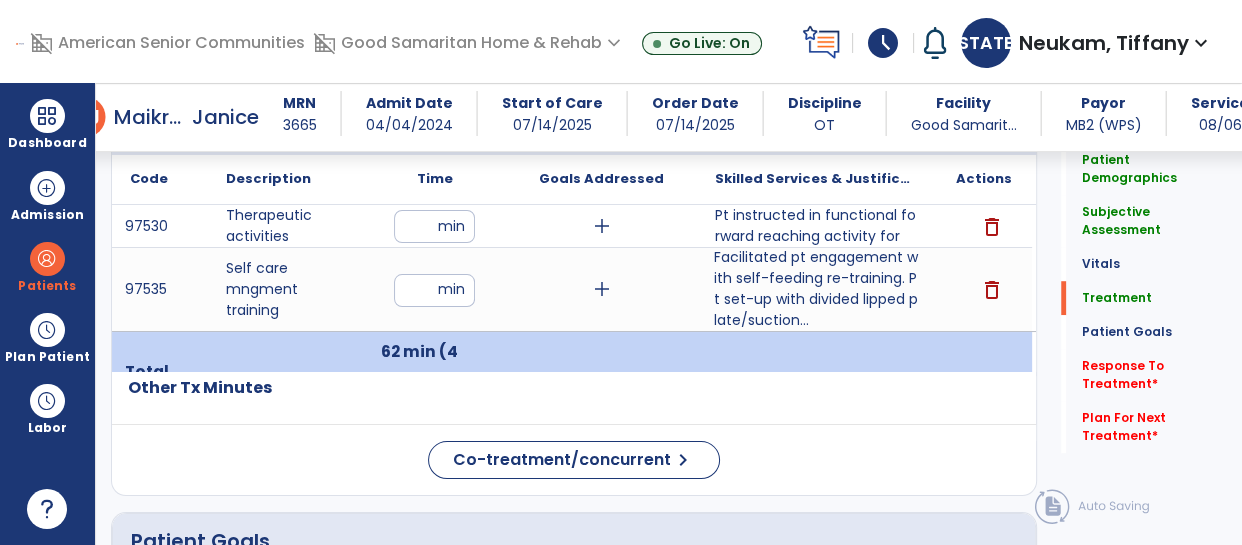 click on "Facilitated pt engagement with self-feeding re-training. Pt set-up with divided lipped plate/suction..." at bounding box center [816, 289] 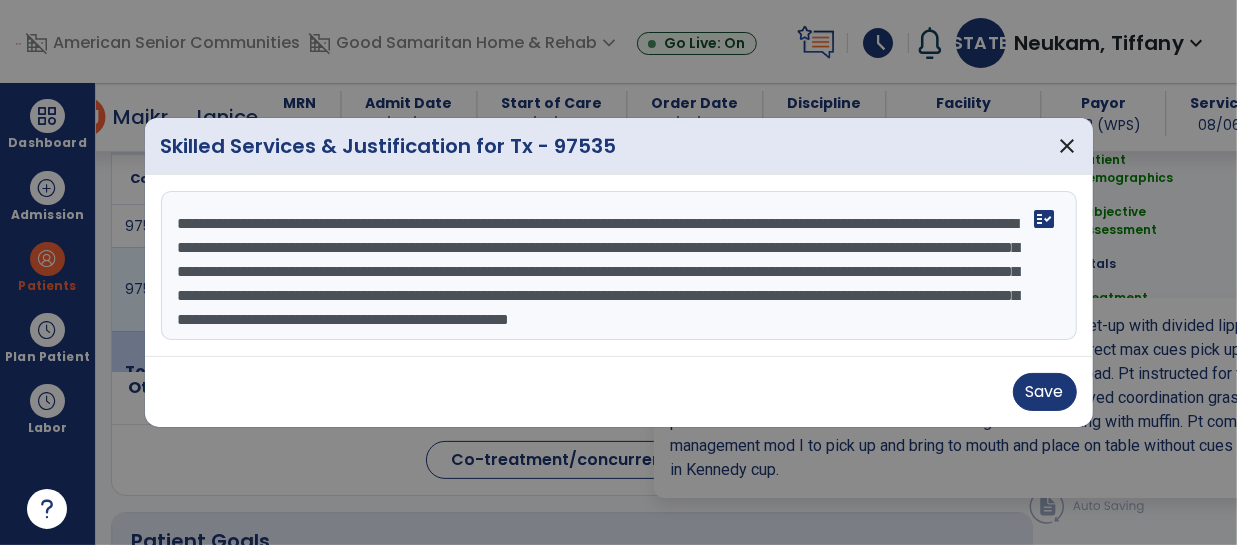 scroll, scrollTop: 1271, scrollLeft: 0, axis: vertical 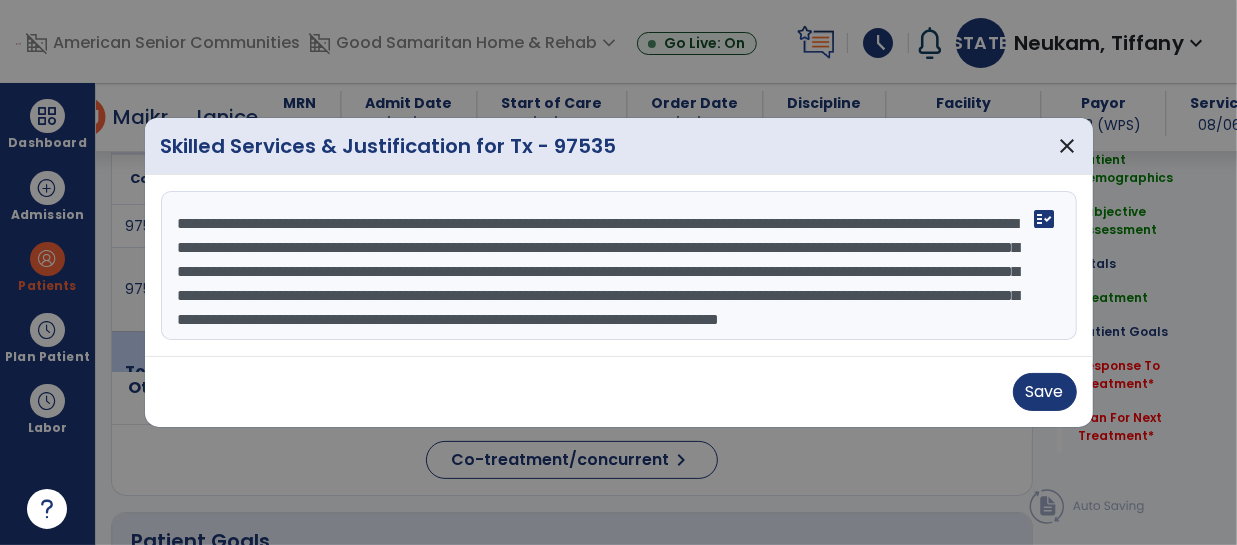 click on "**********" at bounding box center [619, 266] 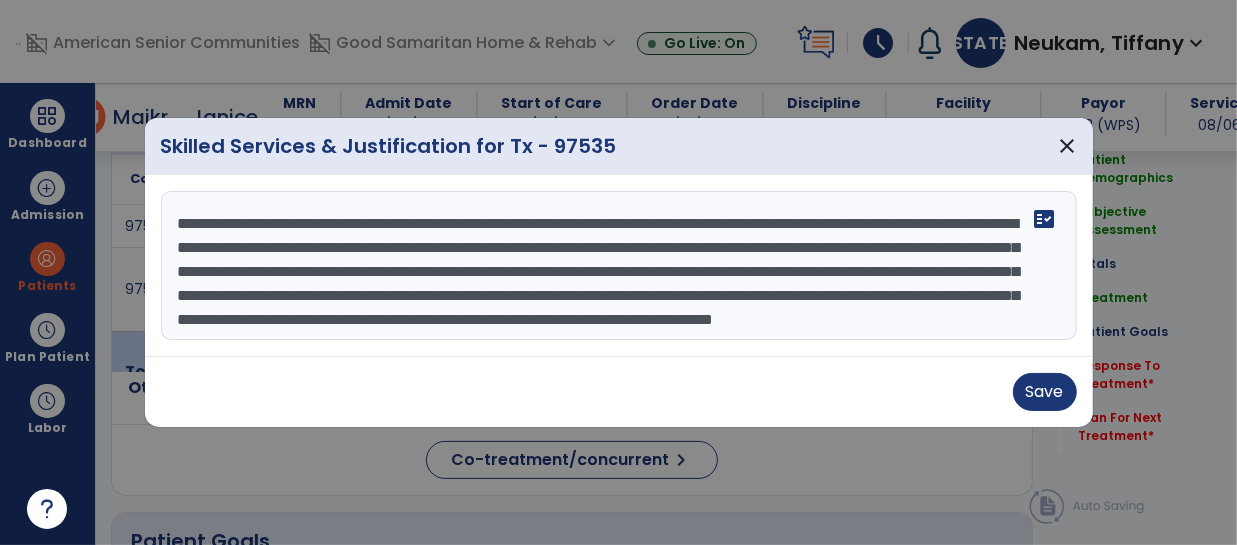 click on "**********" at bounding box center (619, 266) 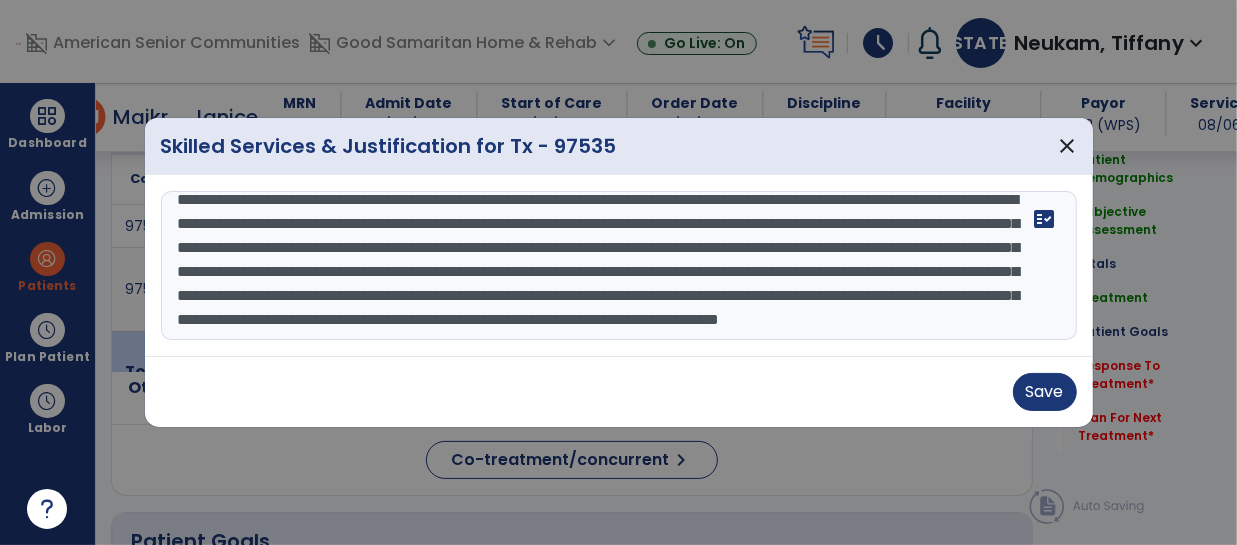 scroll, scrollTop: 63, scrollLeft: 0, axis: vertical 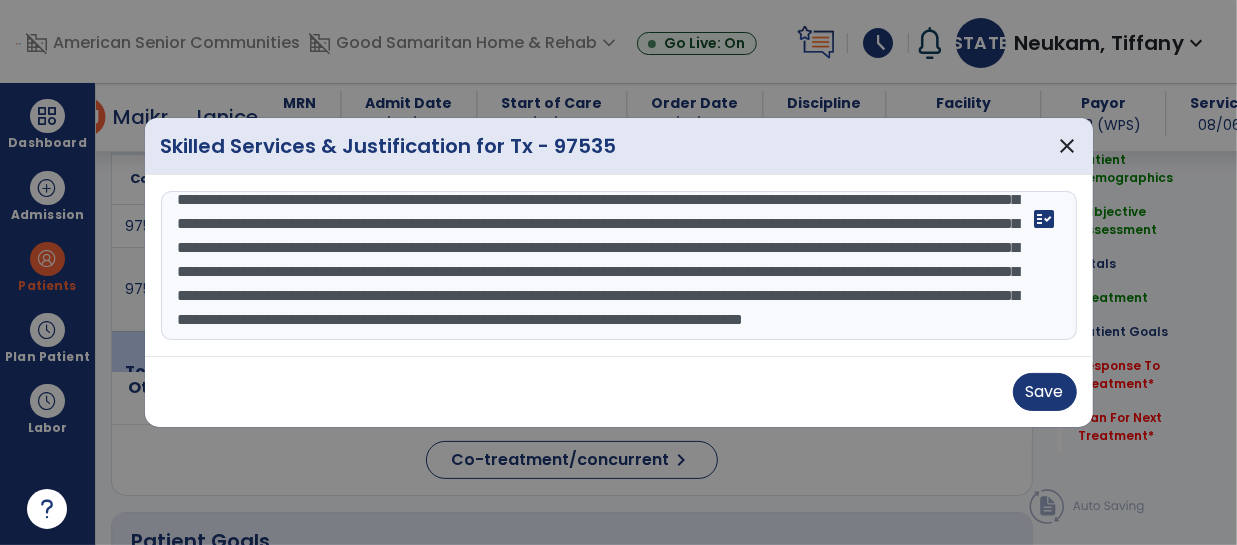 click at bounding box center (619, 266) 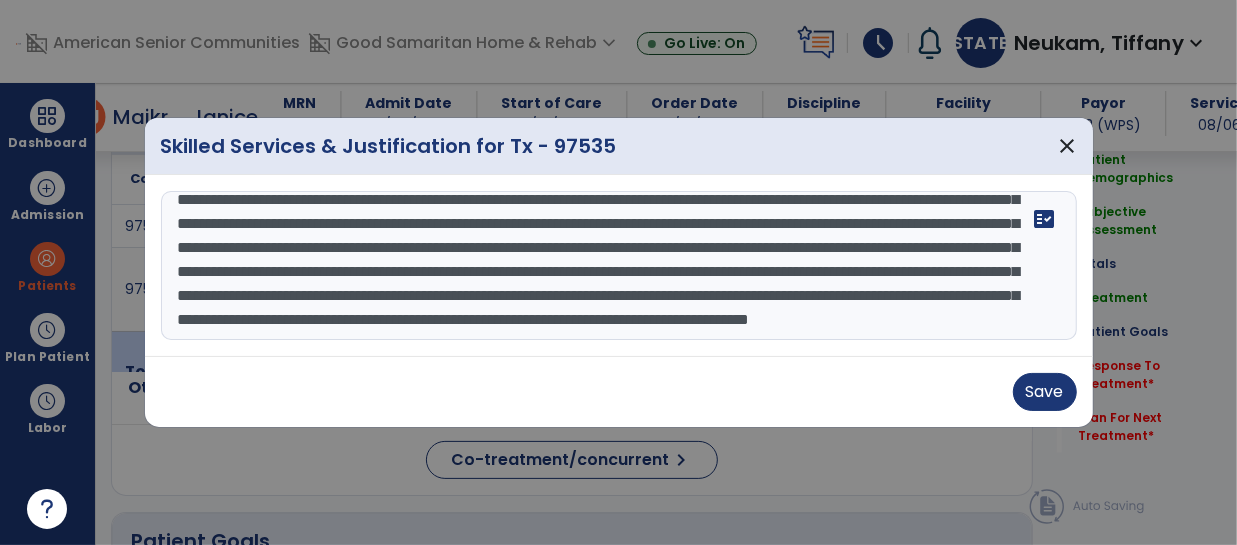click at bounding box center (619, 266) 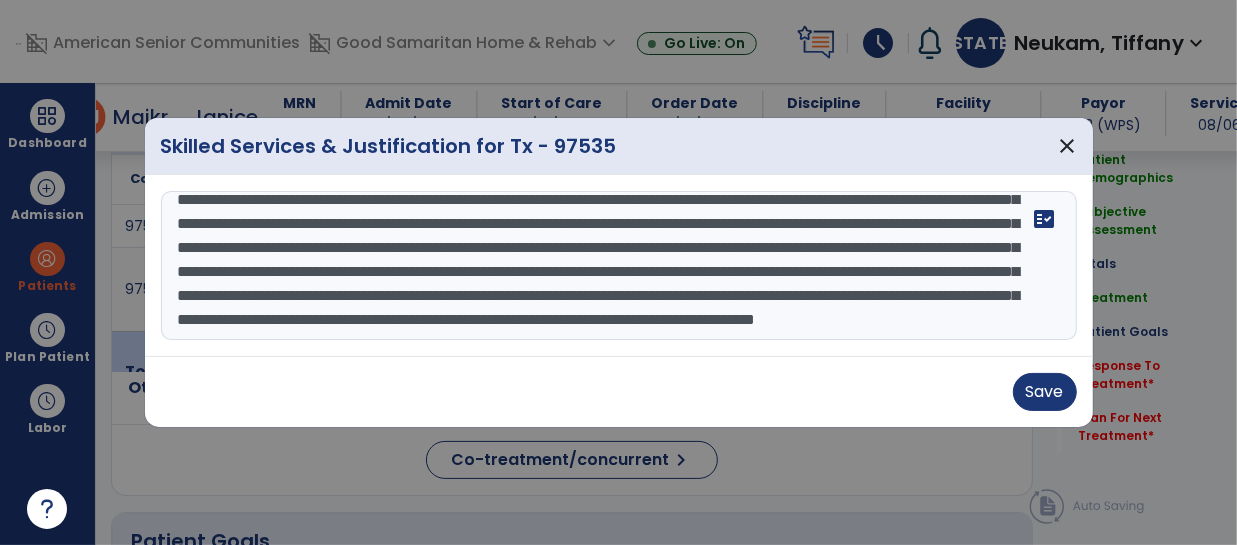 click at bounding box center (619, 266) 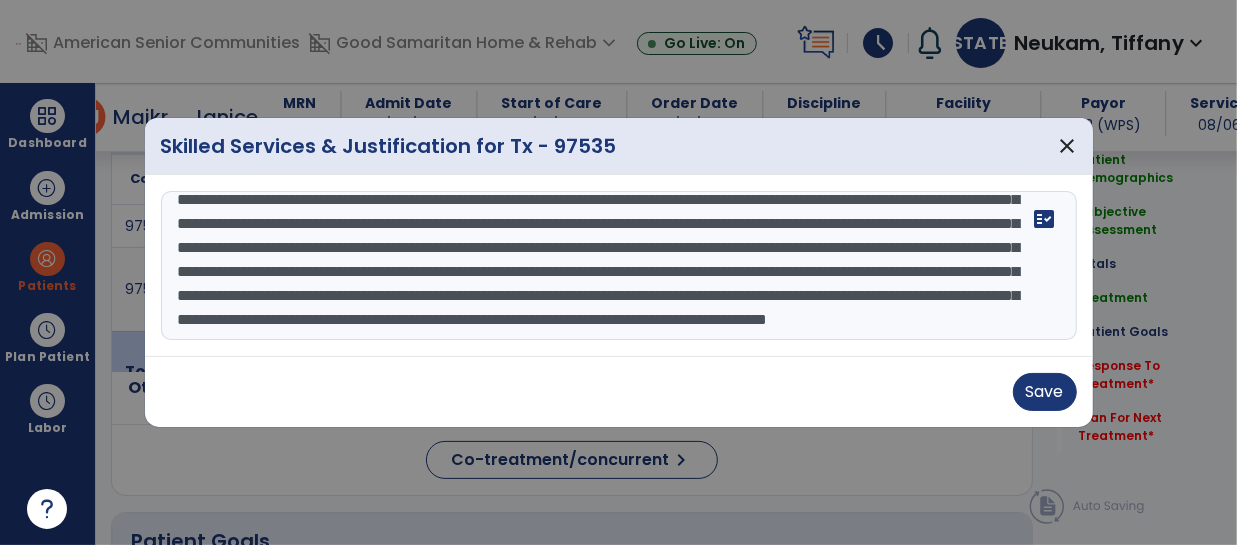 click at bounding box center (619, 266) 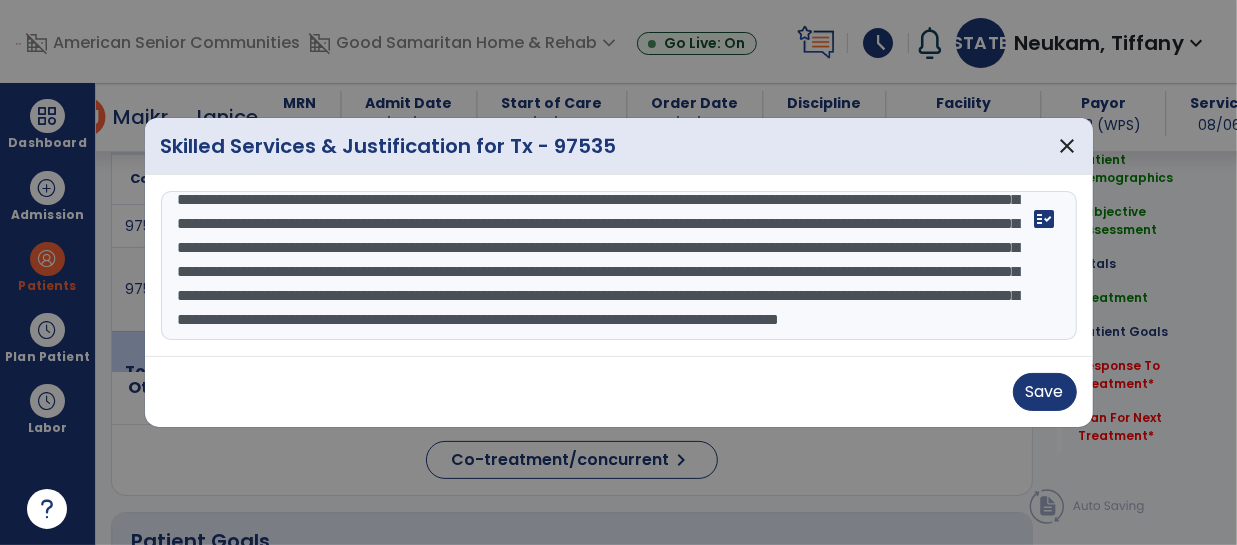 click at bounding box center [619, 266] 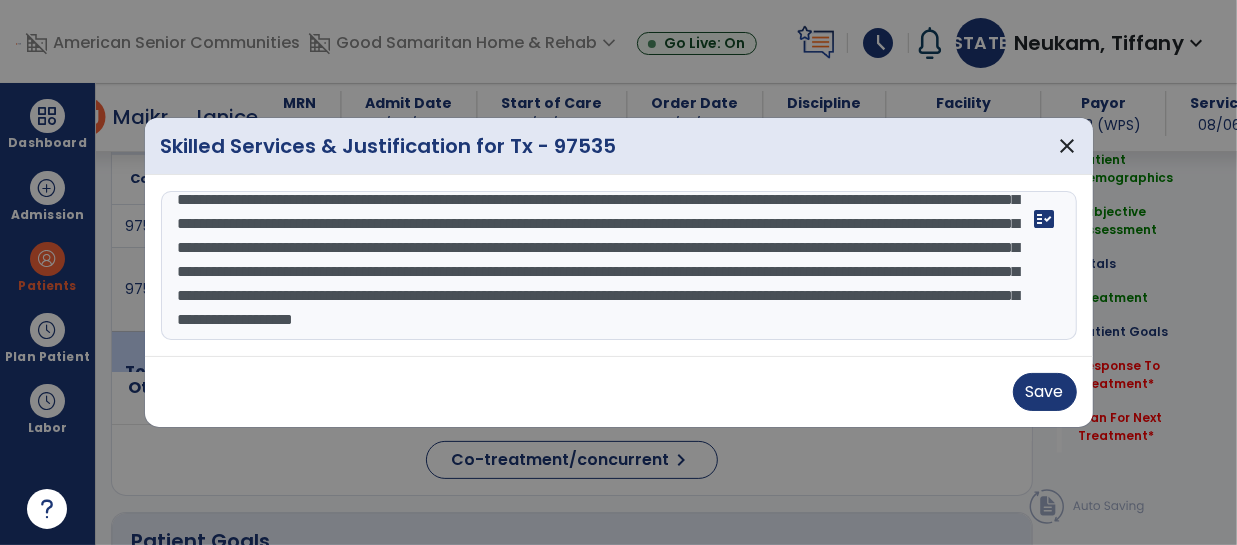scroll, scrollTop: 159, scrollLeft: 0, axis: vertical 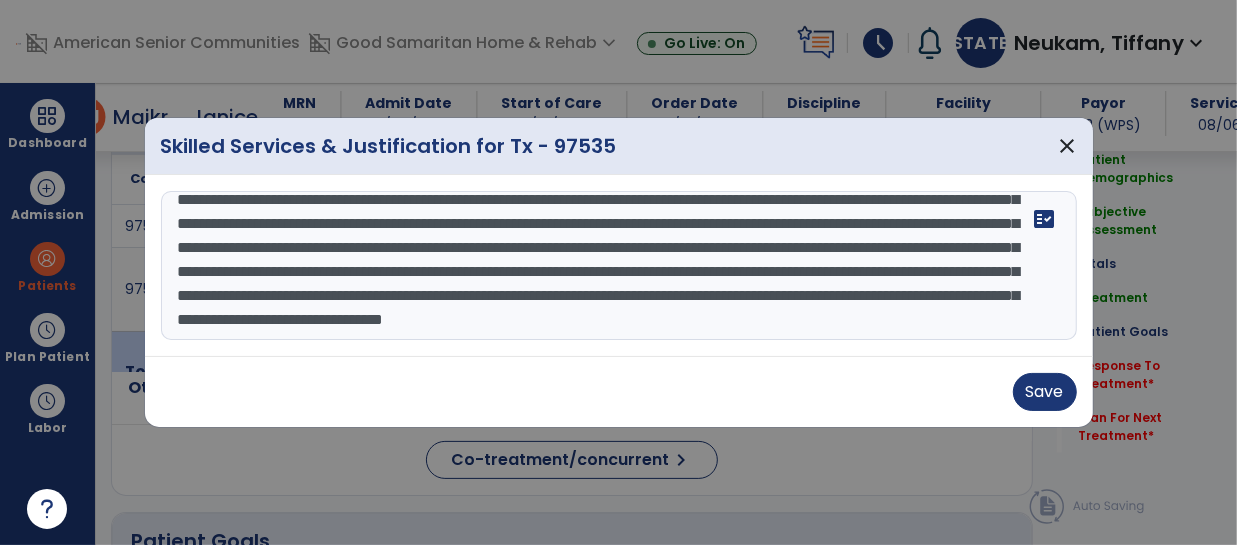 click at bounding box center (619, 266) 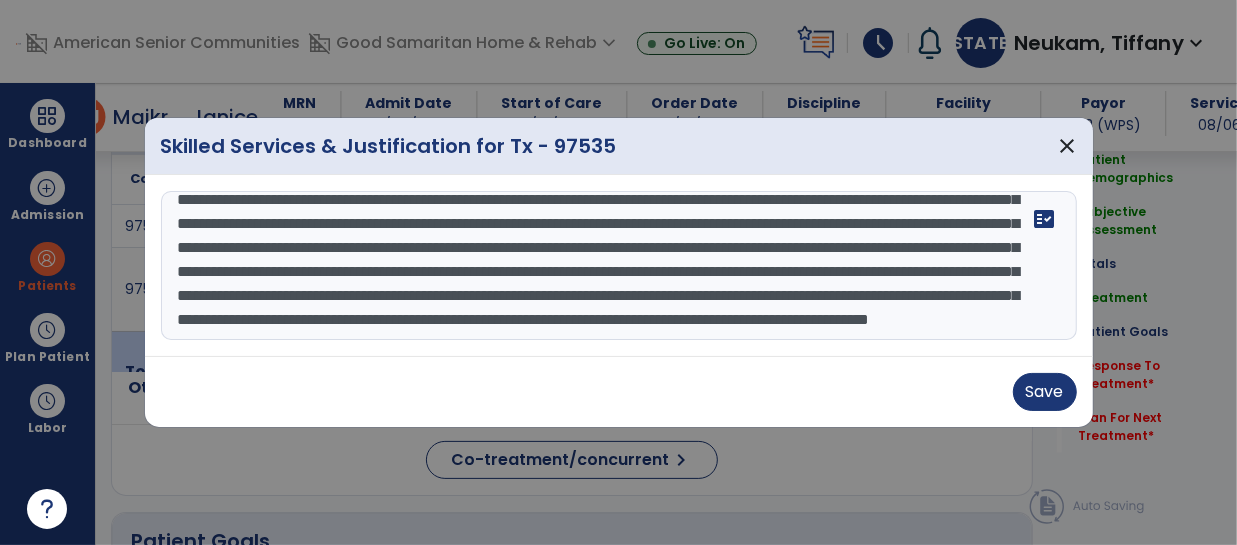 click at bounding box center (619, 266) 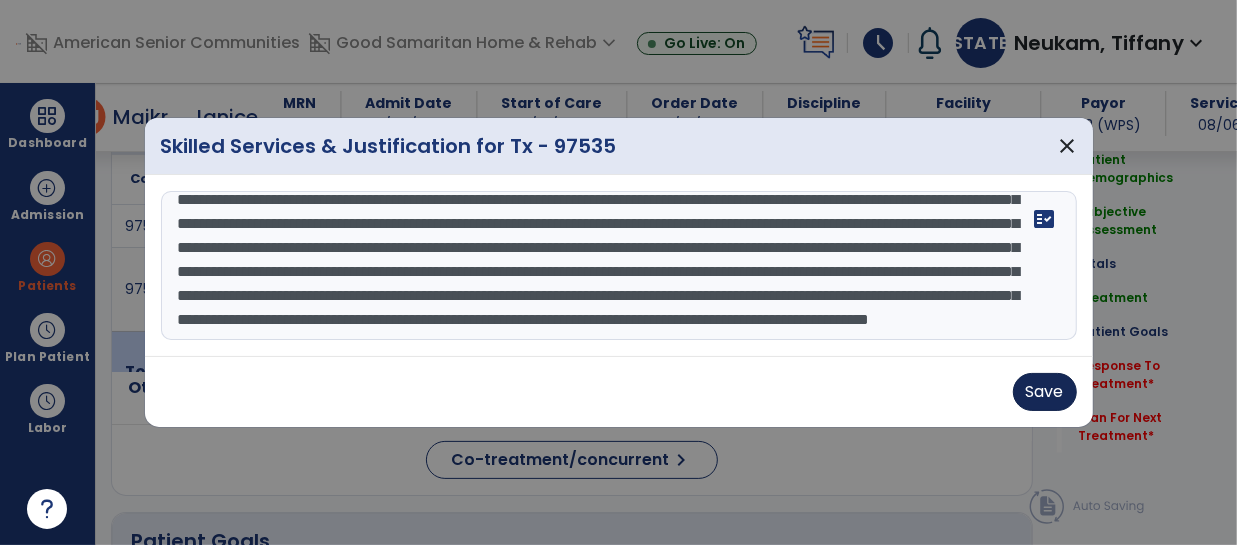 type on "**********" 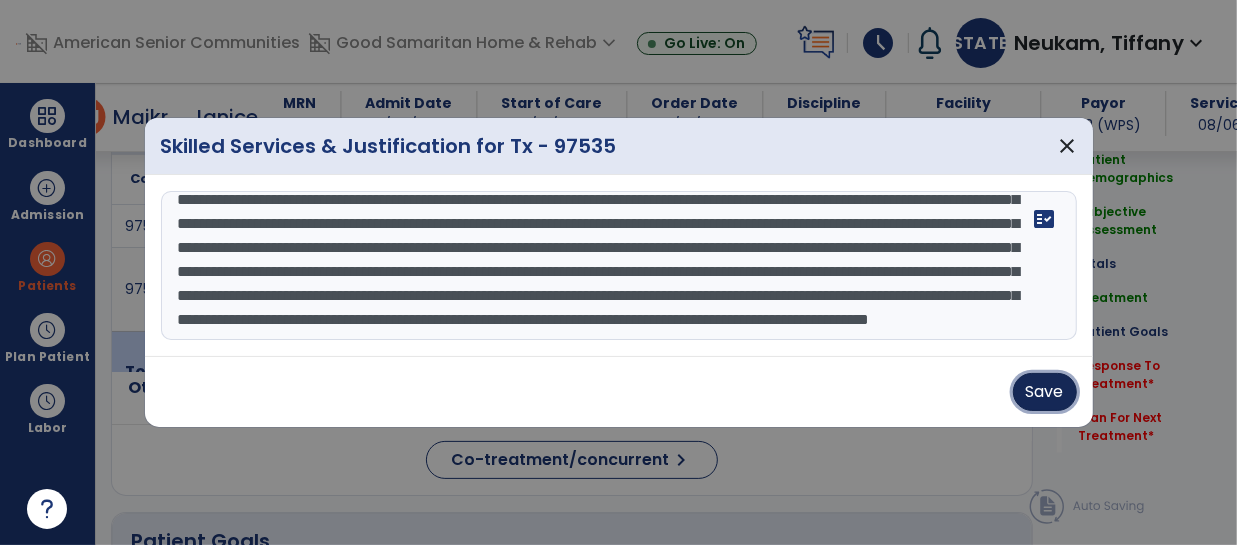 click on "Save" at bounding box center [1045, 392] 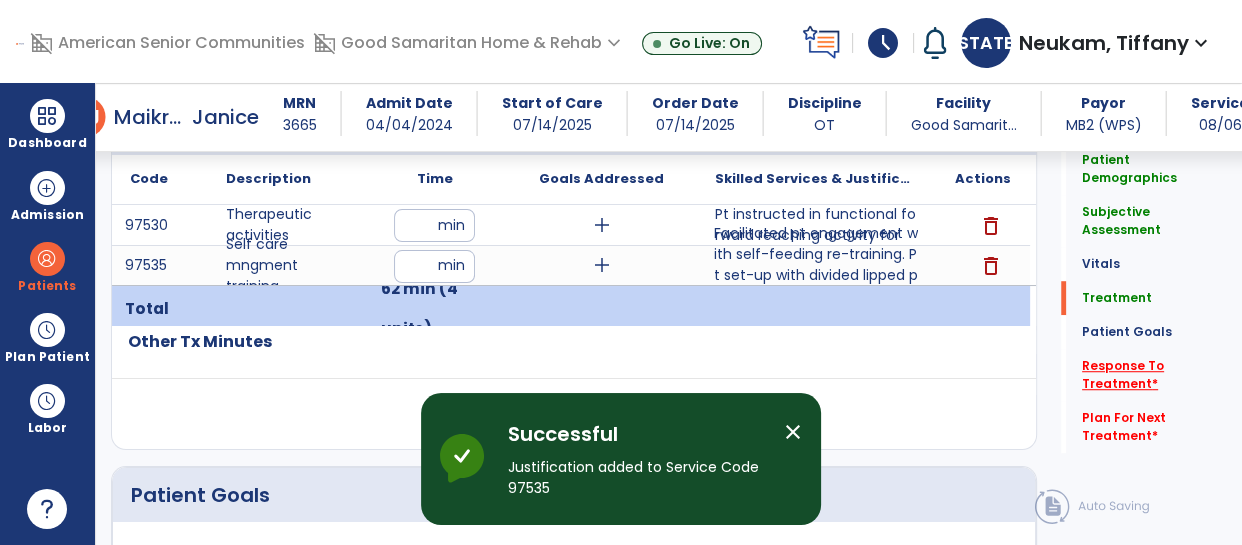 click on "Response To Treatment   *" 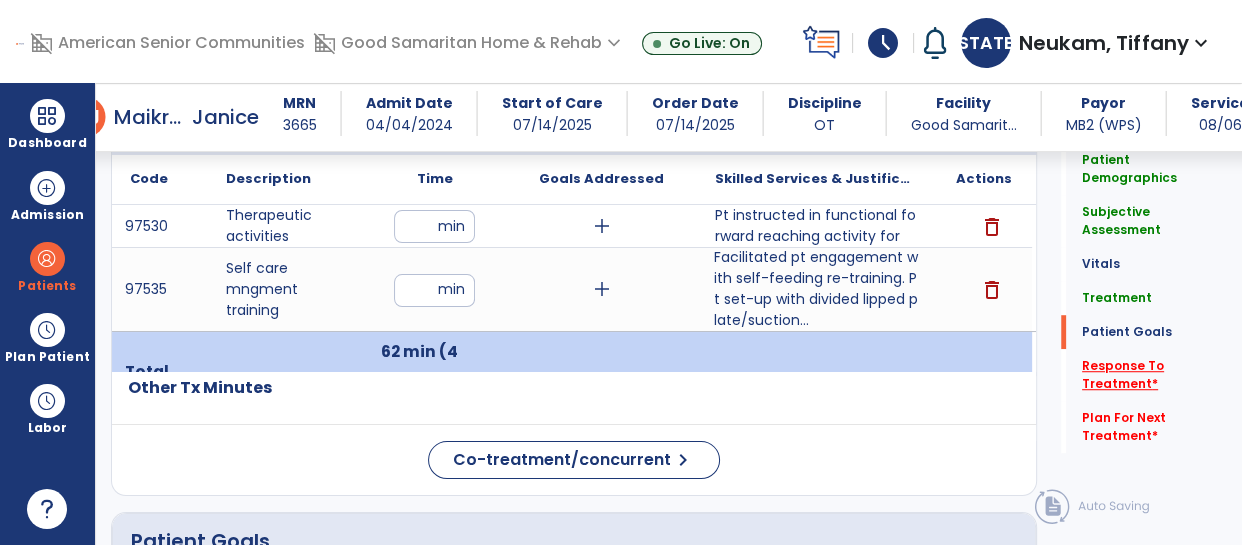 scroll, scrollTop: 3400, scrollLeft: 0, axis: vertical 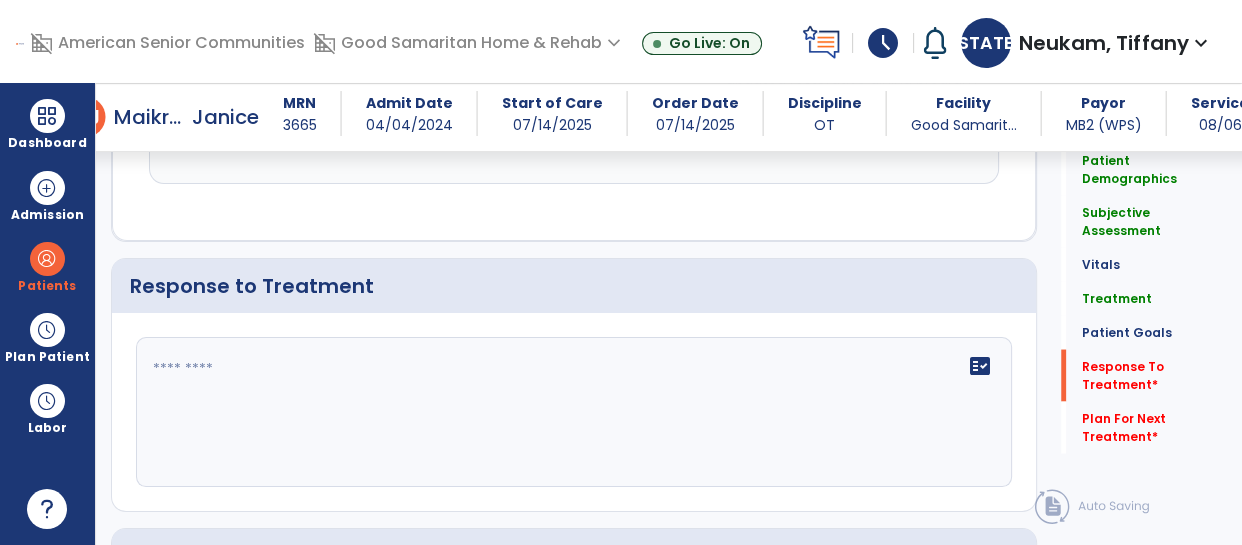 click on "fact_check" 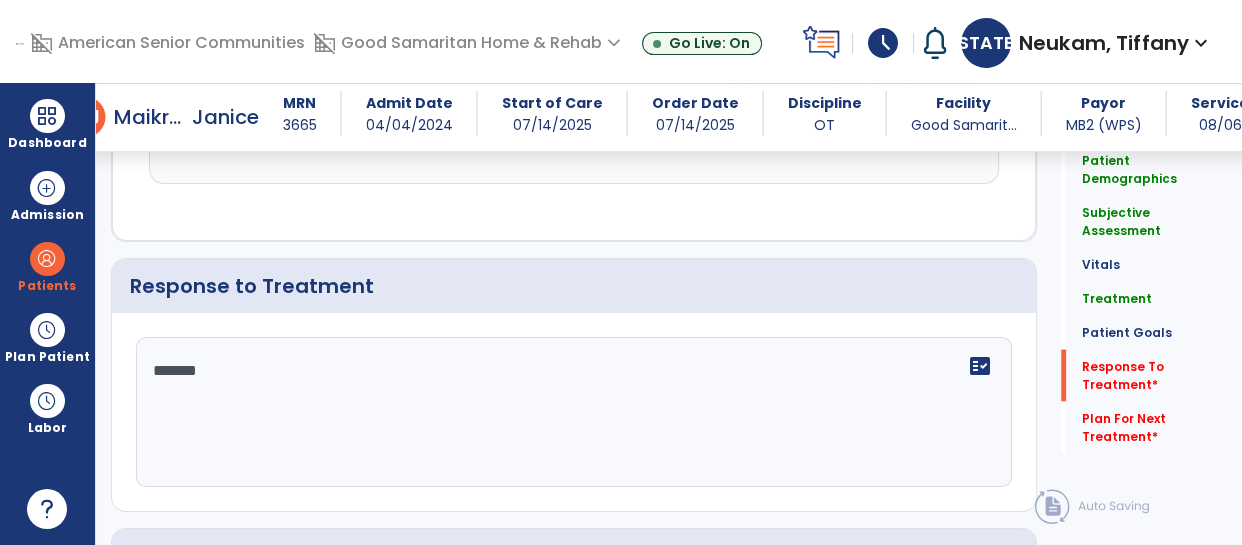 type on "********" 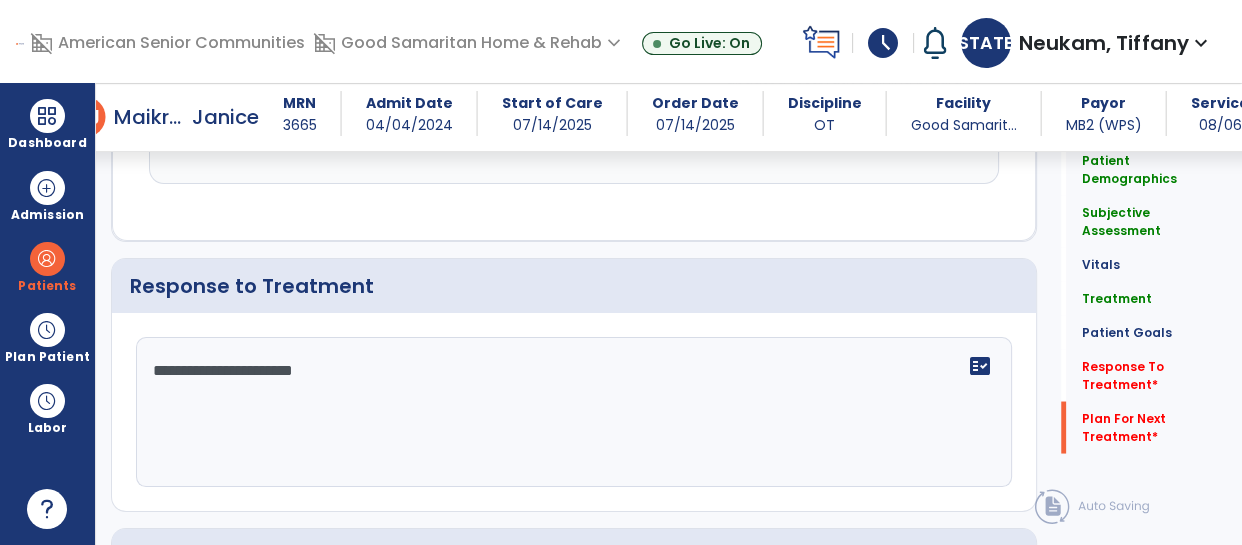 scroll, scrollTop: 3677, scrollLeft: 0, axis: vertical 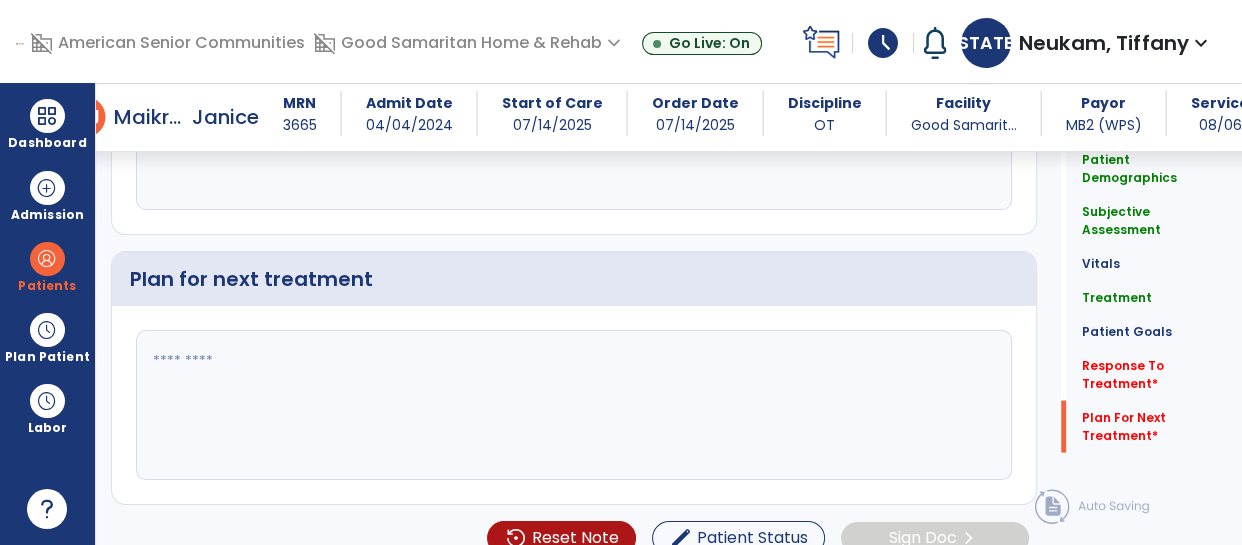 type on "**********" 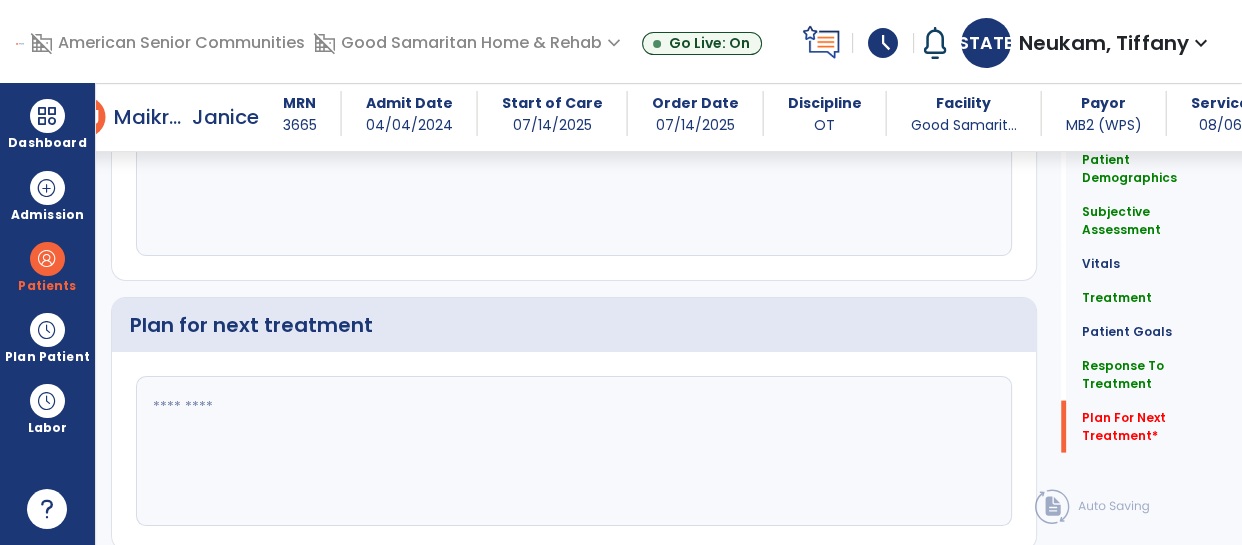 scroll, scrollTop: 3677, scrollLeft: 0, axis: vertical 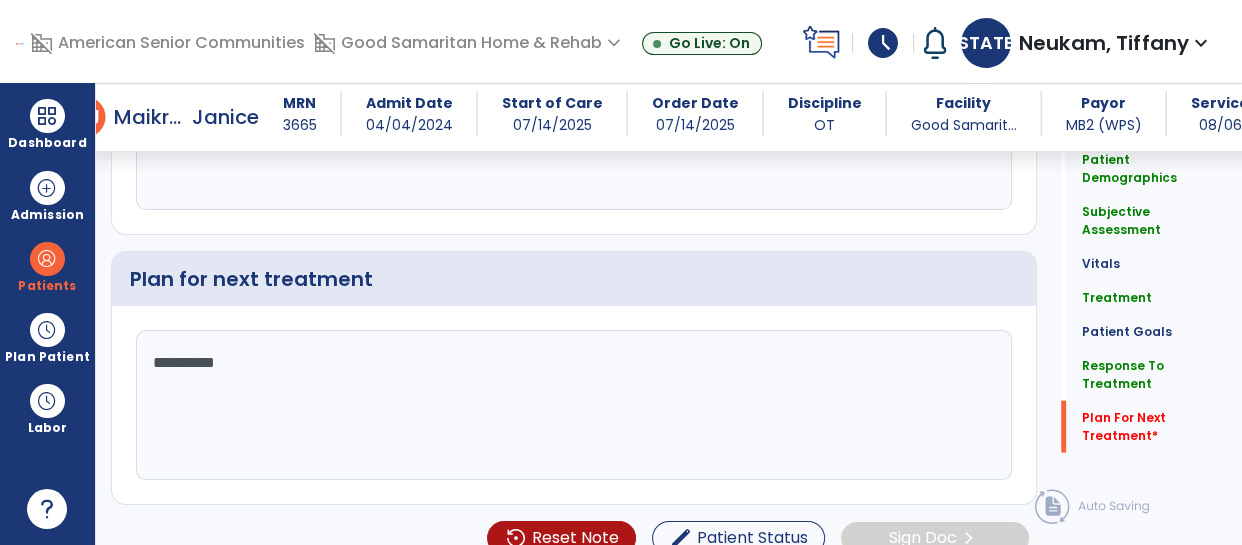 type on "**********" 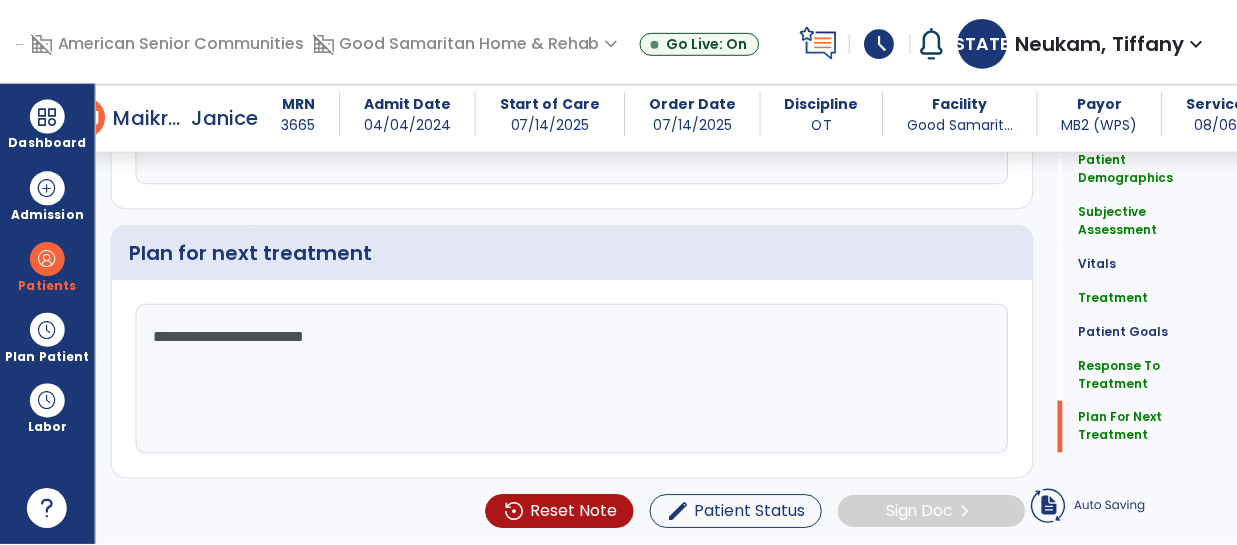 scroll, scrollTop: 3631, scrollLeft: 0, axis: vertical 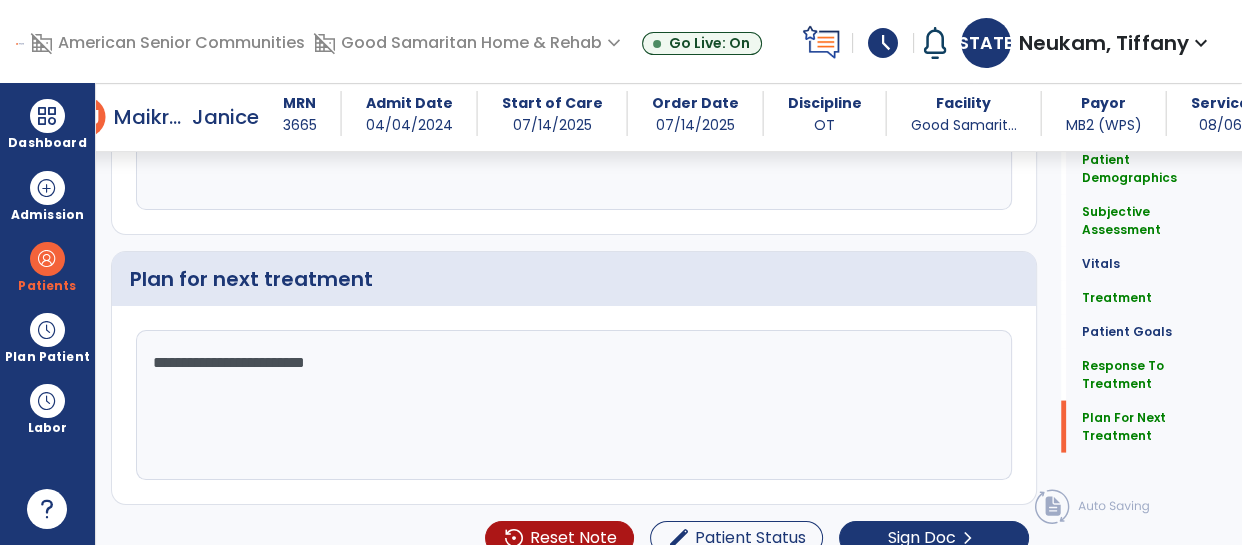 click on "**********" 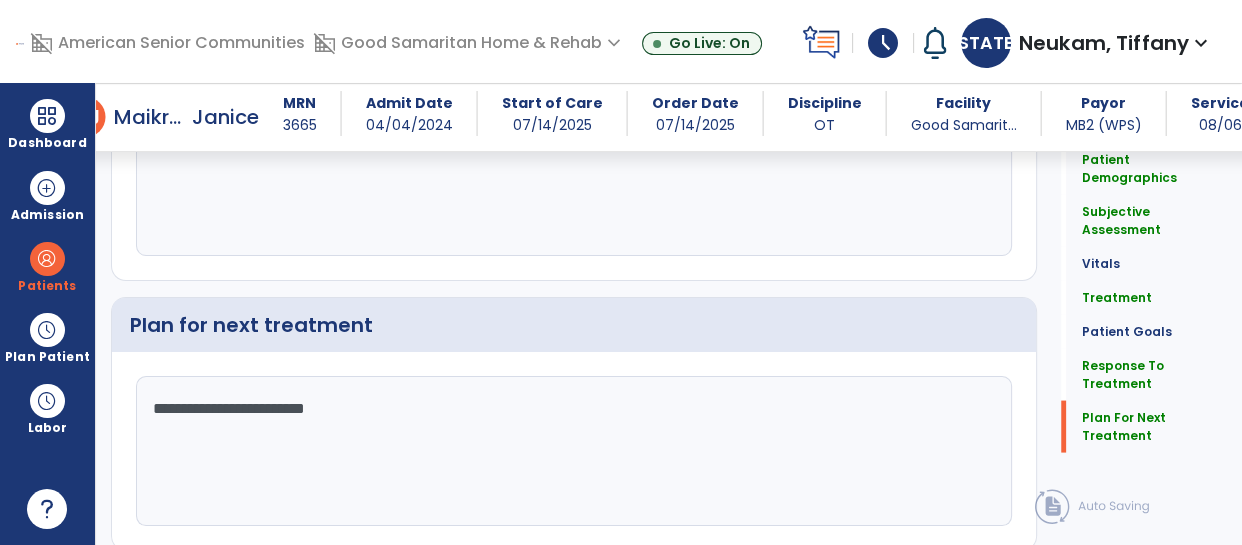 type on "**********" 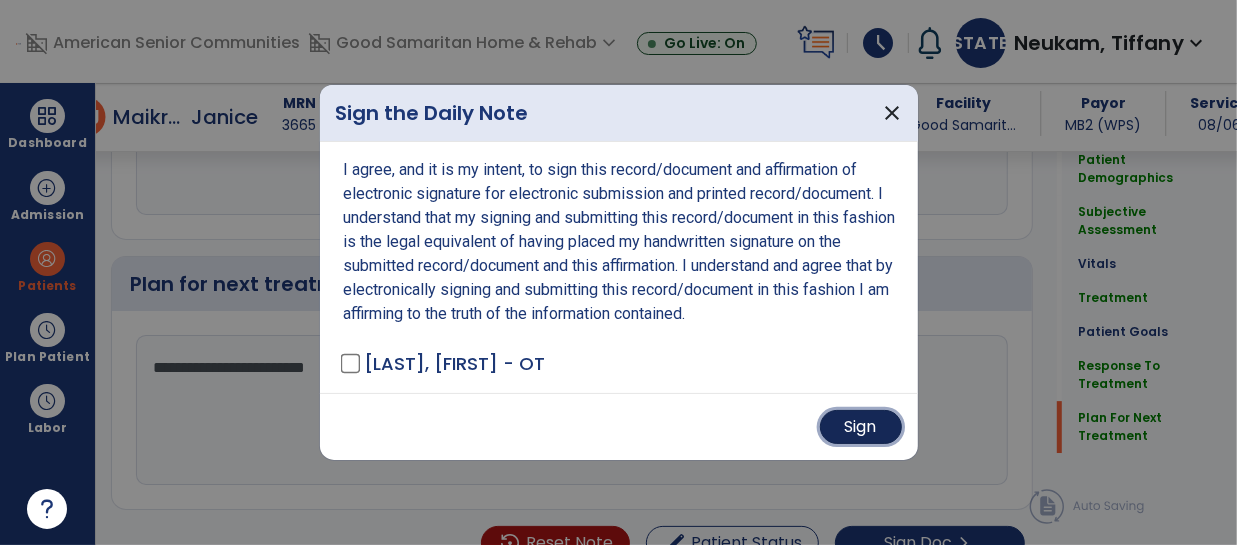 click on "Sign" at bounding box center [861, 427] 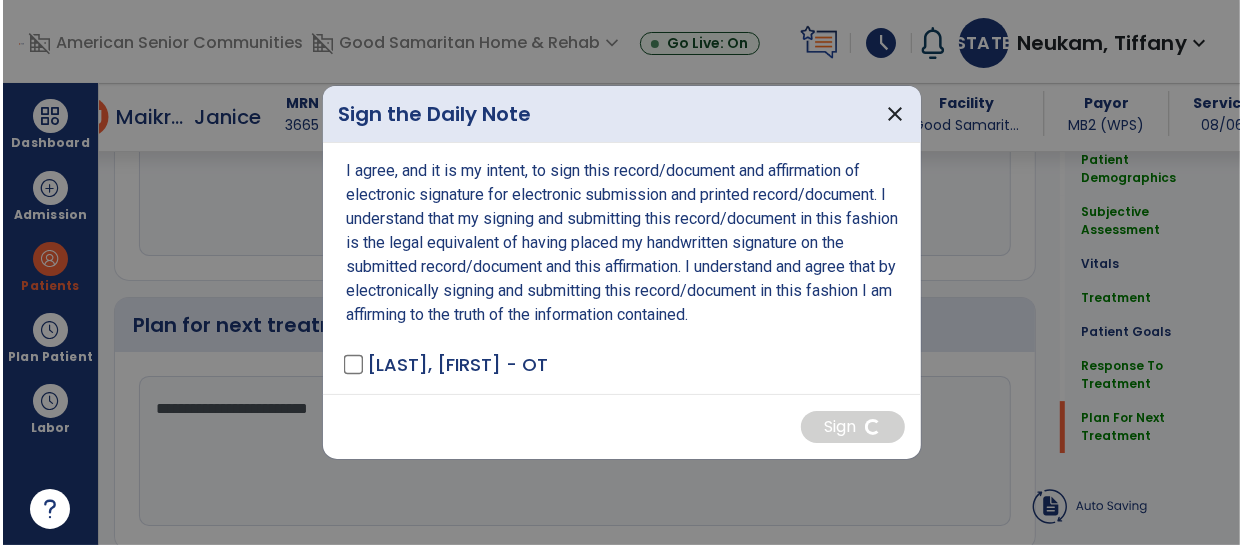 scroll, scrollTop: 3677, scrollLeft: 0, axis: vertical 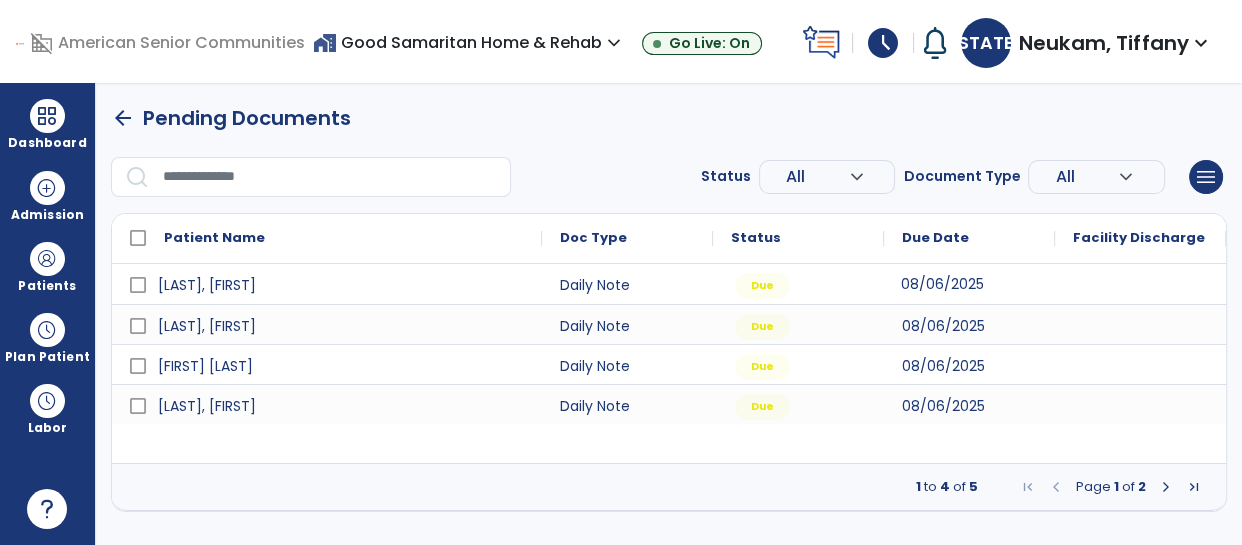 click on "08/06/2025" at bounding box center [969, 284] 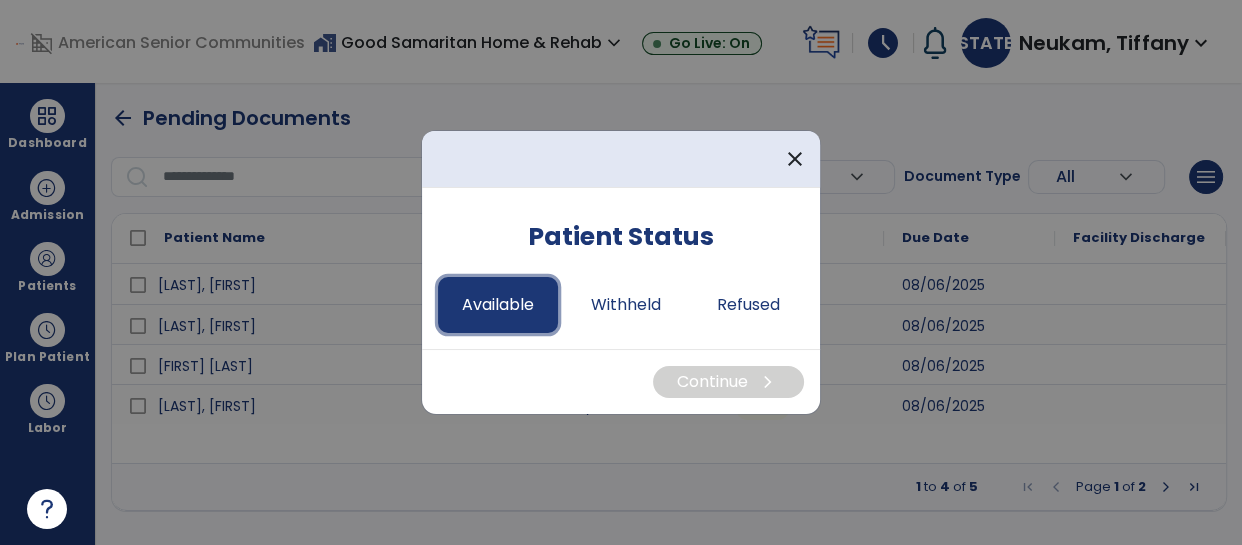 click on "Available" at bounding box center (498, 305) 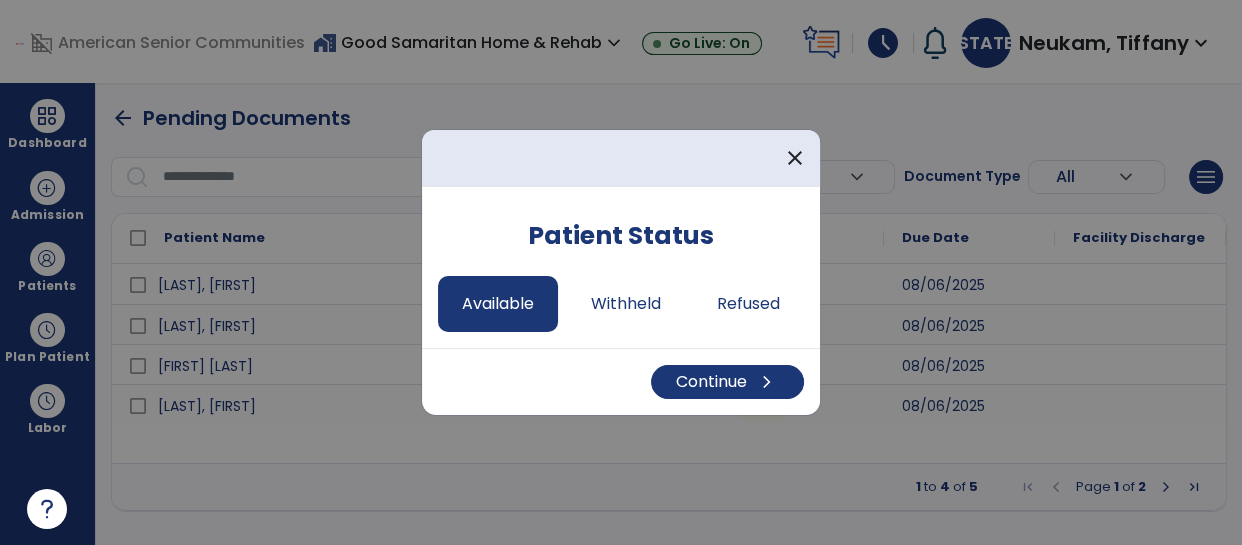 click on "Continue   chevron_right" at bounding box center [621, 381] 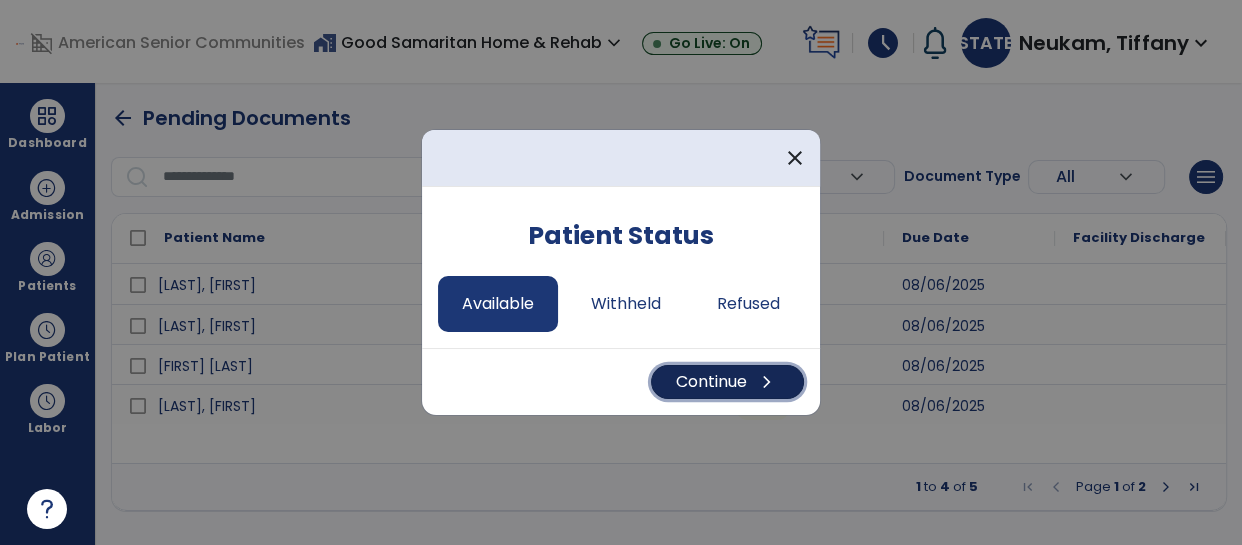click on "Continue   chevron_right" at bounding box center [727, 382] 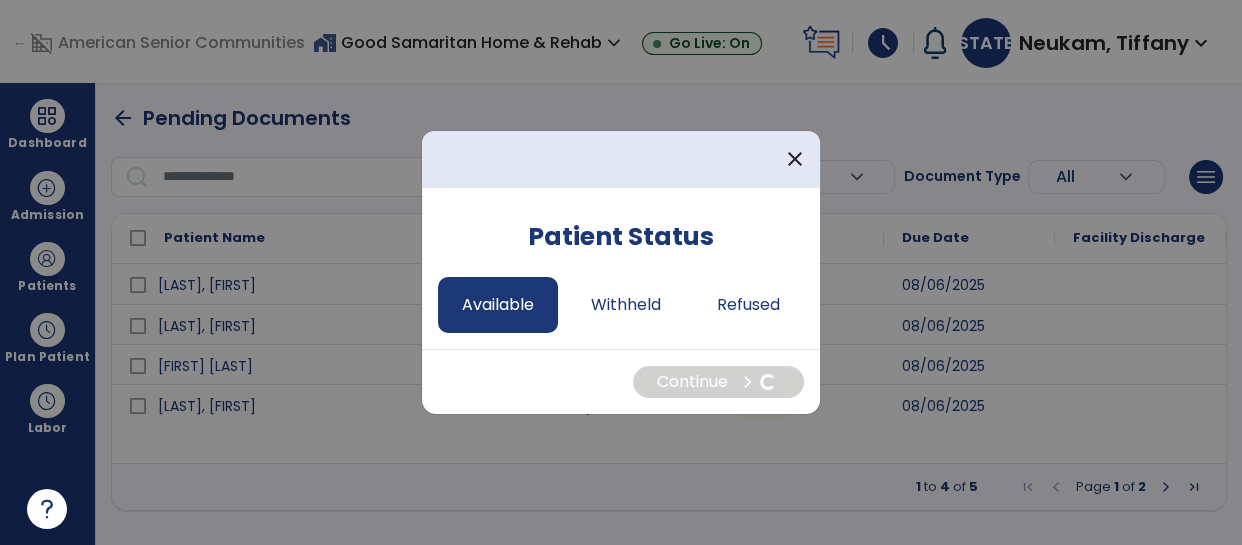 select on "*" 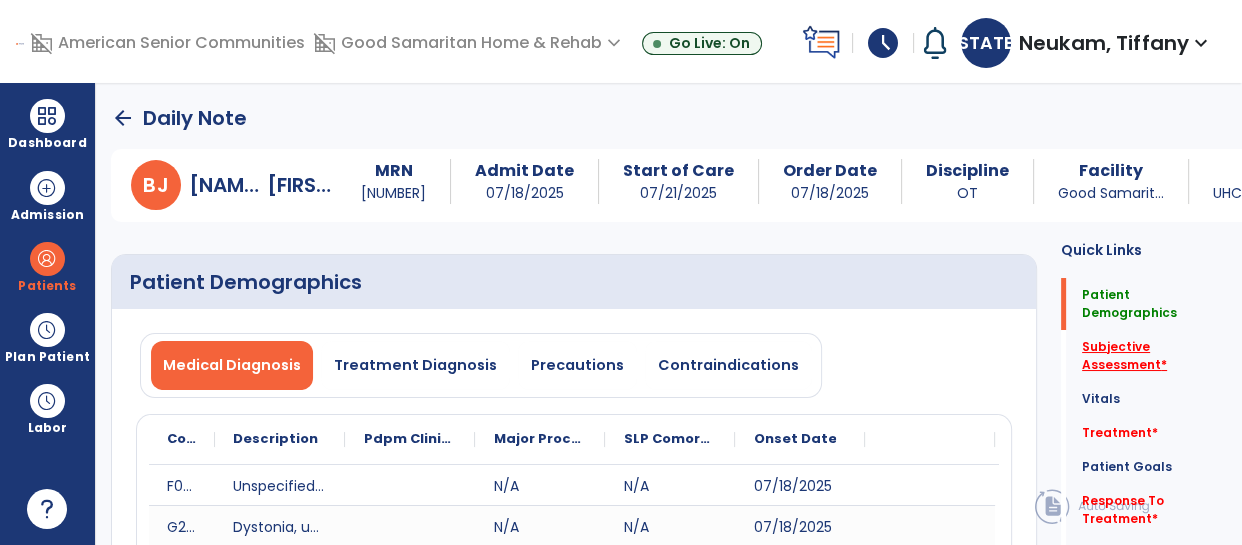 click on "Subjective Assessment   *" 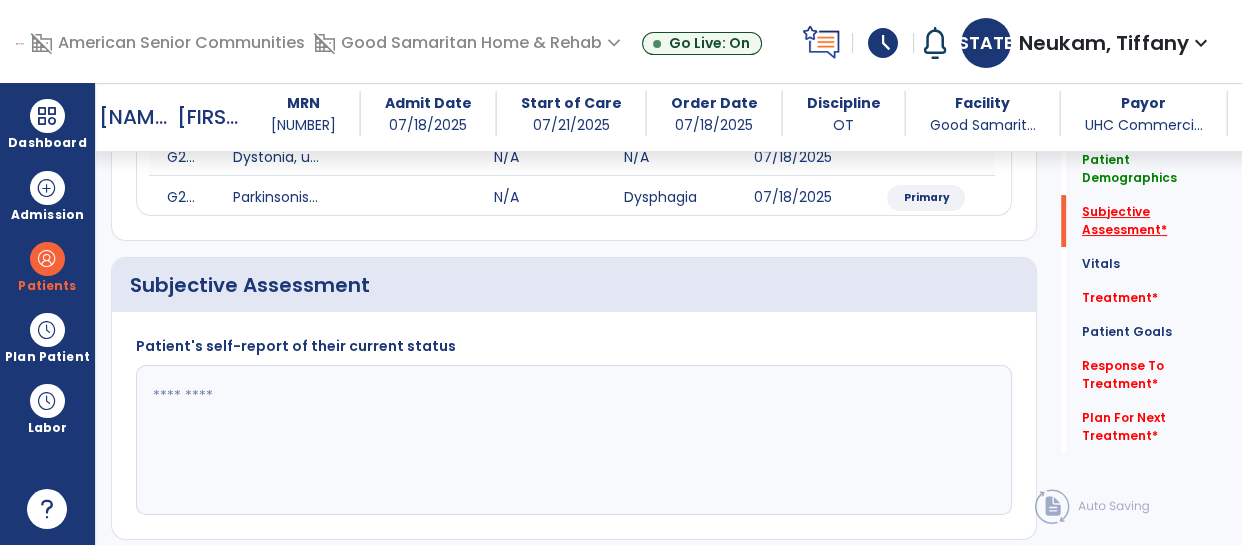 scroll, scrollTop: 453, scrollLeft: 0, axis: vertical 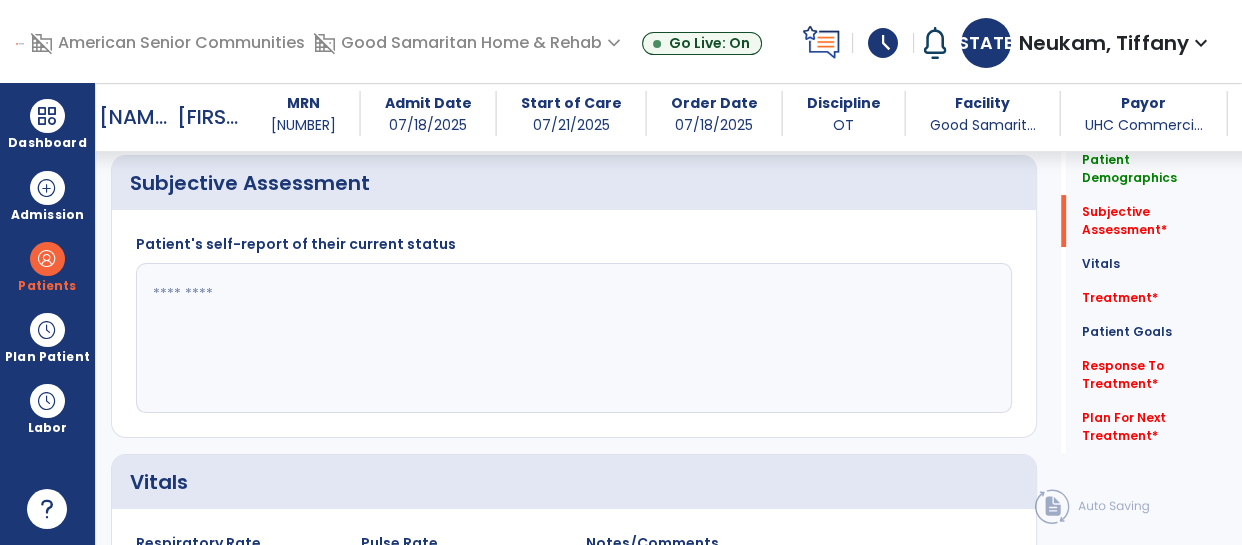 click 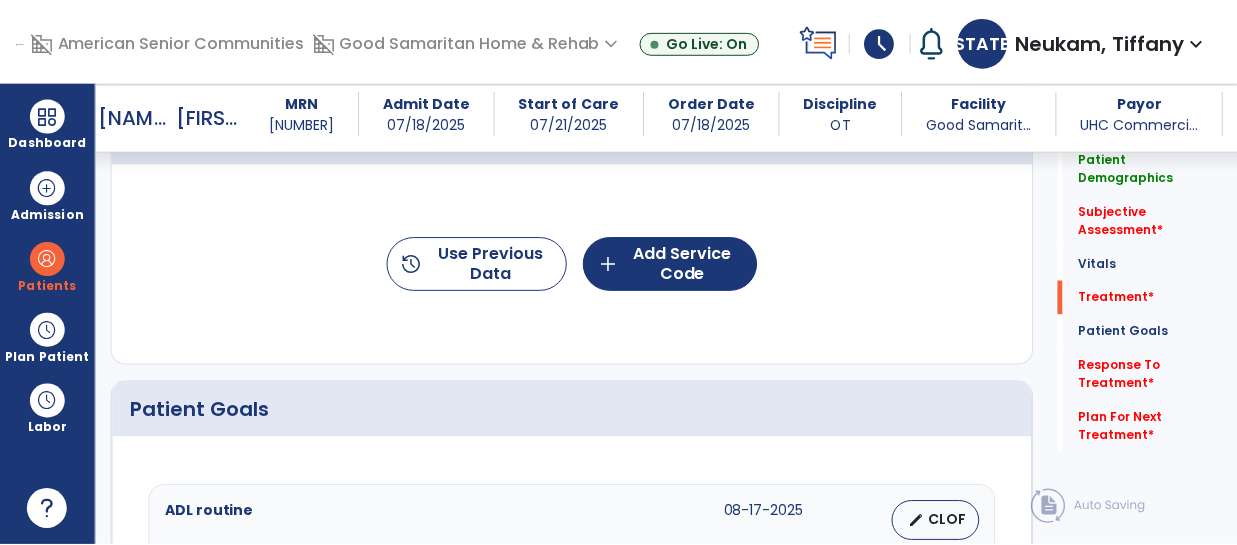 scroll, scrollTop: 1228, scrollLeft: 0, axis: vertical 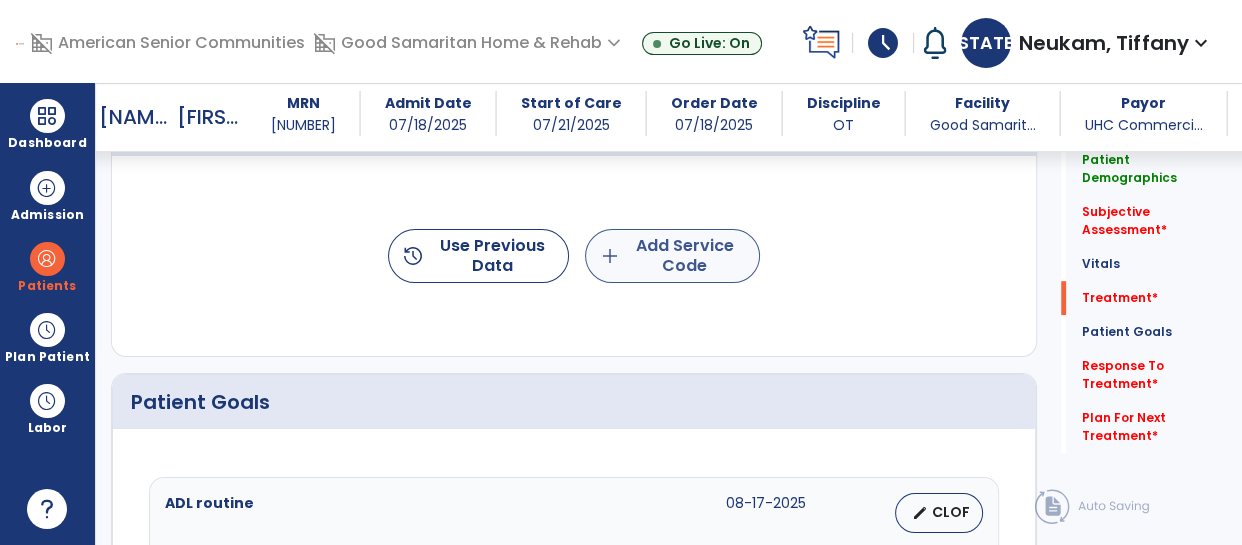type on "**********" 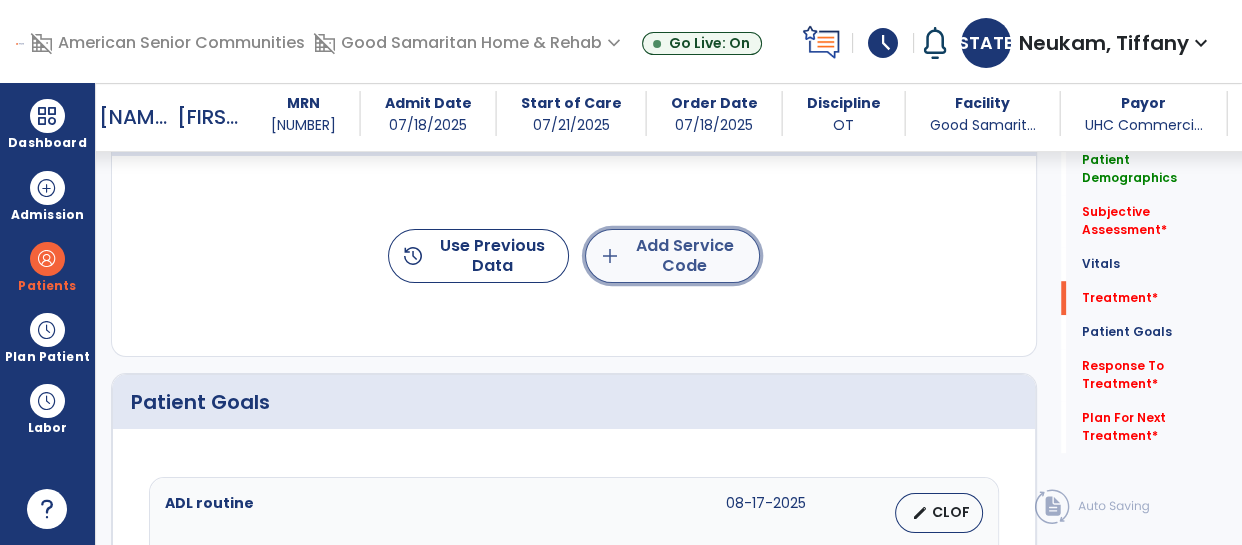 click on "add  Add Service Code" 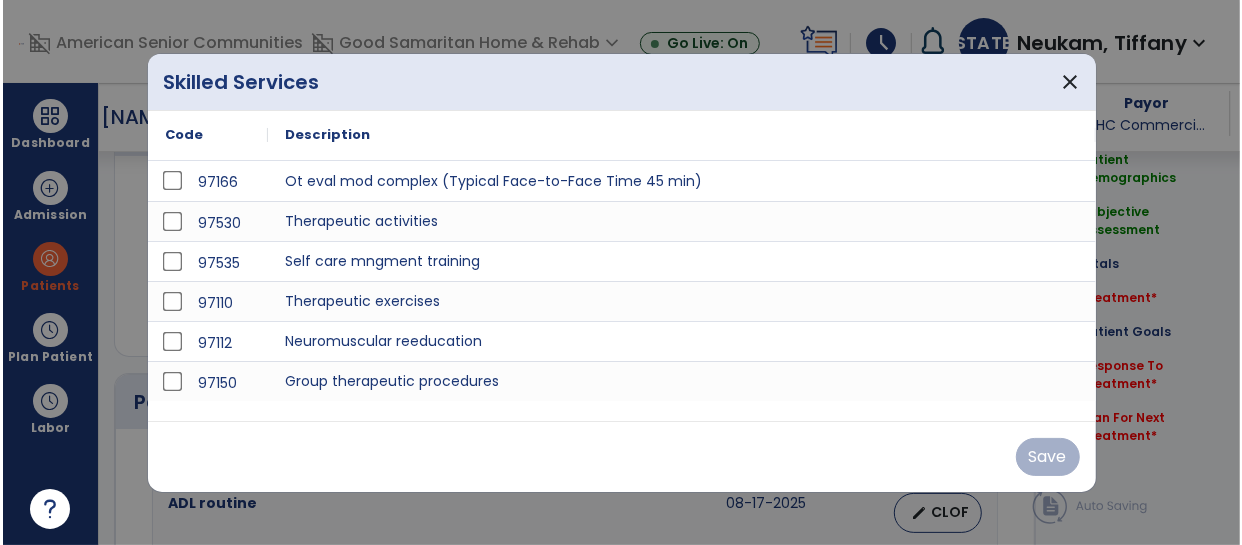 scroll, scrollTop: 1228, scrollLeft: 0, axis: vertical 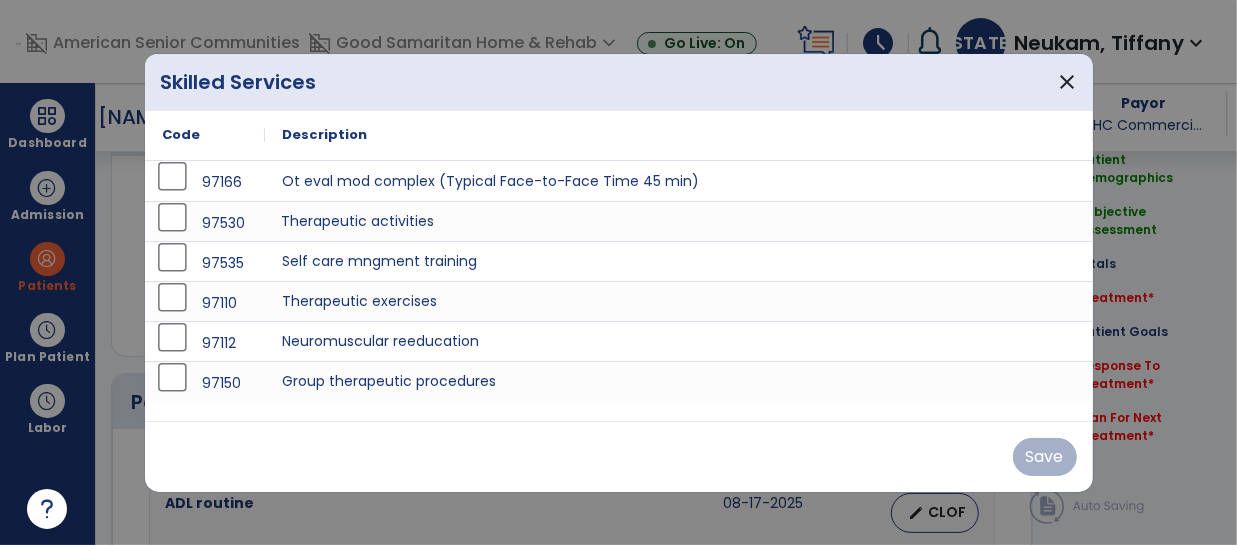 click on "Therapeutic activities" at bounding box center [679, 221] 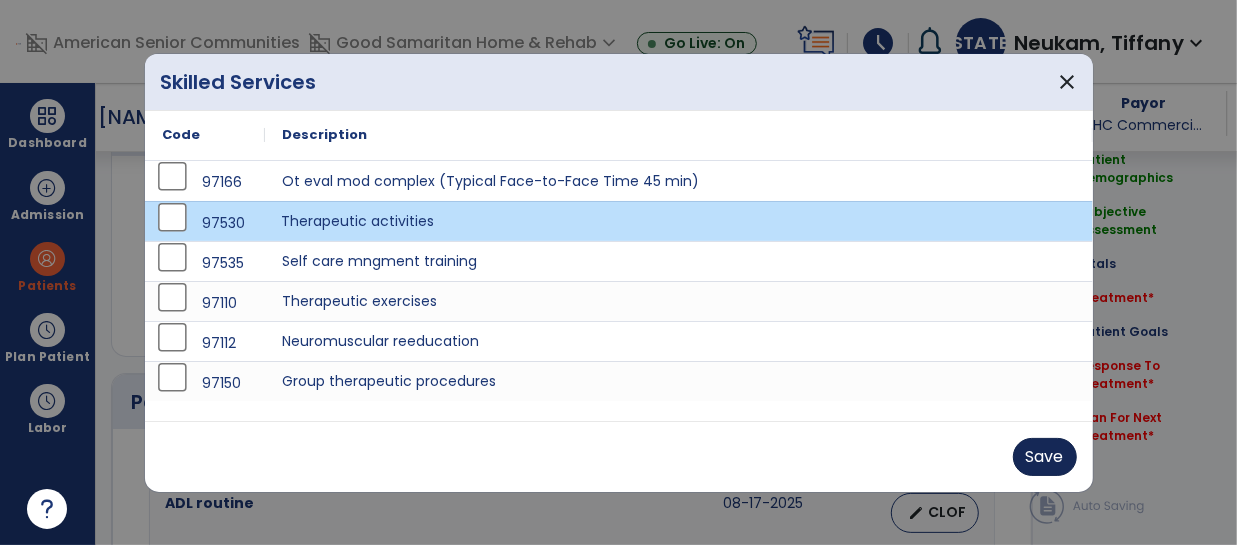 click on "Save" at bounding box center (1045, 457) 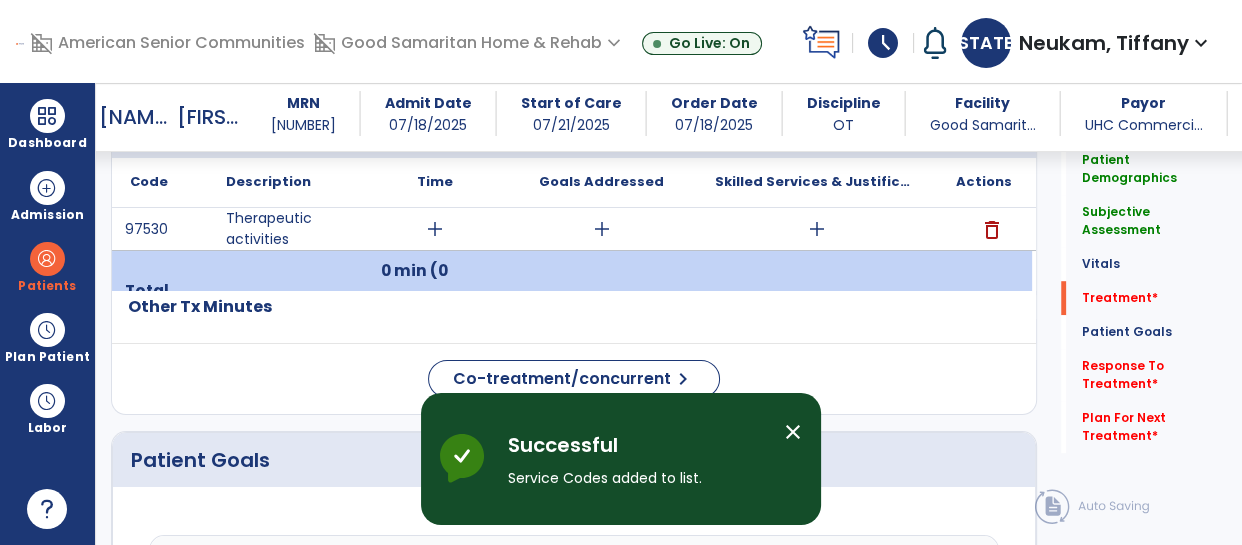 click on "add" at bounding box center [435, 229] 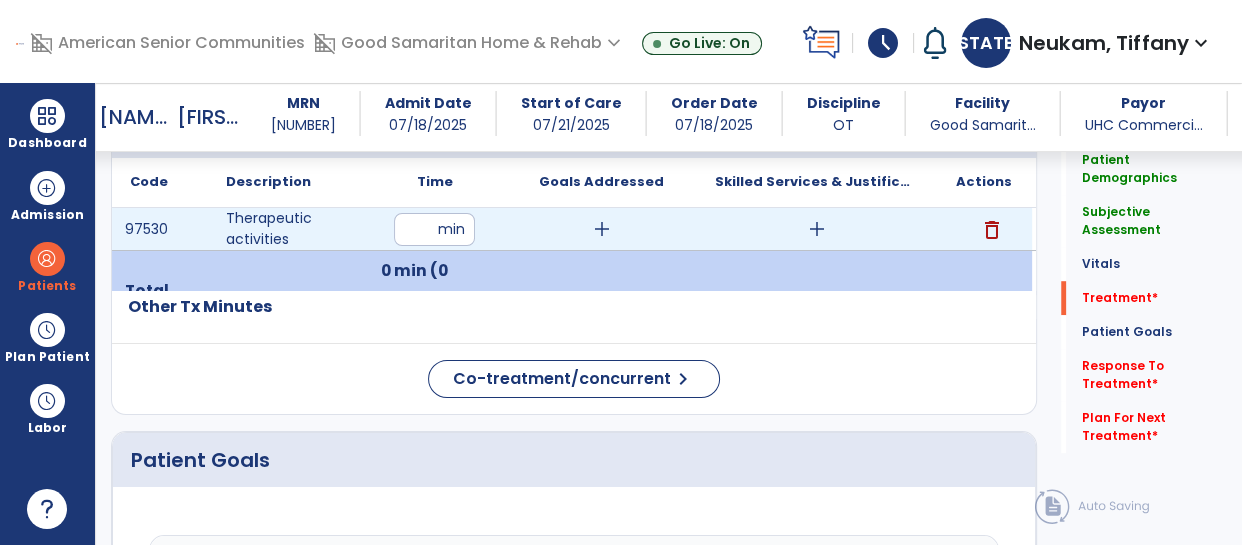 type on "**" 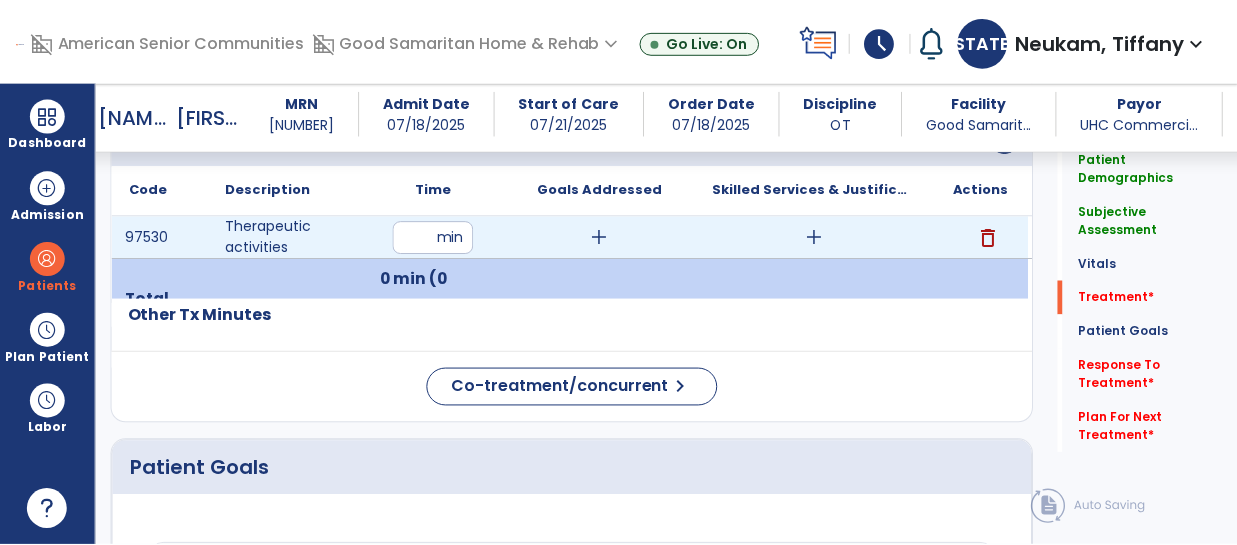 scroll, scrollTop: 1217, scrollLeft: 0, axis: vertical 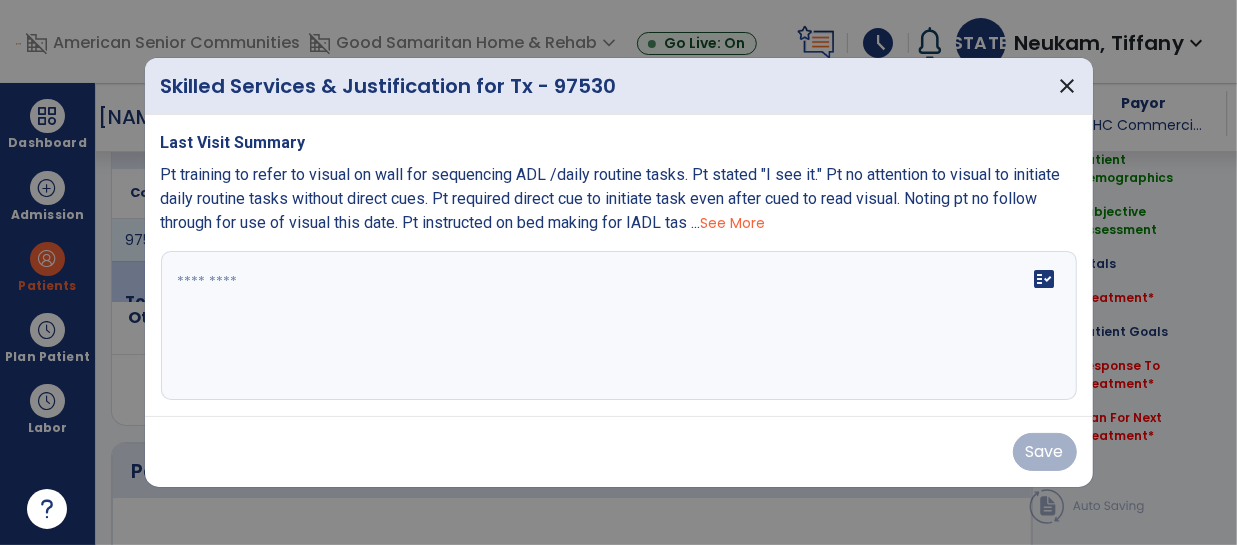click on "See More" at bounding box center [733, 223] 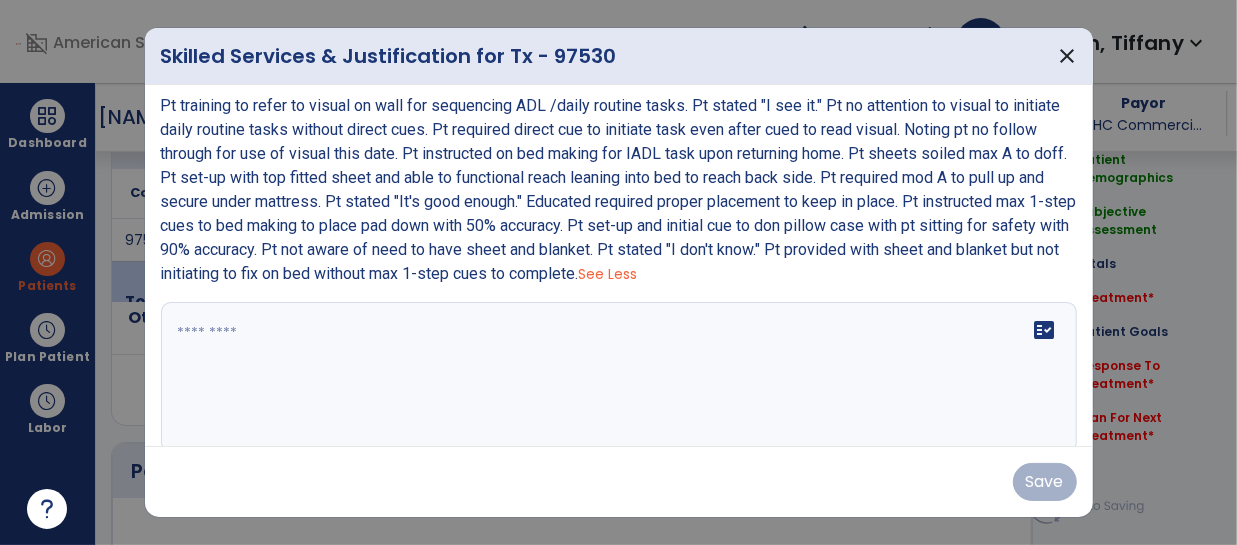 scroll, scrollTop: 40, scrollLeft: 0, axis: vertical 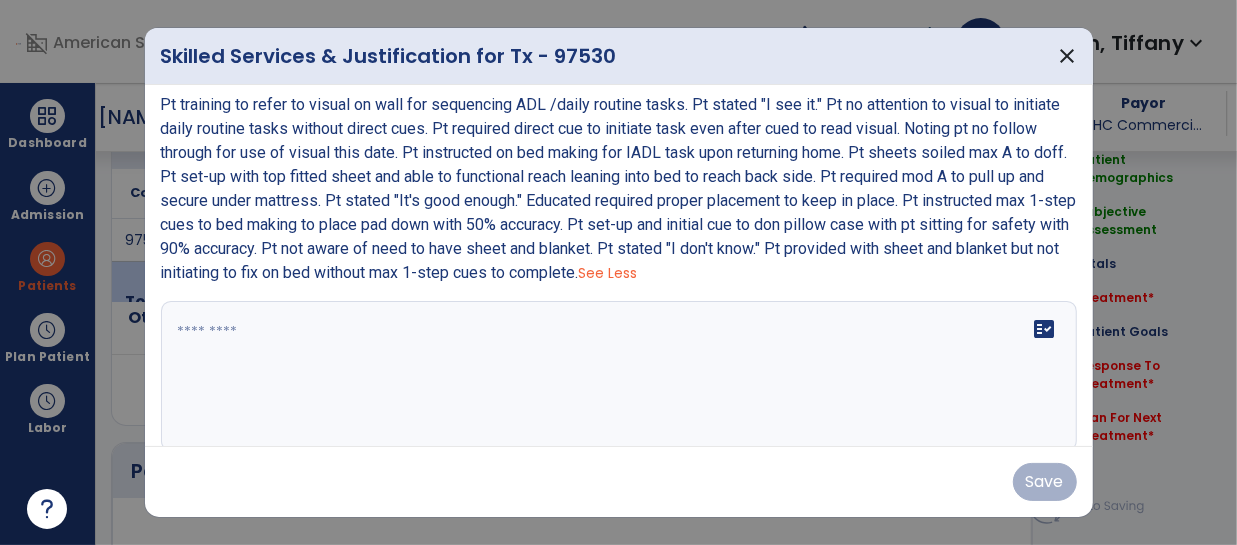click on "fact_check" at bounding box center (619, 376) 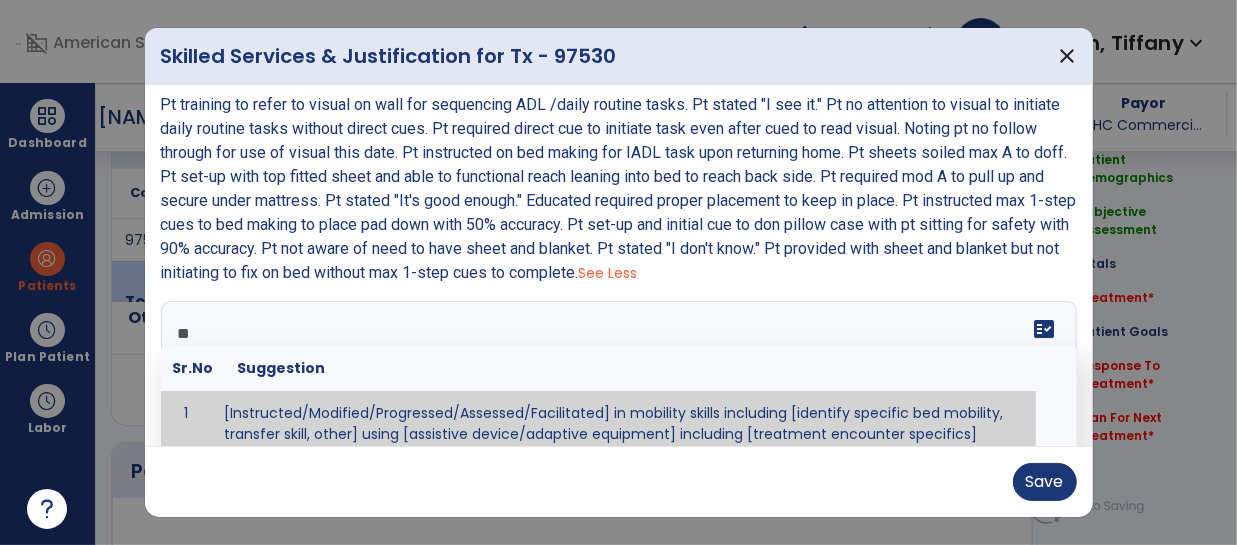 scroll, scrollTop: 51, scrollLeft: 0, axis: vertical 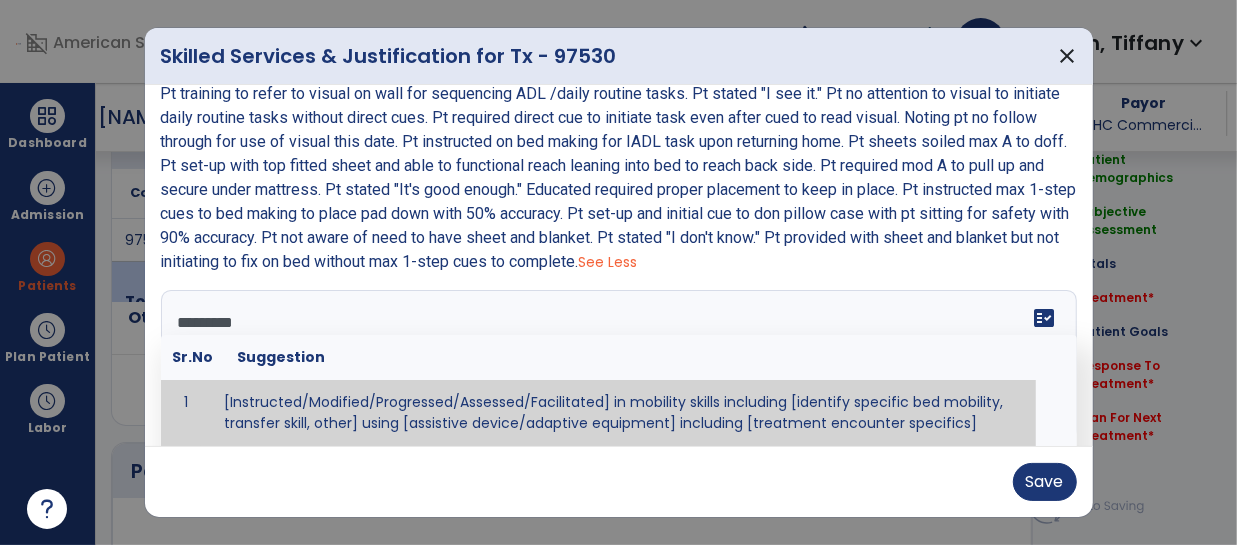 type on "**********" 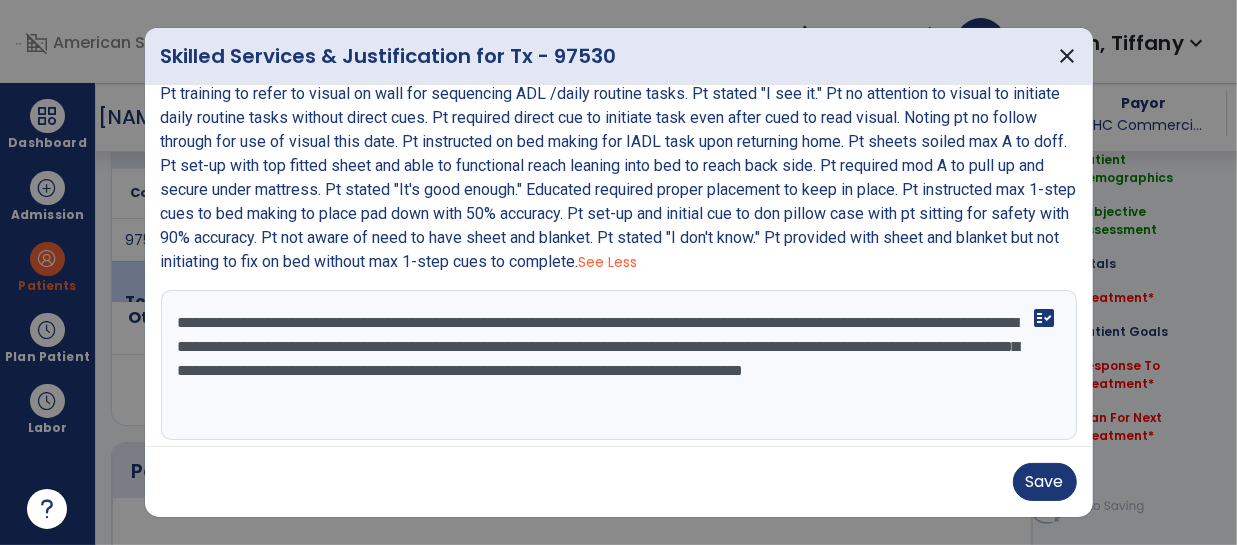 click on "**********" at bounding box center [617, 365] 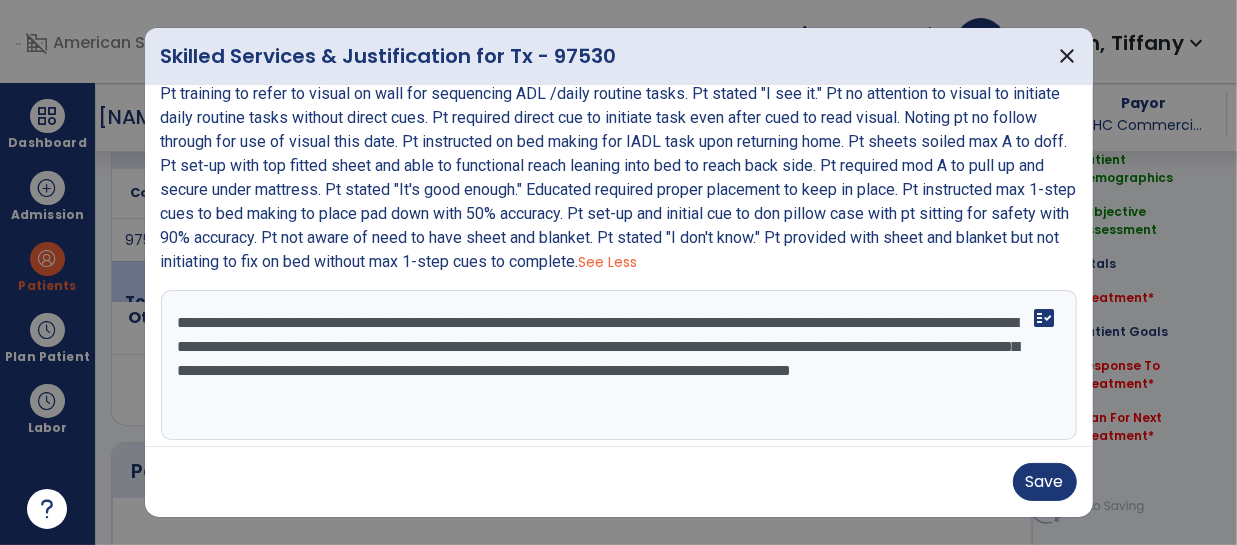 click on "**********" at bounding box center (617, 365) 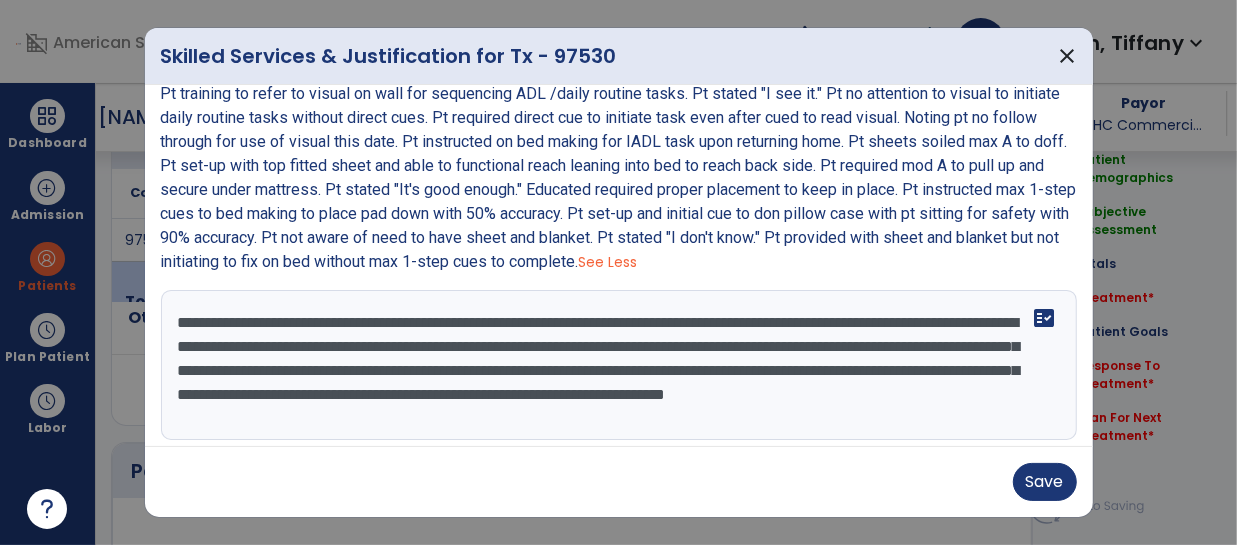 scroll, scrollTop: 14, scrollLeft: 0, axis: vertical 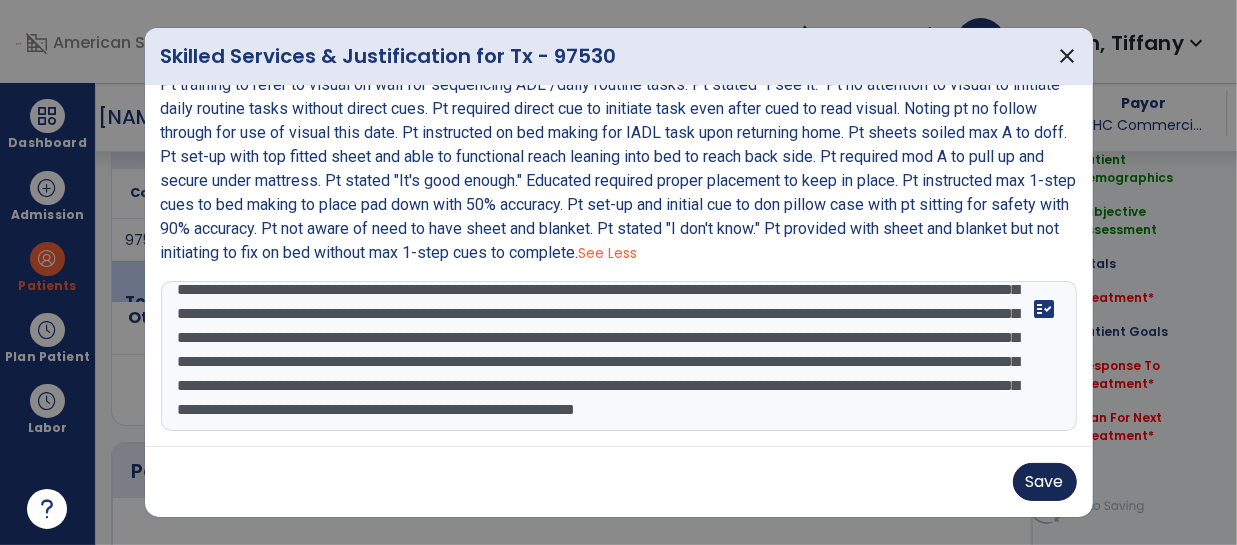 type on "**********" 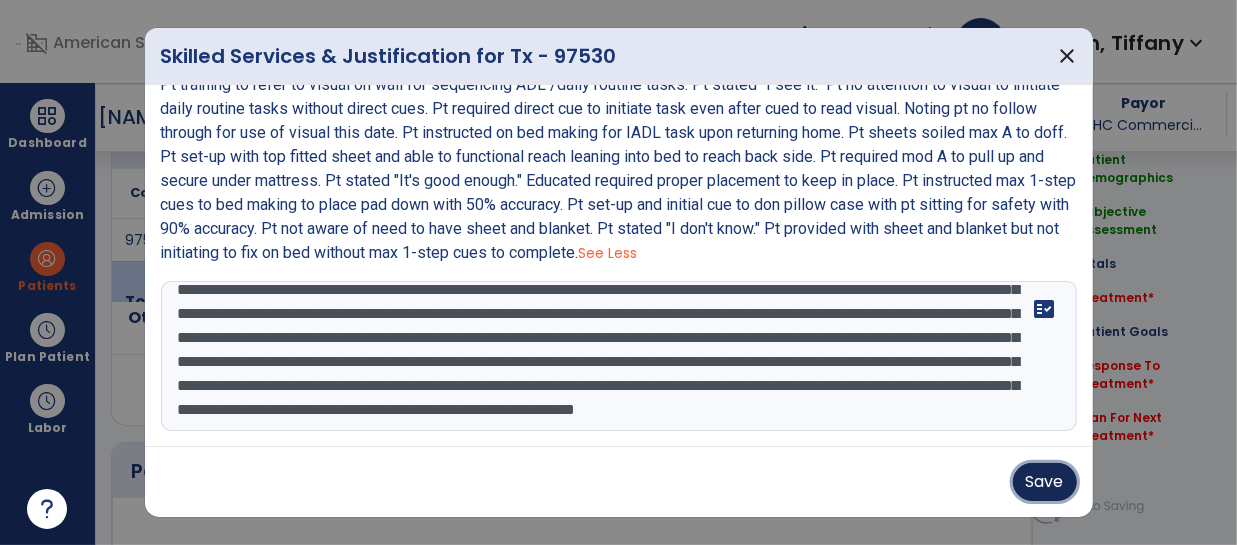 click on "Save" at bounding box center [1045, 482] 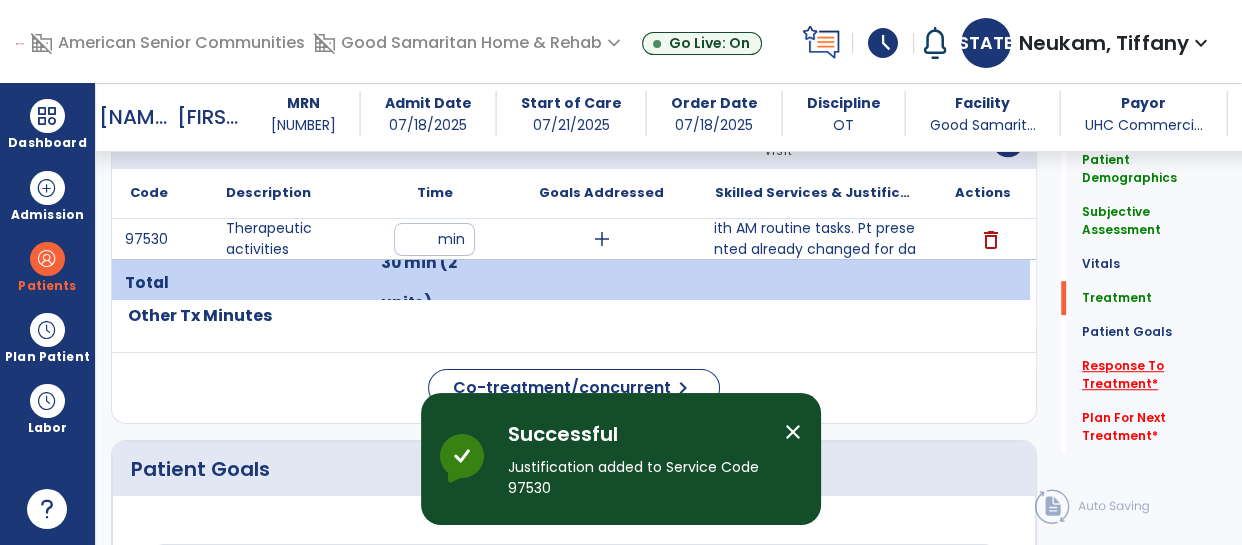 click on "Response To Treatment   *" 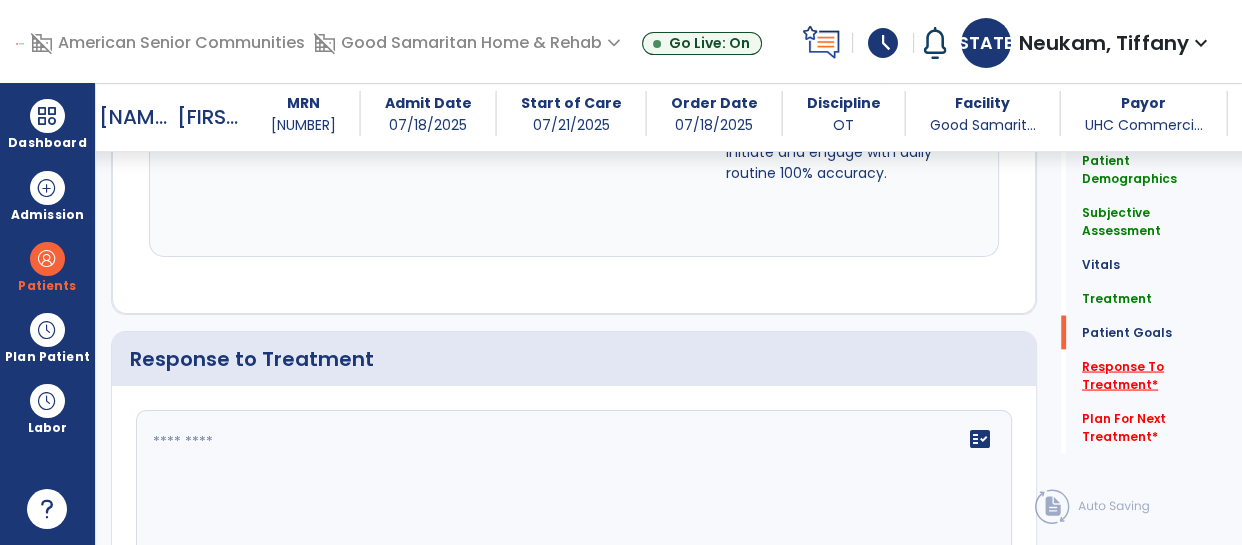 scroll, scrollTop: 3574, scrollLeft: 0, axis: vertical 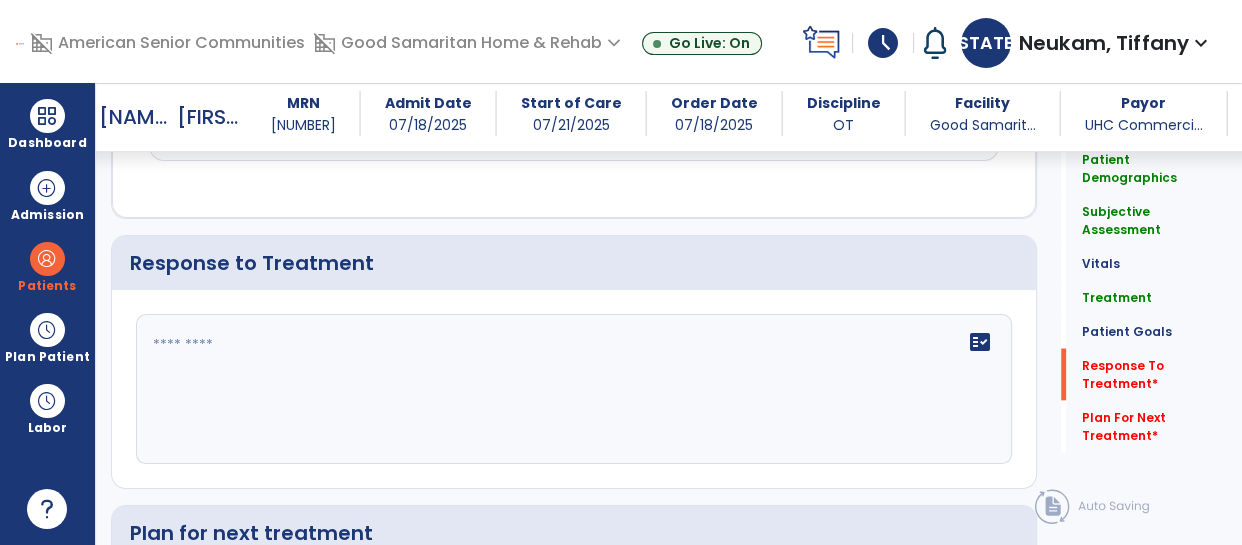 click on "fact_check" 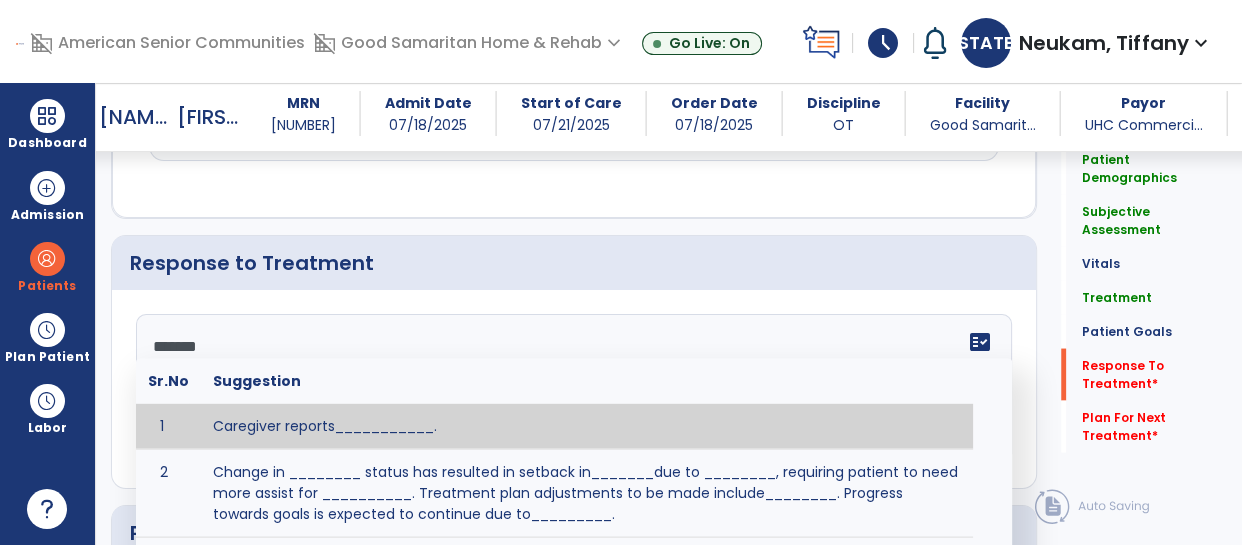 type on "********" 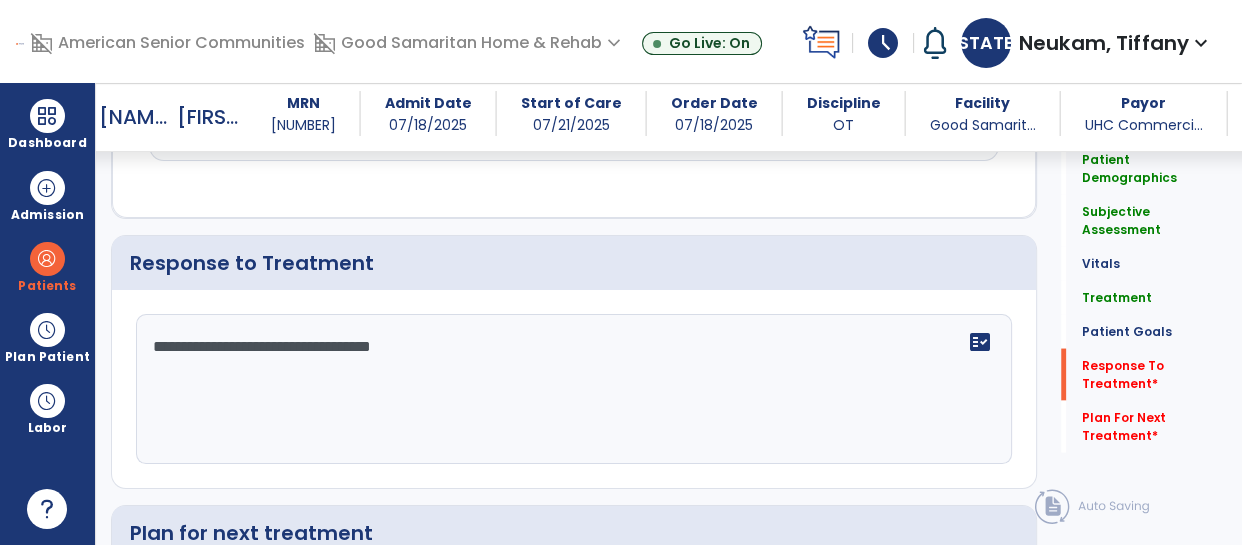 scroll, scrollTop: 3849, scrollLeft: 0, axis: vertical 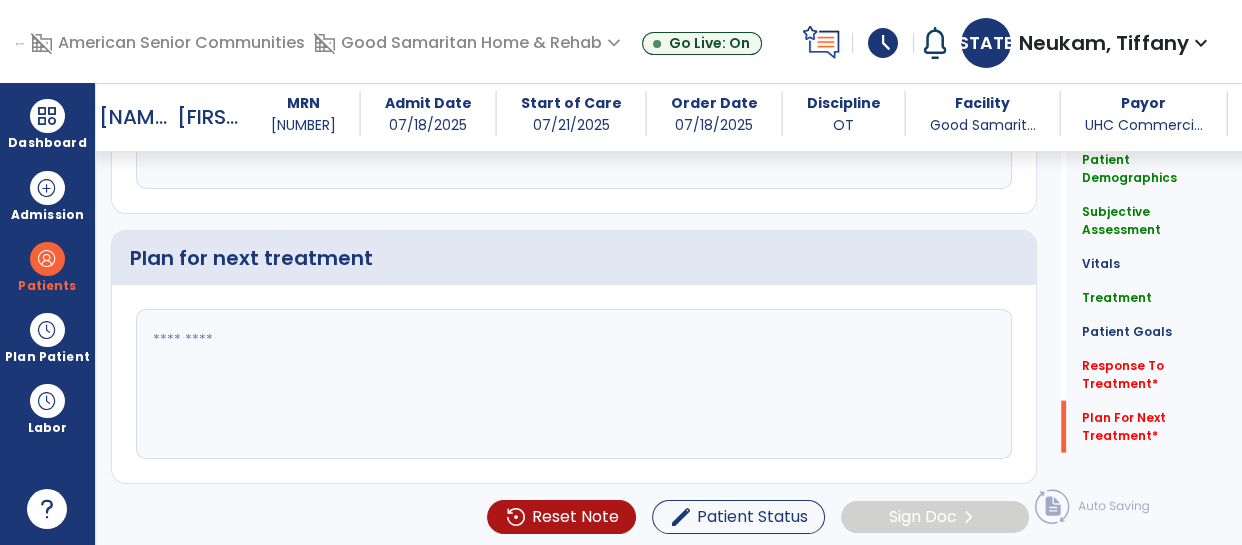 type on "**********" 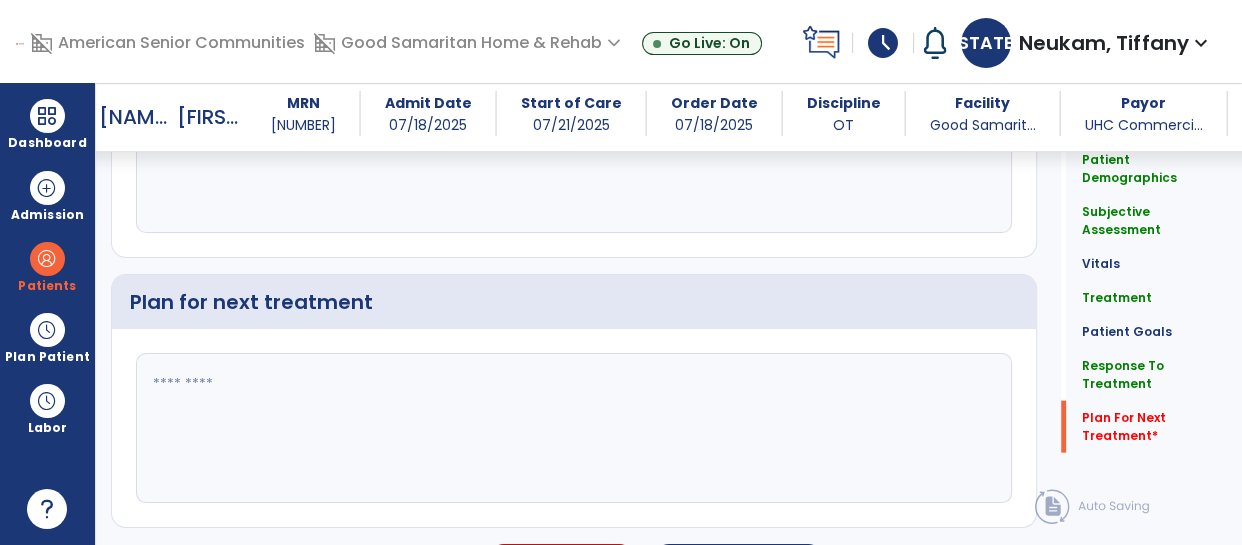scroll, scrollTop: 3849, scrollLeft: 0, axis: vertical 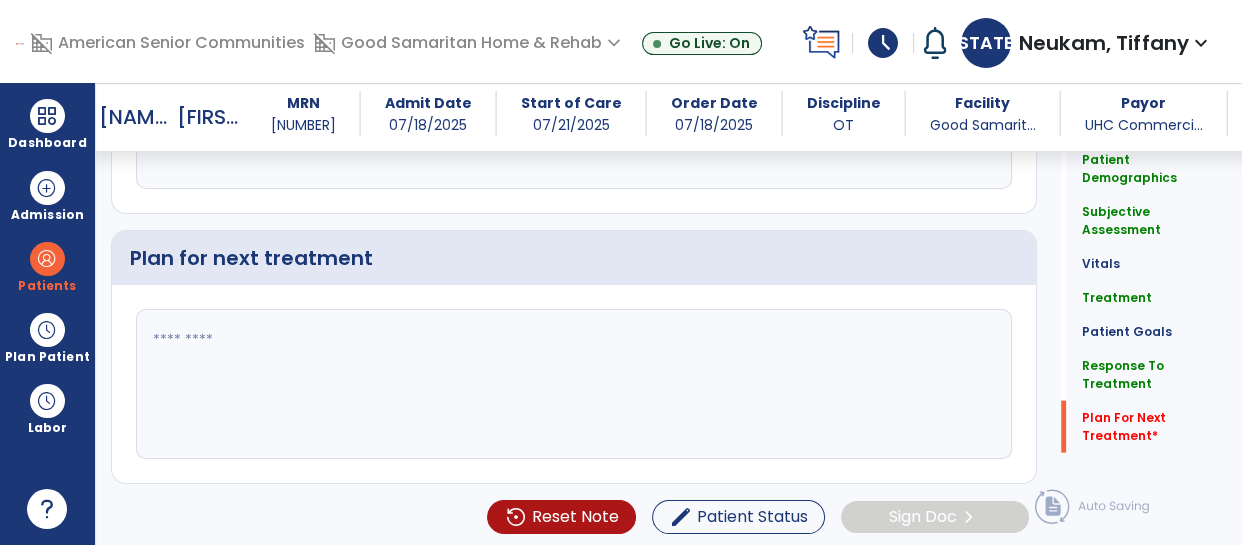 type on "*" 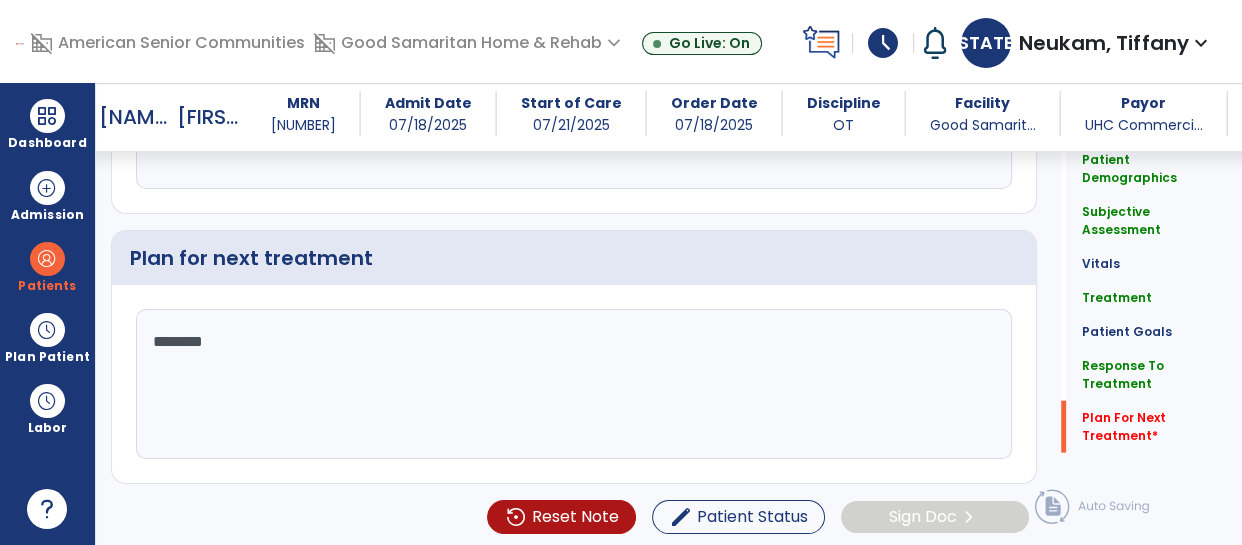 type on "*********" 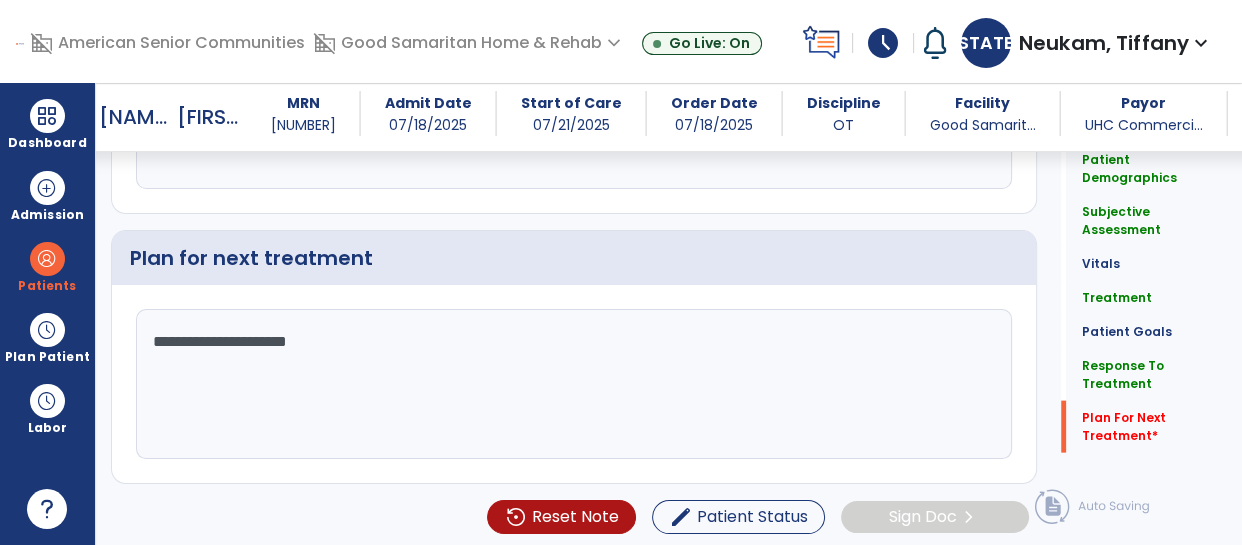 click on "**********" 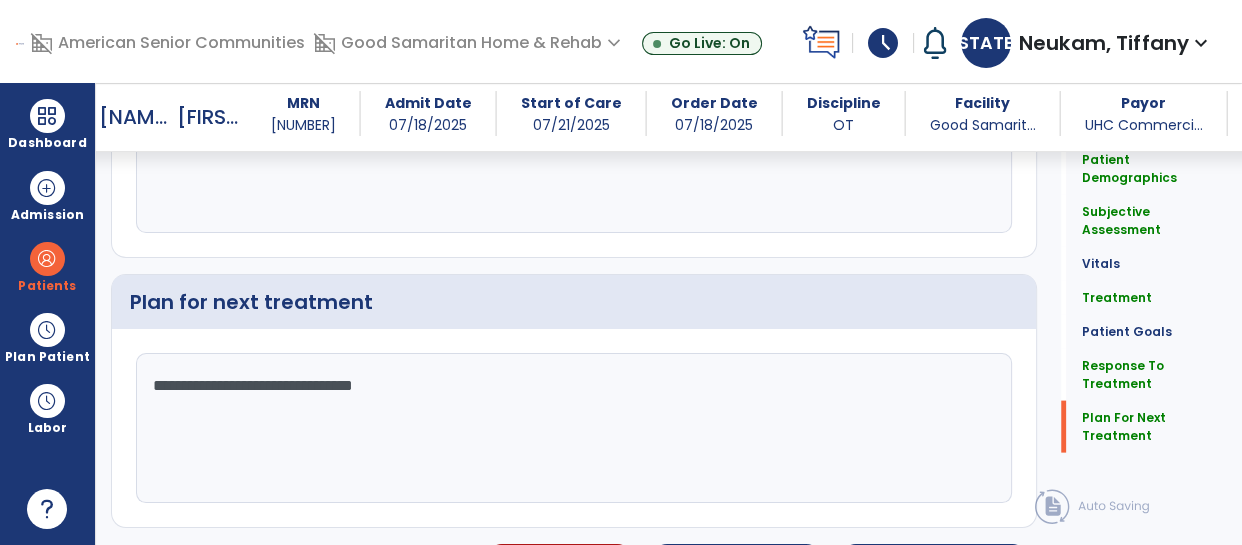 scroll, scrollTop: 3849, scrollLeft: 0, axis: vertical 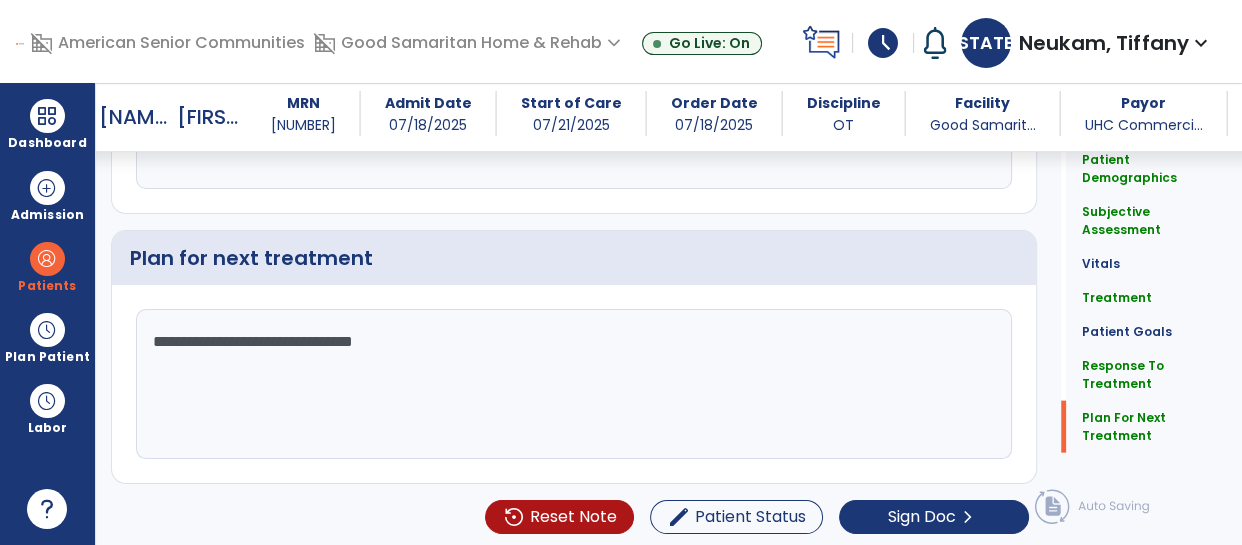 click on "**********" 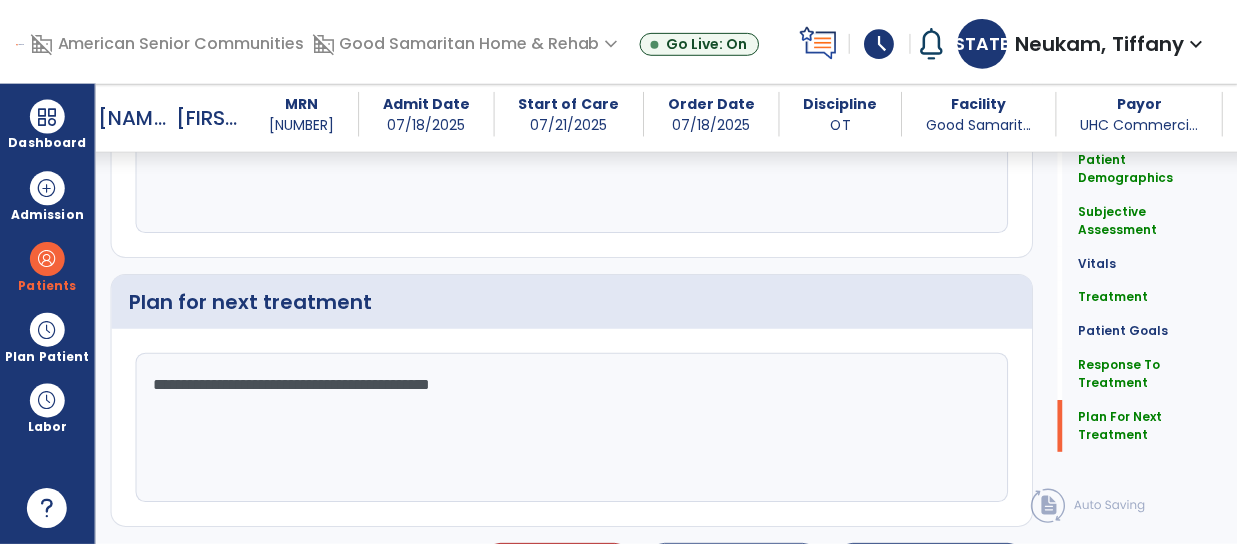 scroll, scrollTop: 3849, scrollLeft: 0, axis: vertical 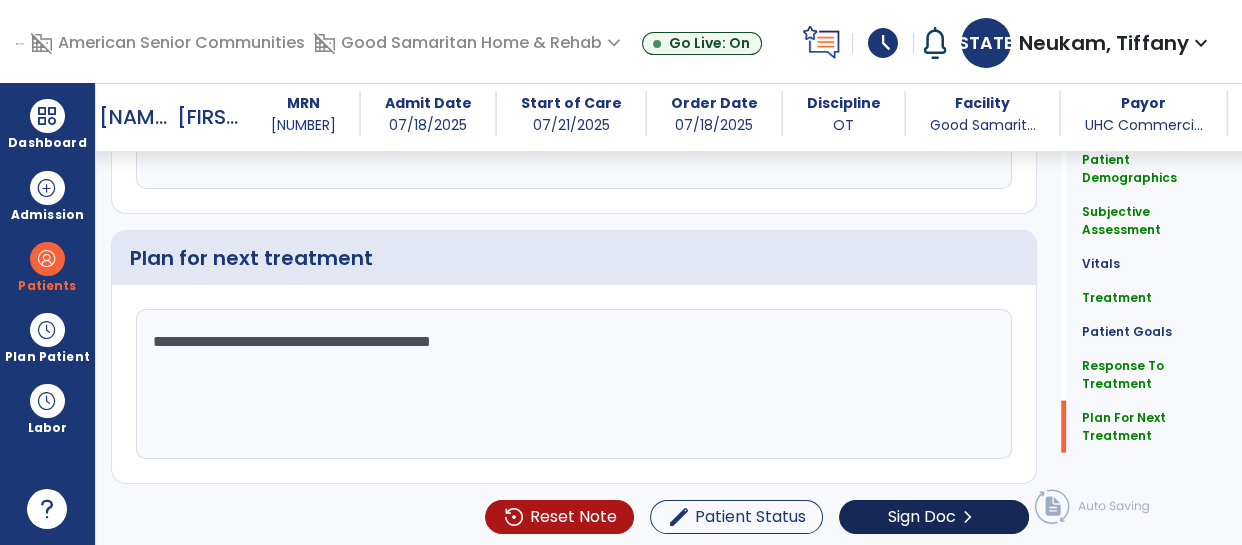 type on "**********" 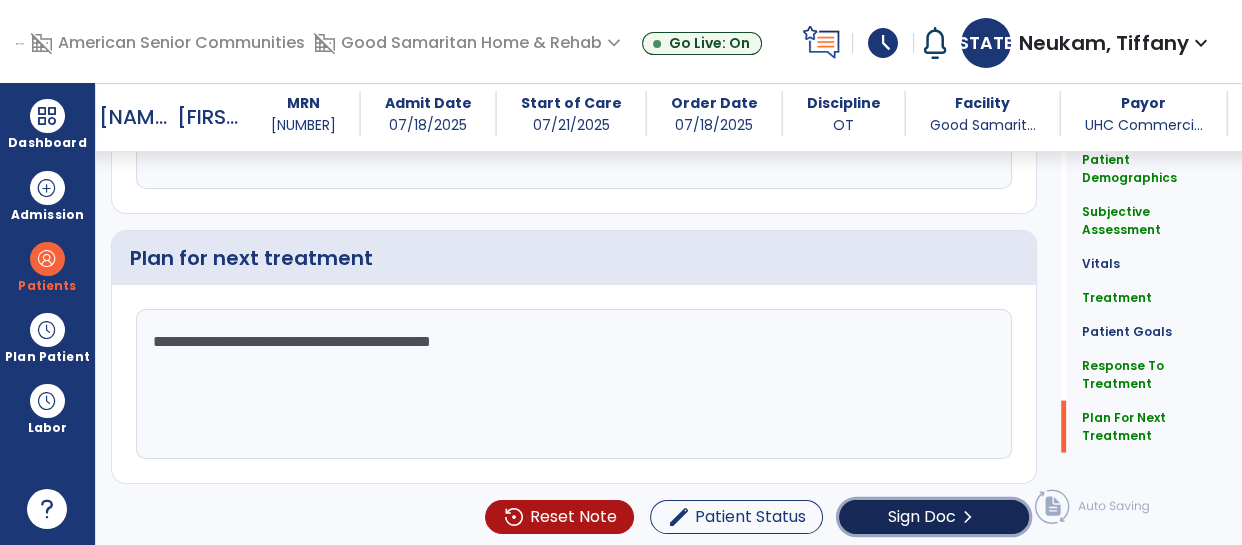 click on "Sign Doc" 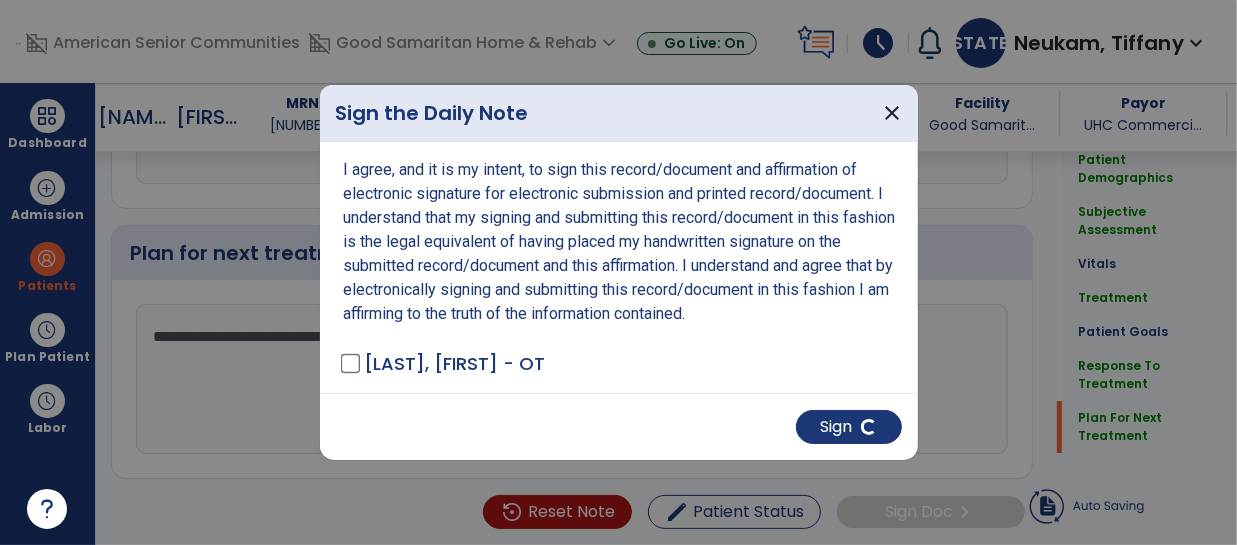 scroll, scrollTop: 3805, scrollLeft: 0, axis: vertical 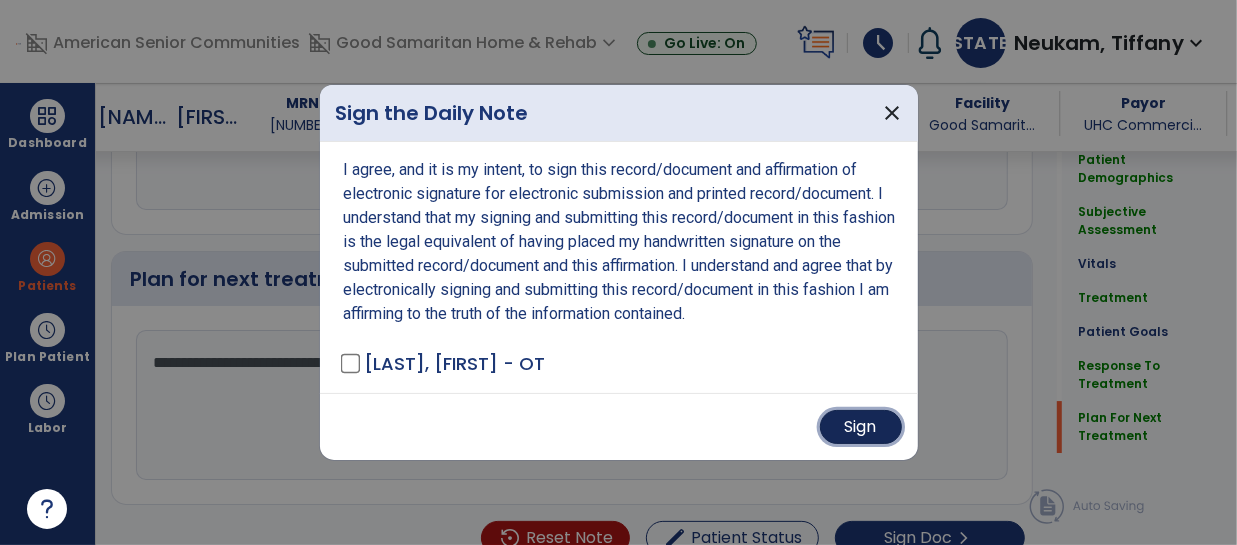 click on "Sign" at bounding box center [861, 427] 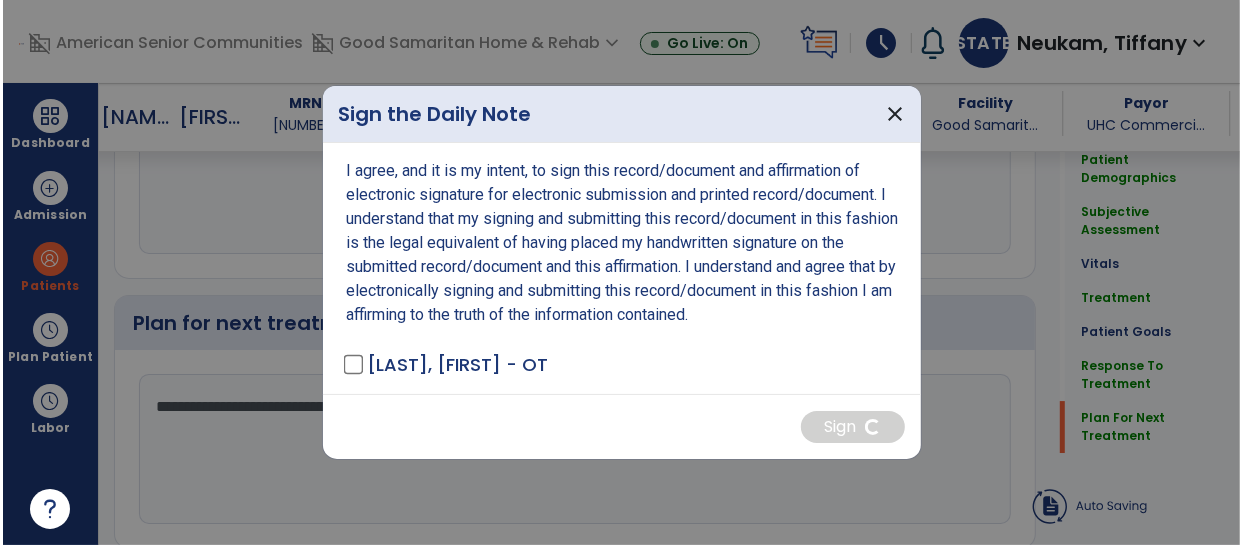 scroll, scrollTop: 3849, scrollLeft: 0, axis: vertical 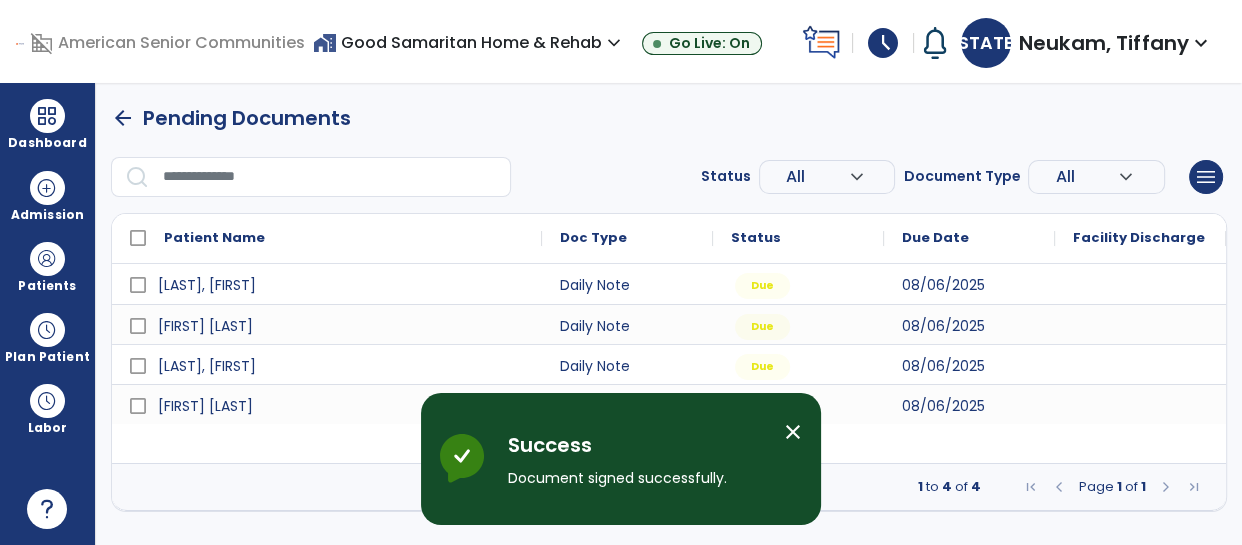 click on "close" at bounding box center [793, 432] 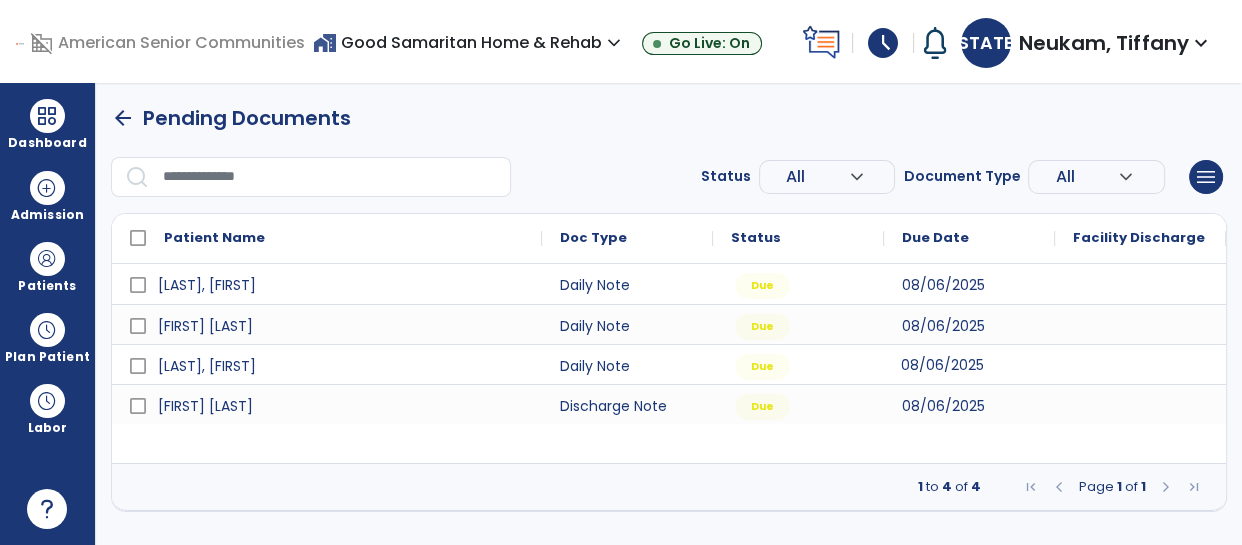 click on "08/06/2025" at bounding box center (969, 364) 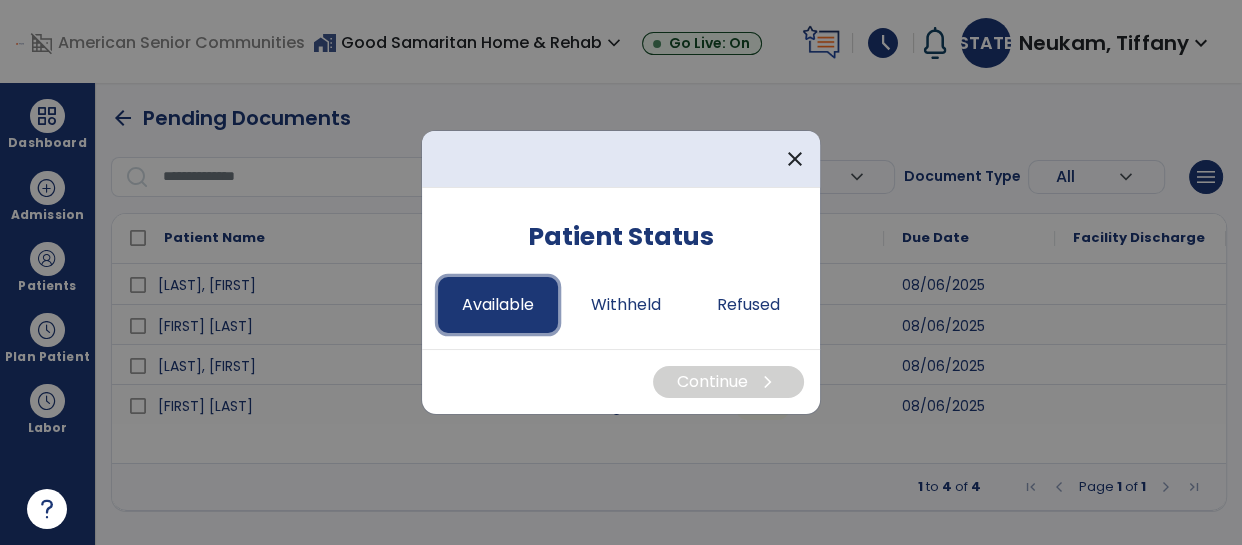 click on "Available" at bounding box center (498, 305) 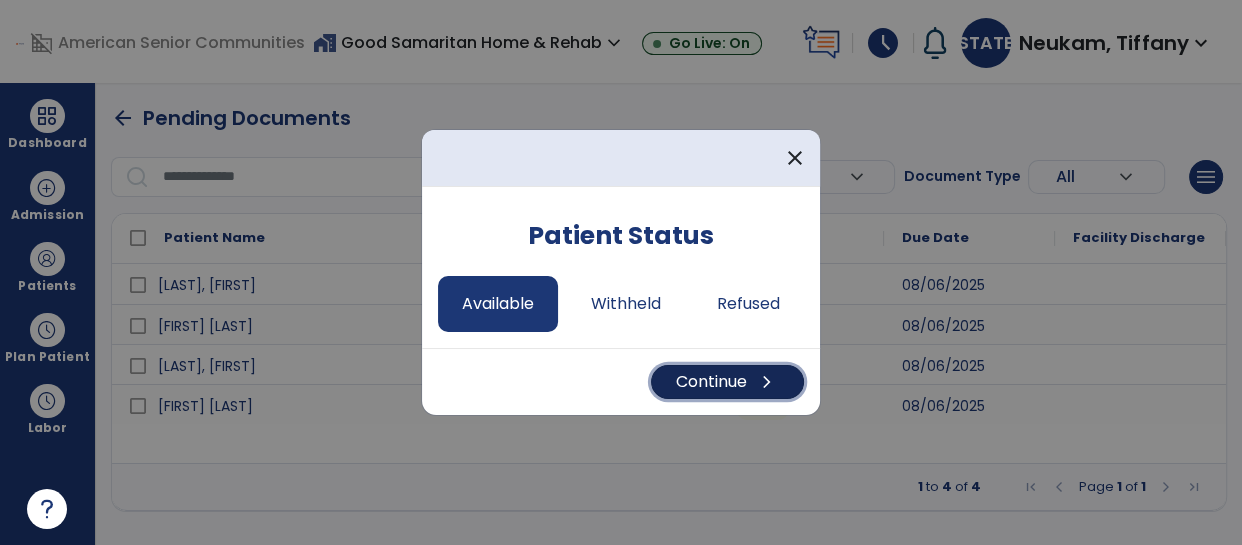 click on "Continue   chevron_right" at bounding box center [727, 382] 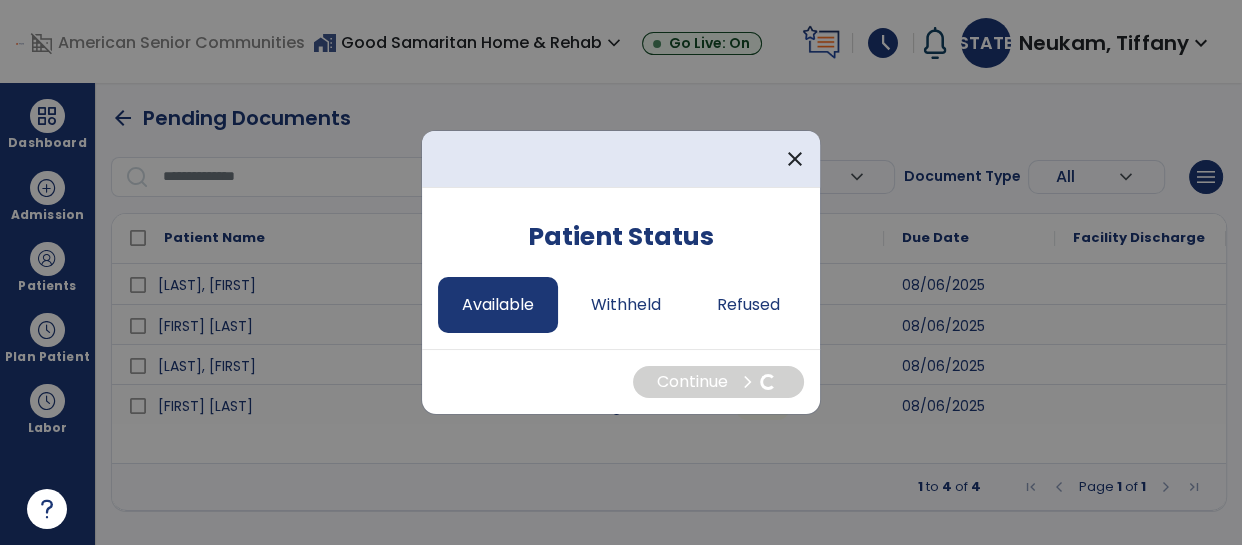 select on "*" 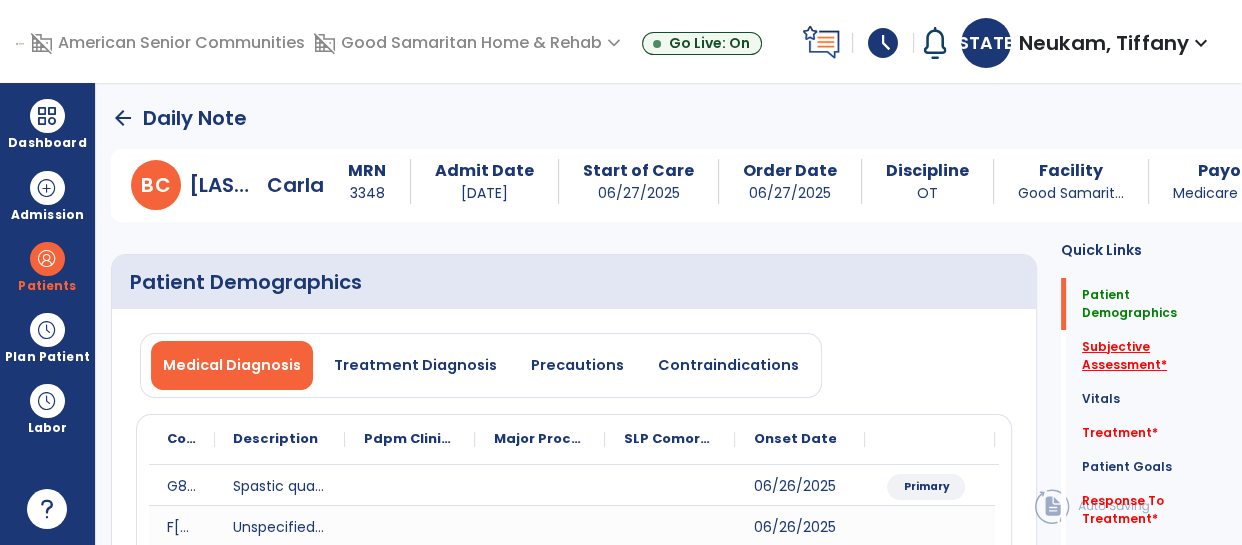 click on "Subjective Assessment   *" 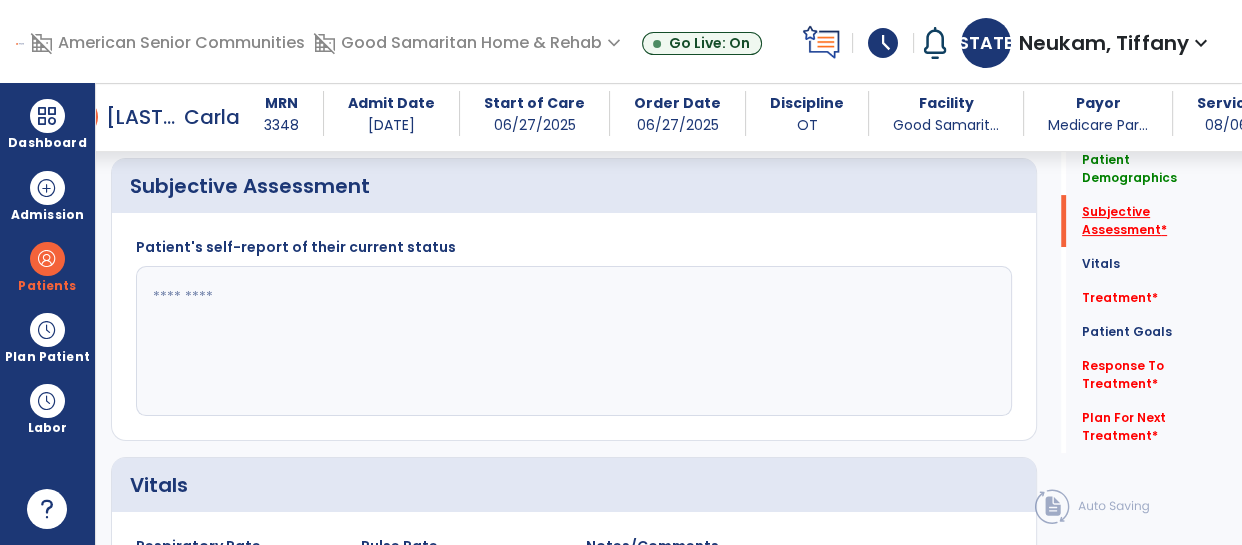 scroll, scrollTop: 493, scrollLeft: 0, axis: vertical 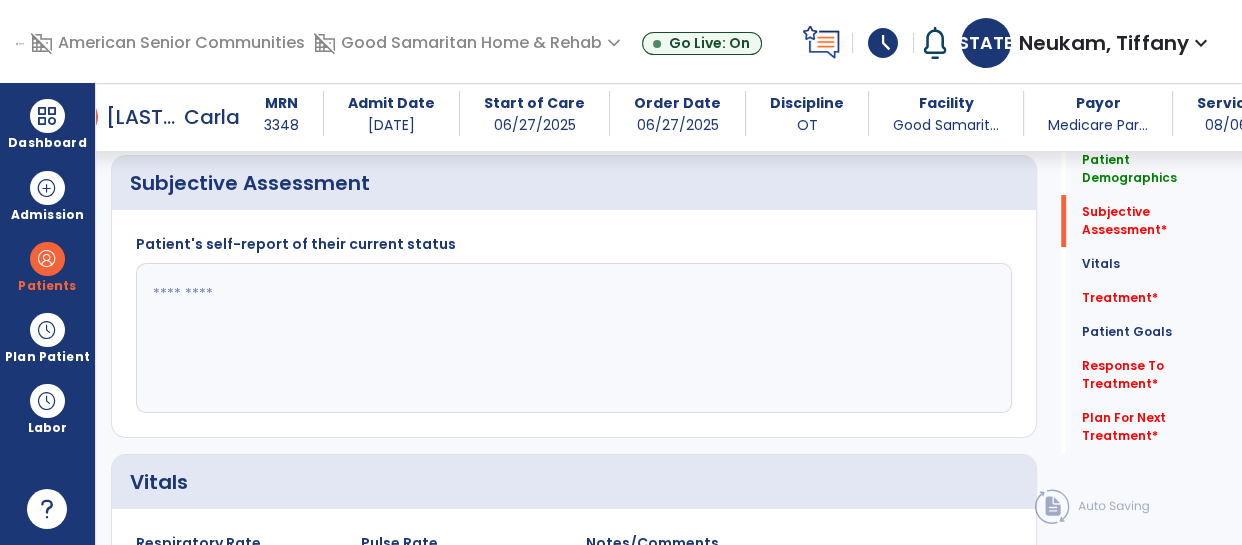 click 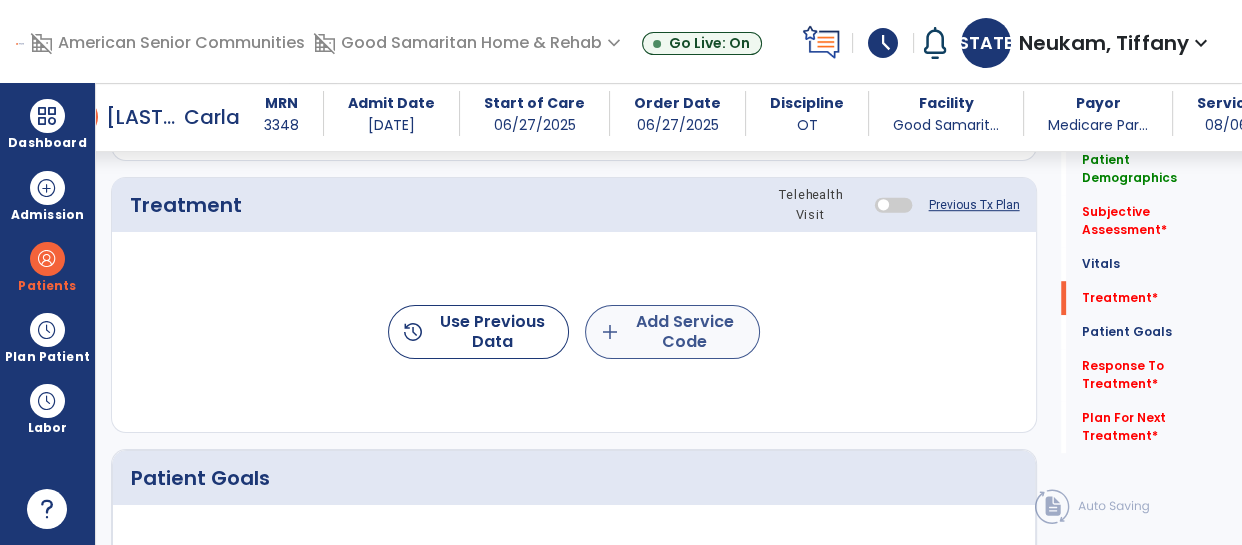 type on "**********" 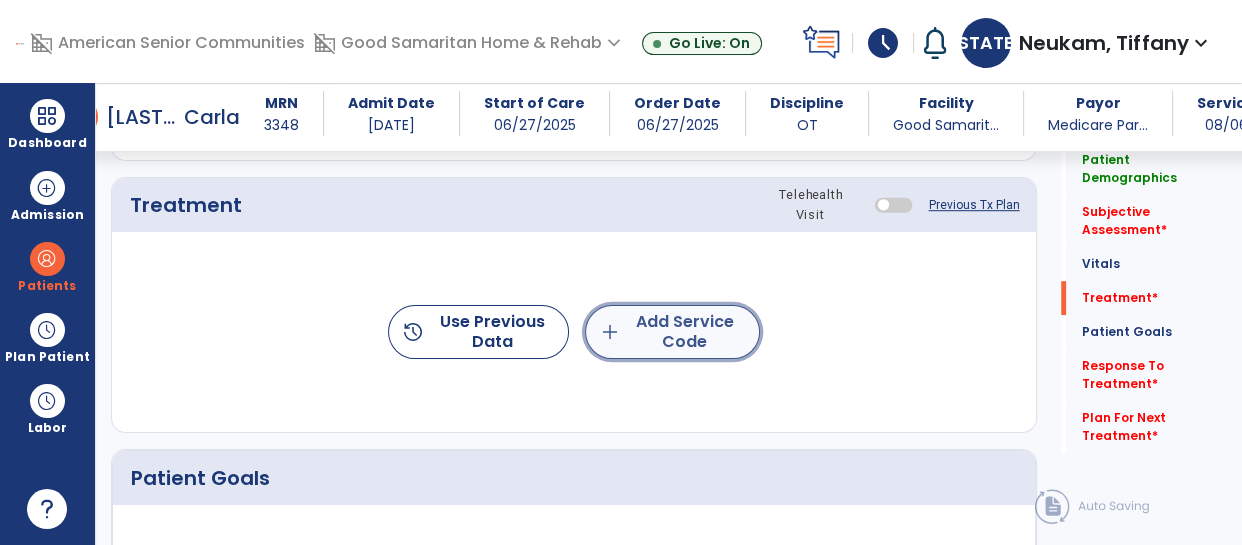 click on "add  Add Service Code" 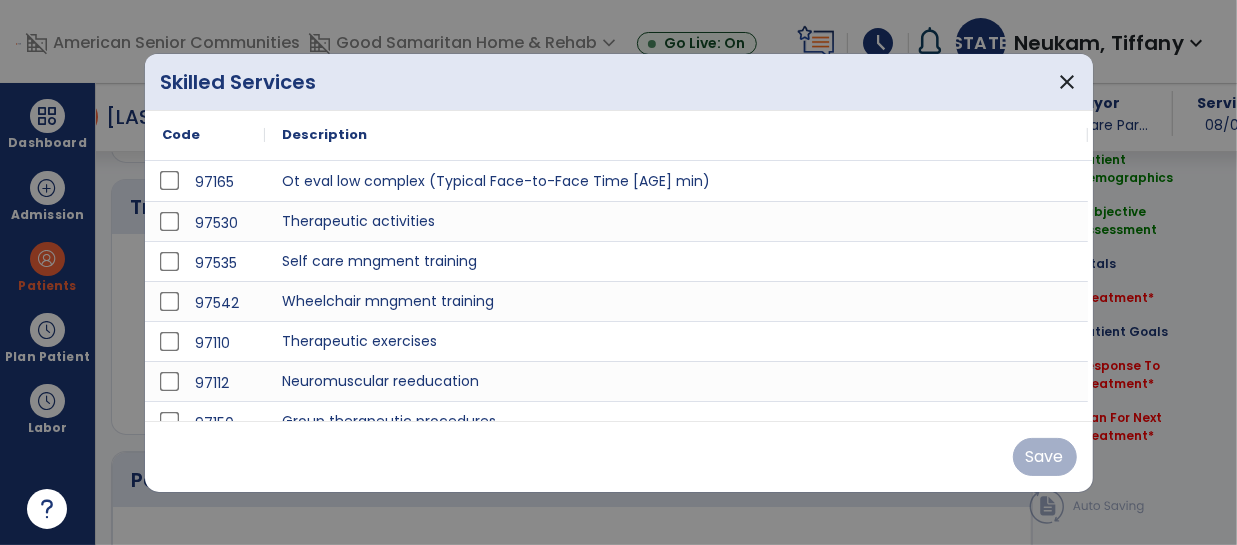 scroll, scrollTop: 1190, scrollLeft: 0, axis: vertical 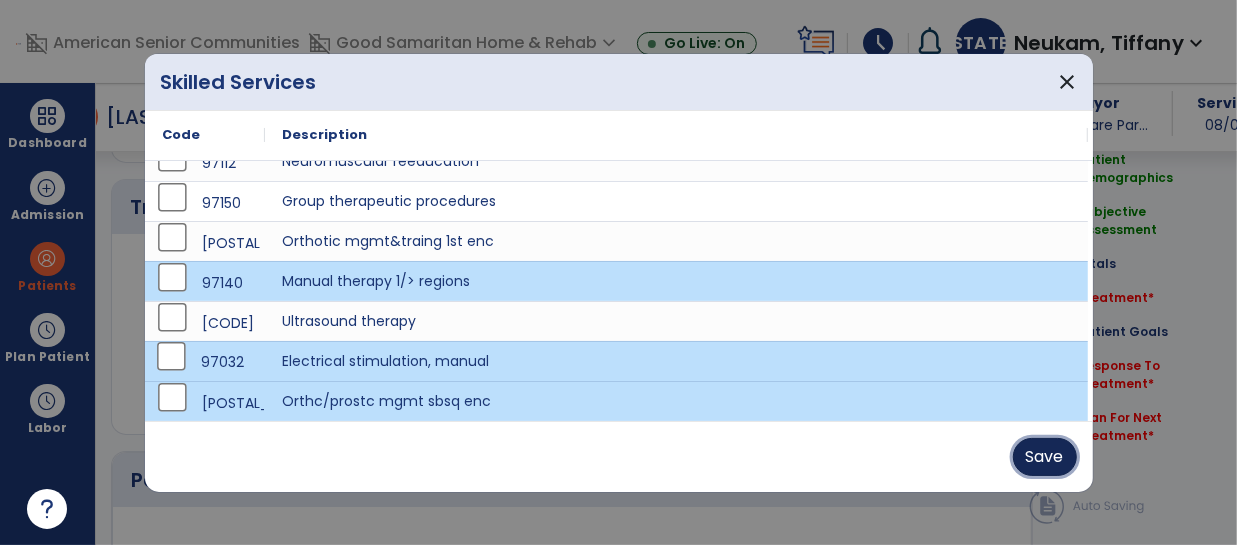 click on "Save" at bounding box center (1045, 457) 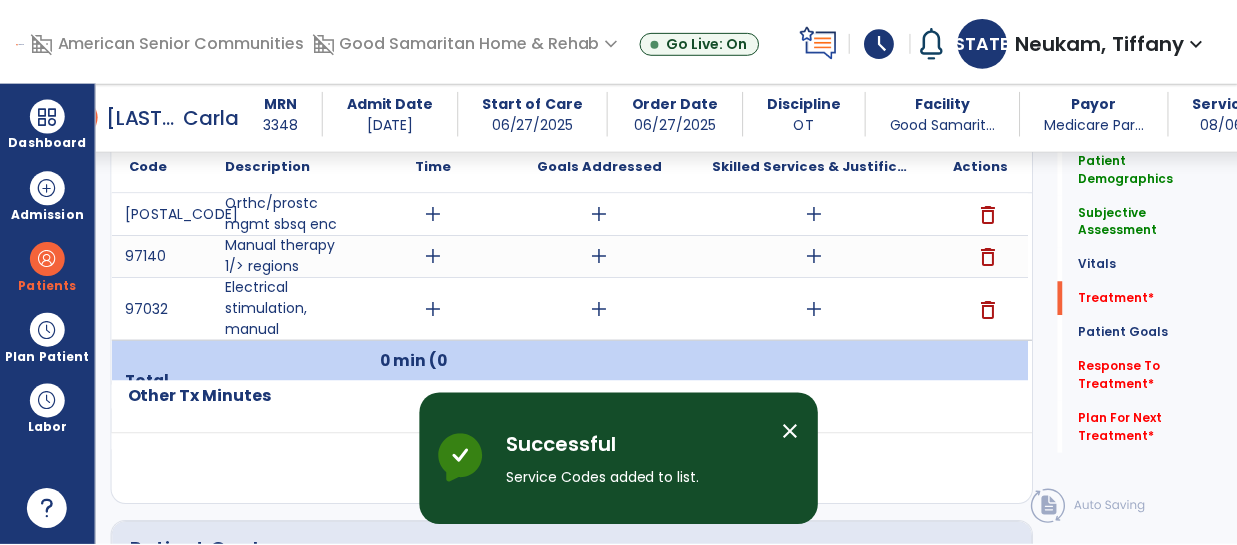 scroll, scrollTop: 1289, scrollLeft: 0, axis: vertical 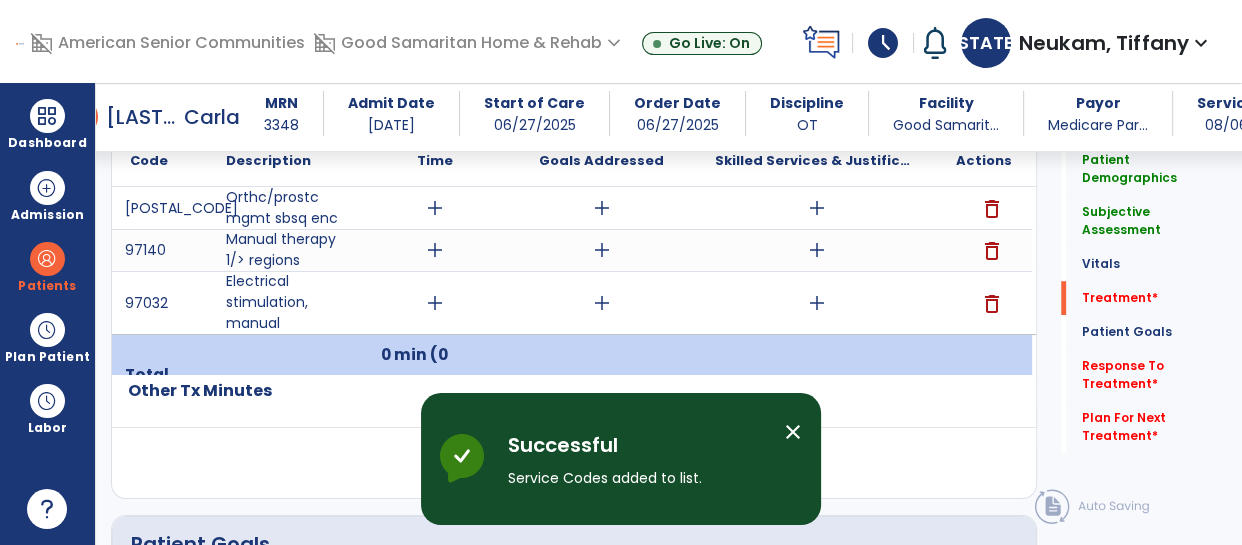 click on "add" at bounding box center [435, 303] 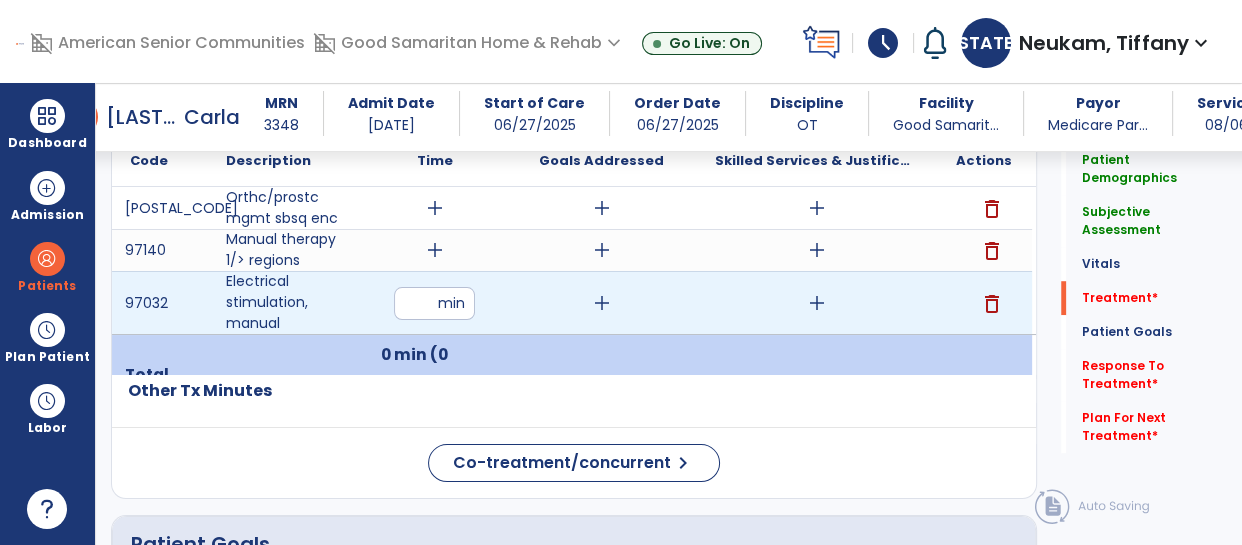 type on "**" 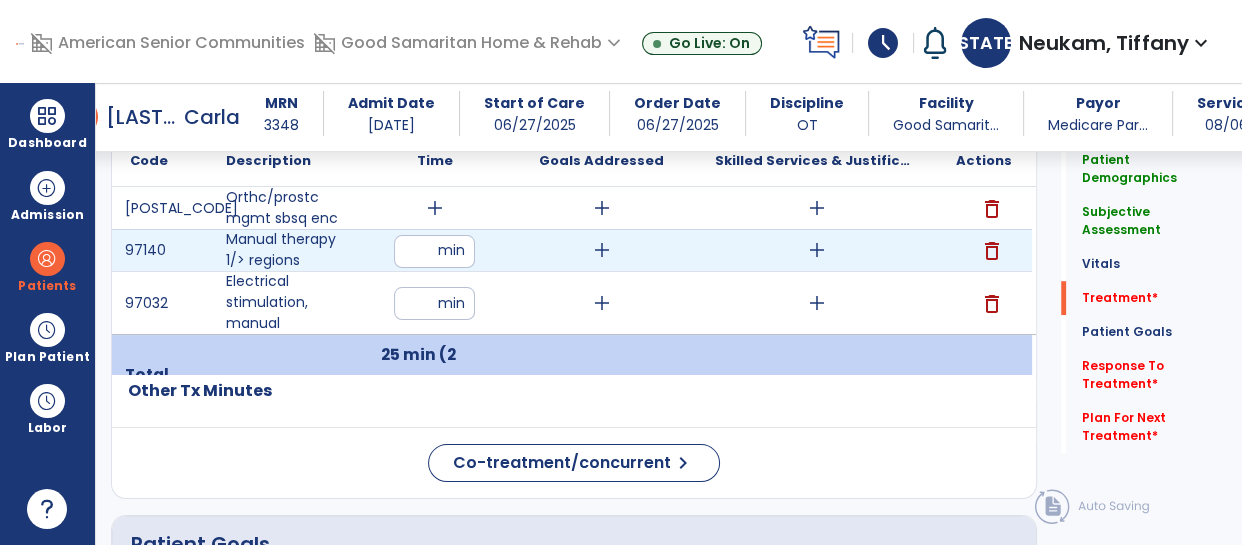 type on "**" 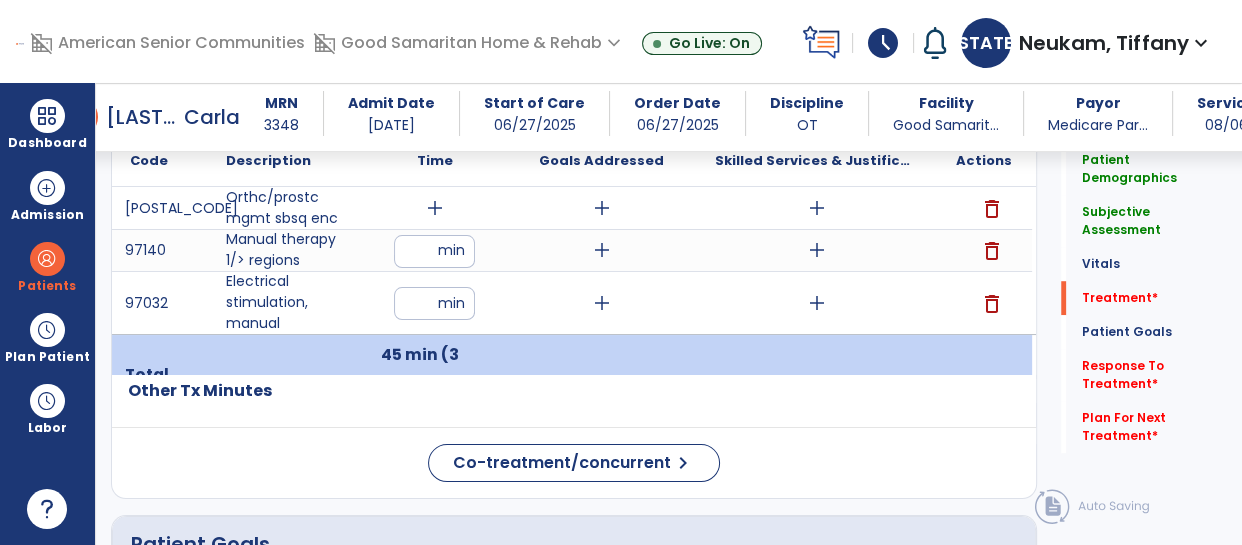 click on "add" at bounding box center [435, 208] 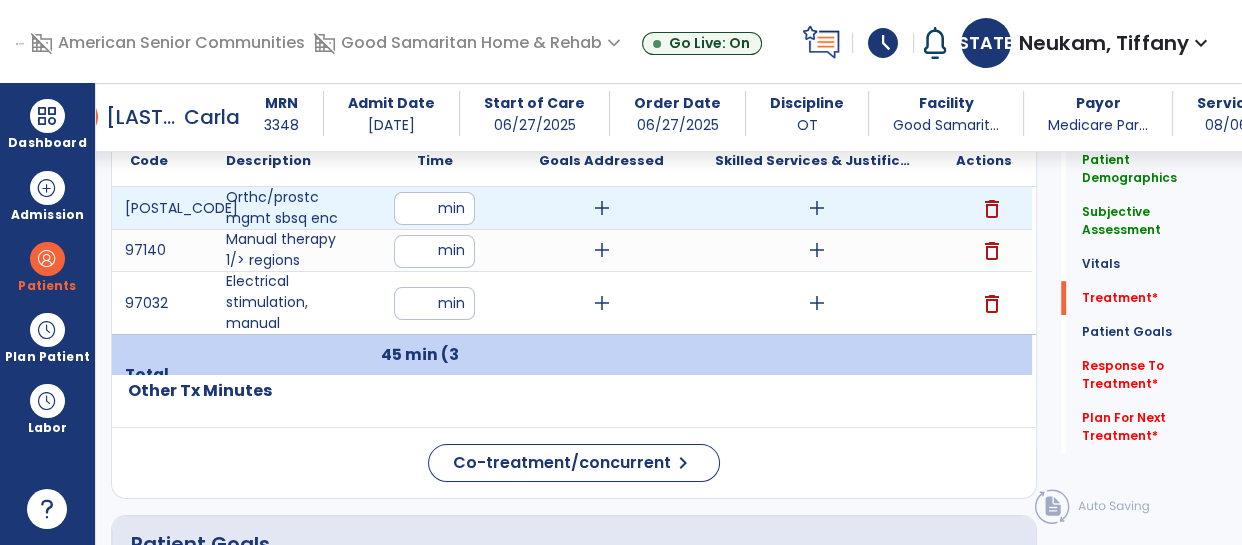 type on "**" 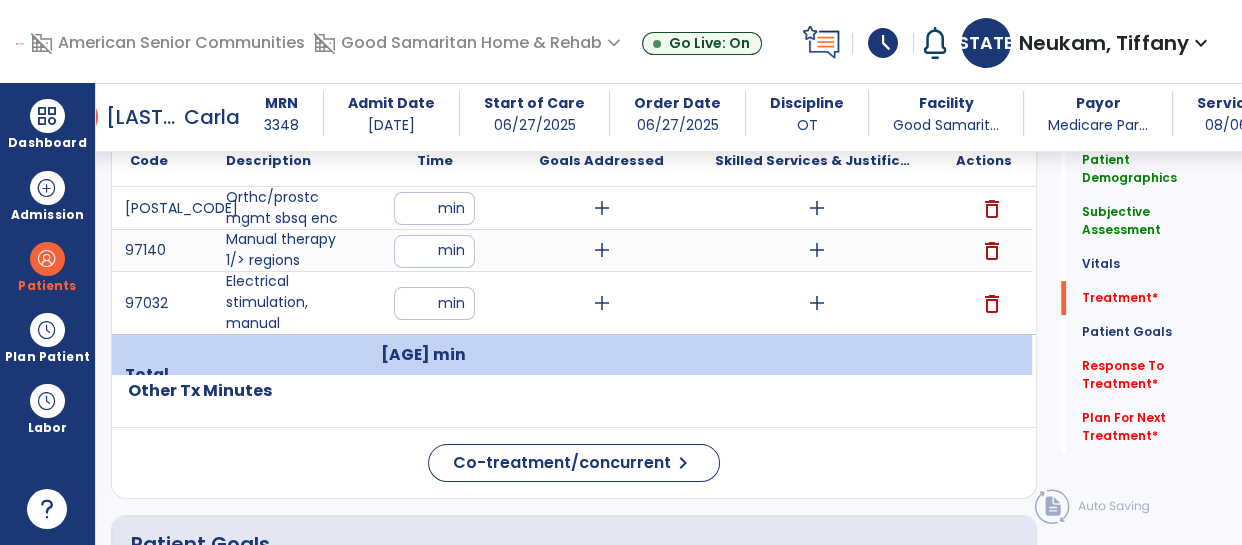 click on "add" at bounding box center [817, 303] 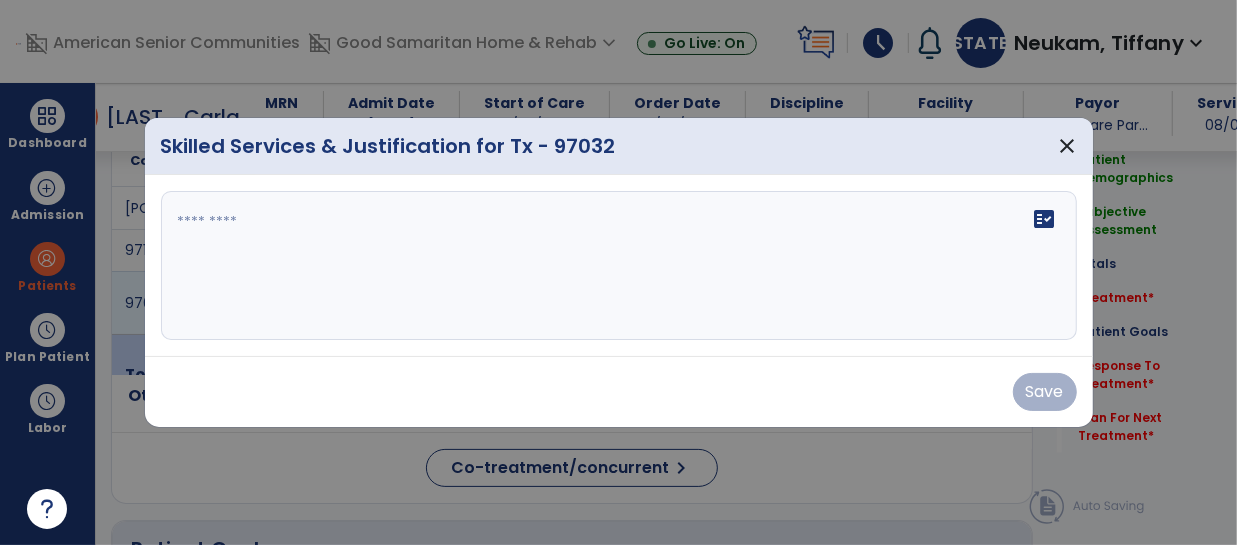 scroll, scrollTop: 1289, scrollLeft: 0, axis: vertical 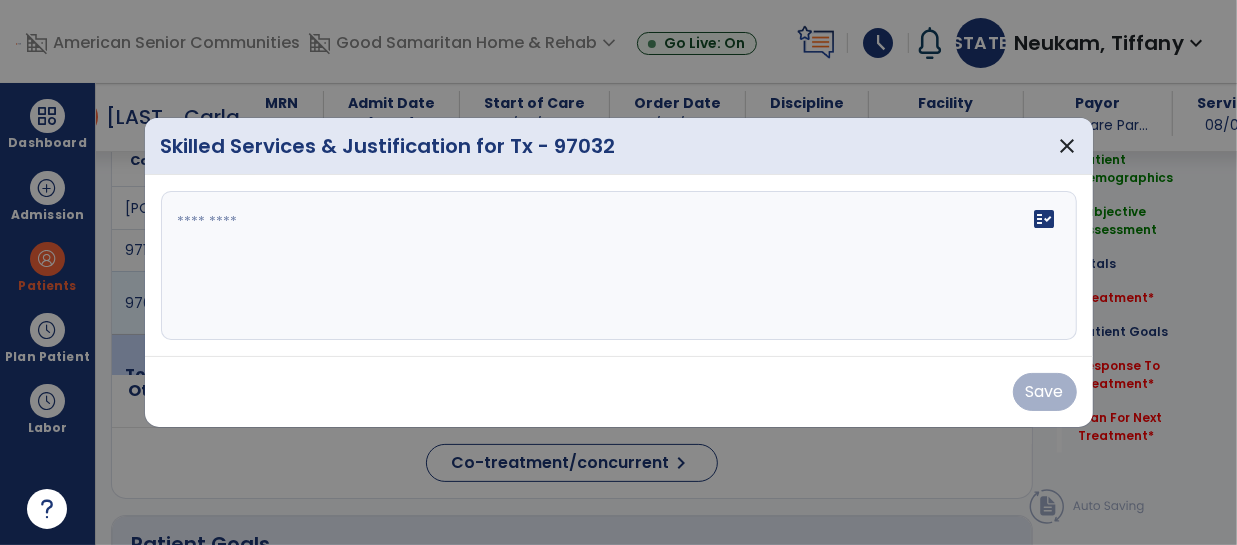 click on "fact_check" at bounding box center (619, 266) 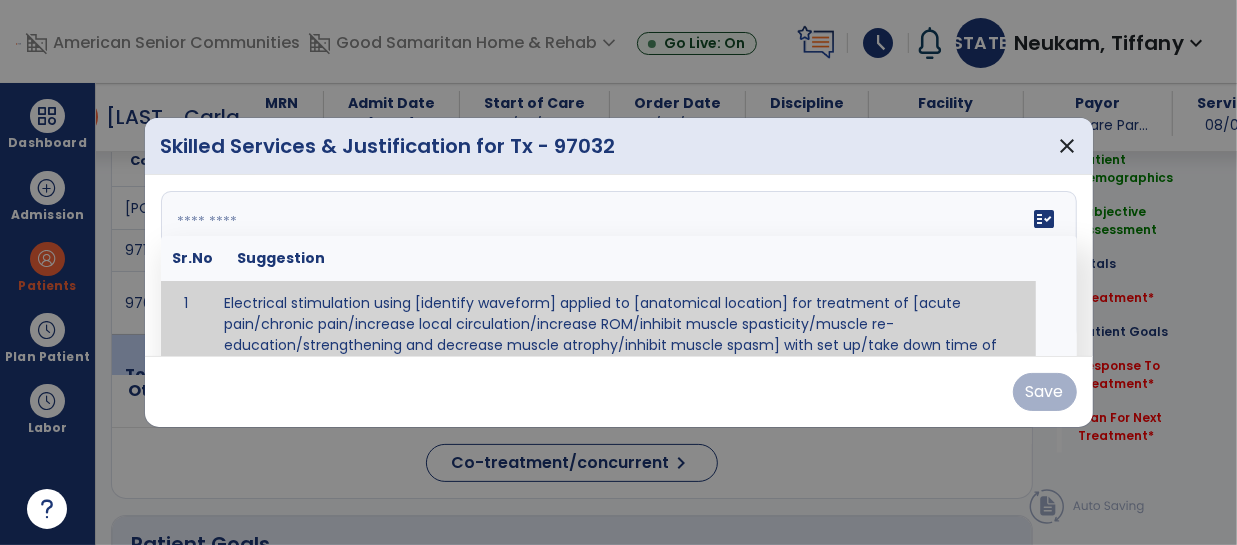 scroll, scrollTop: 70, scrollLeft: 0, axis: vertical 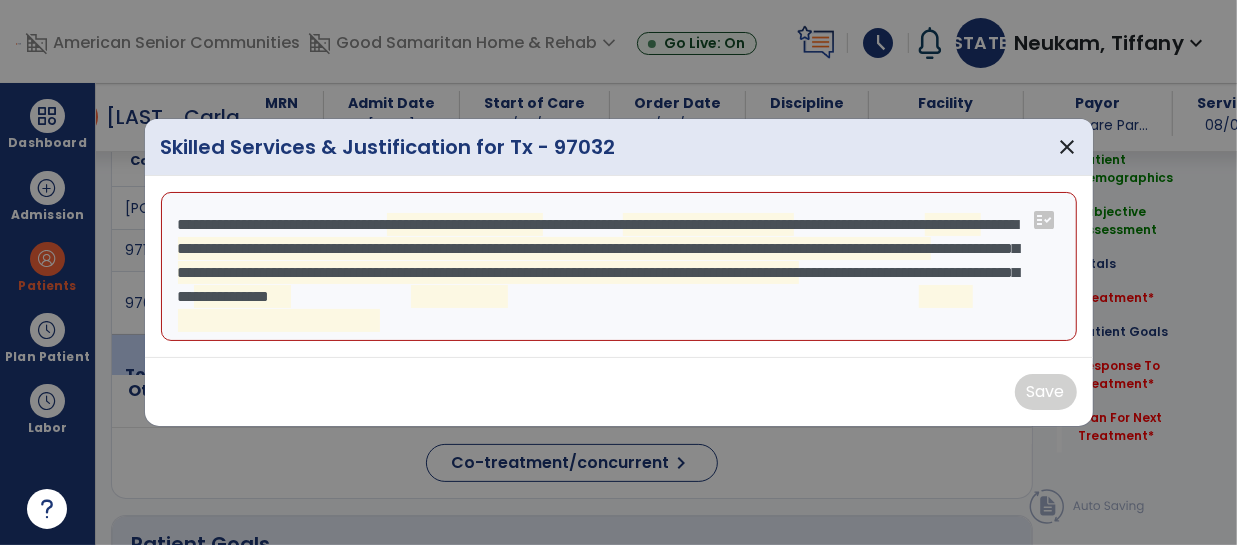 click on "**********" at bounding box center [619, 267] 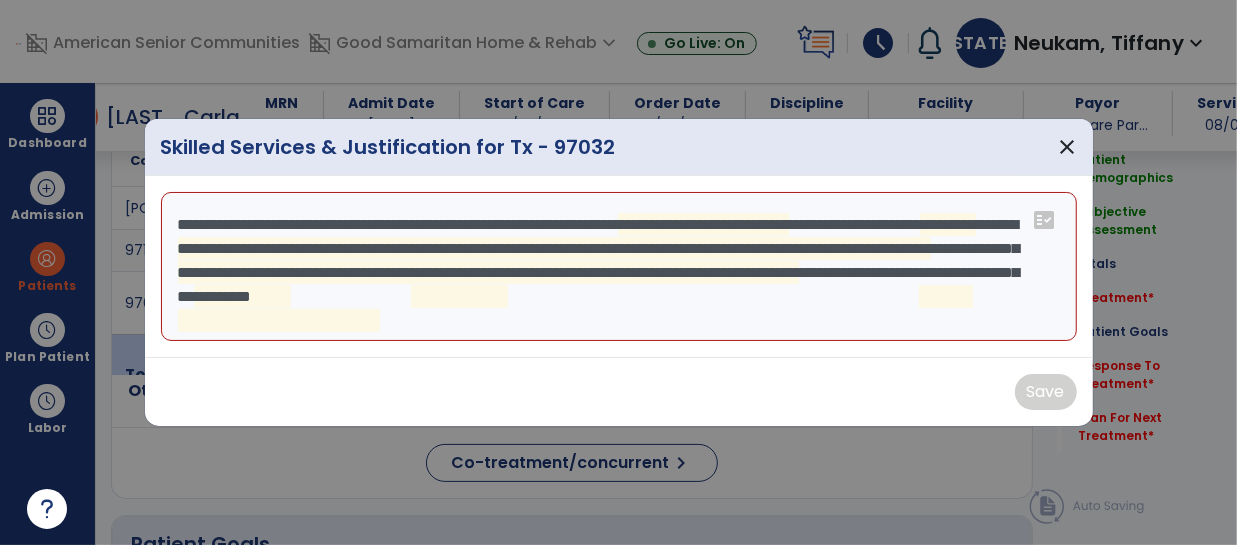 click on "**********" at bounding box center [619, 267] 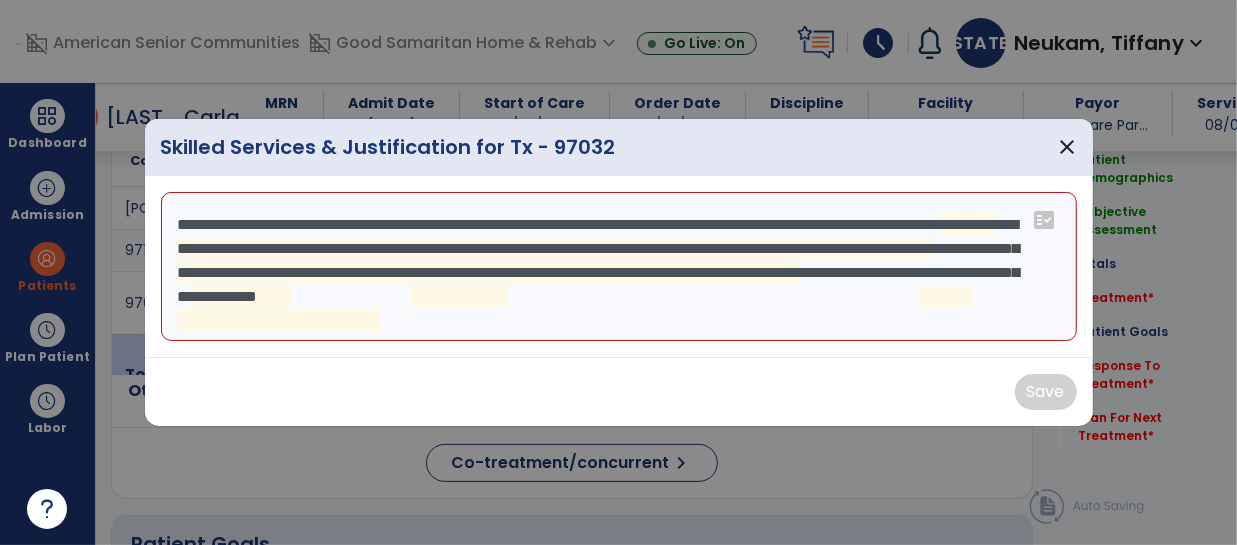 click on "**********" at bounding box center (619, 267) 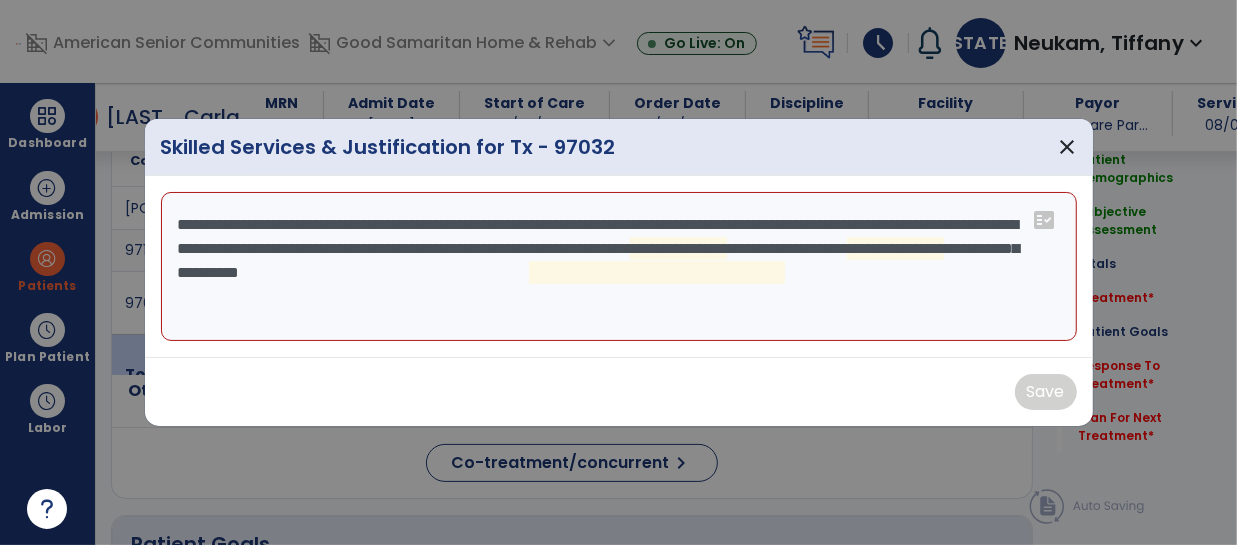 click on "**********" at bounding box center [619, 267] 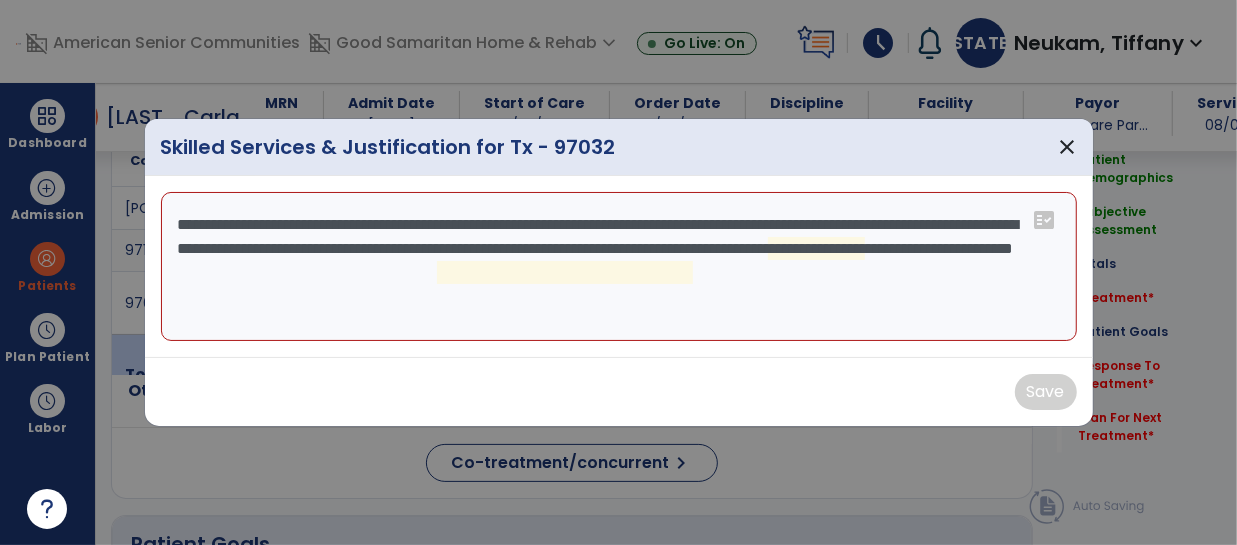 click on "**********" at bounding box center [619, 267] 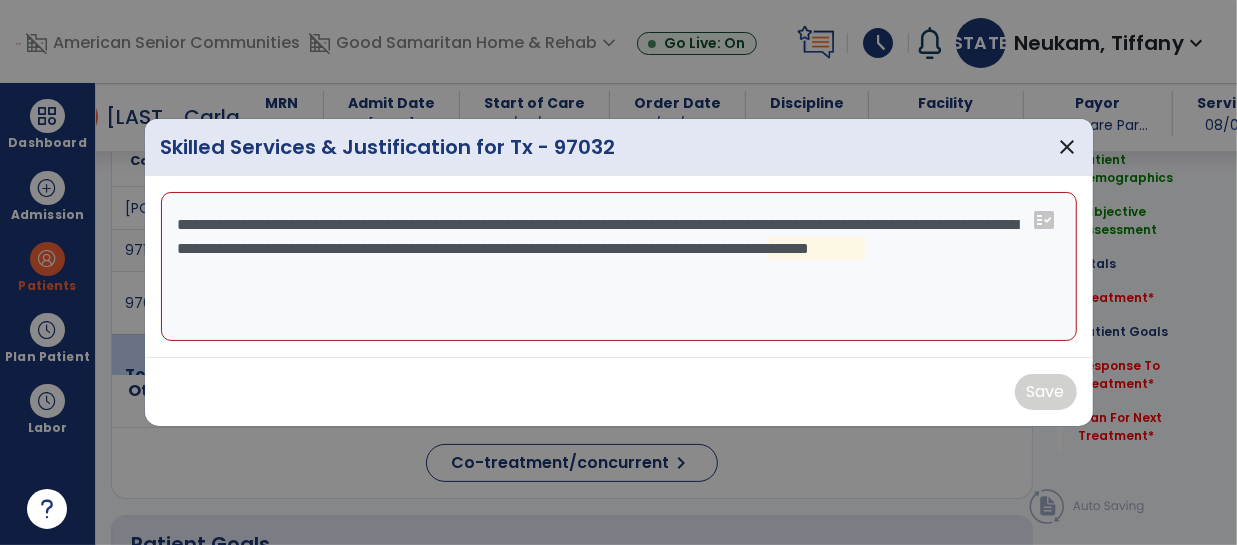 click on "**********" at bounding box center (619, 267) 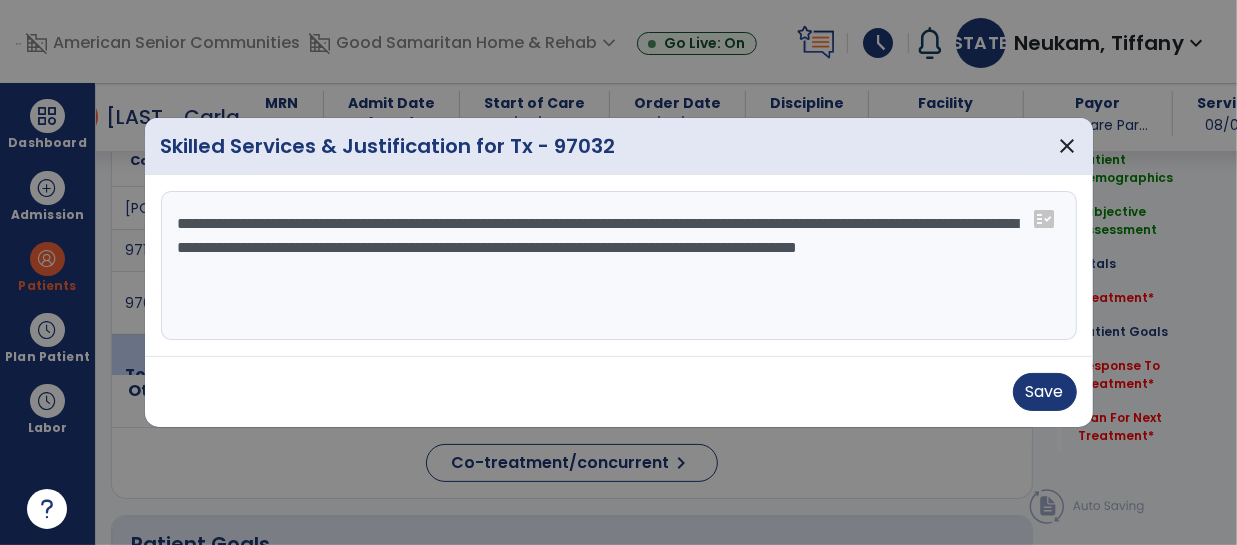 click on "**********" at bounding box center [619, 266] 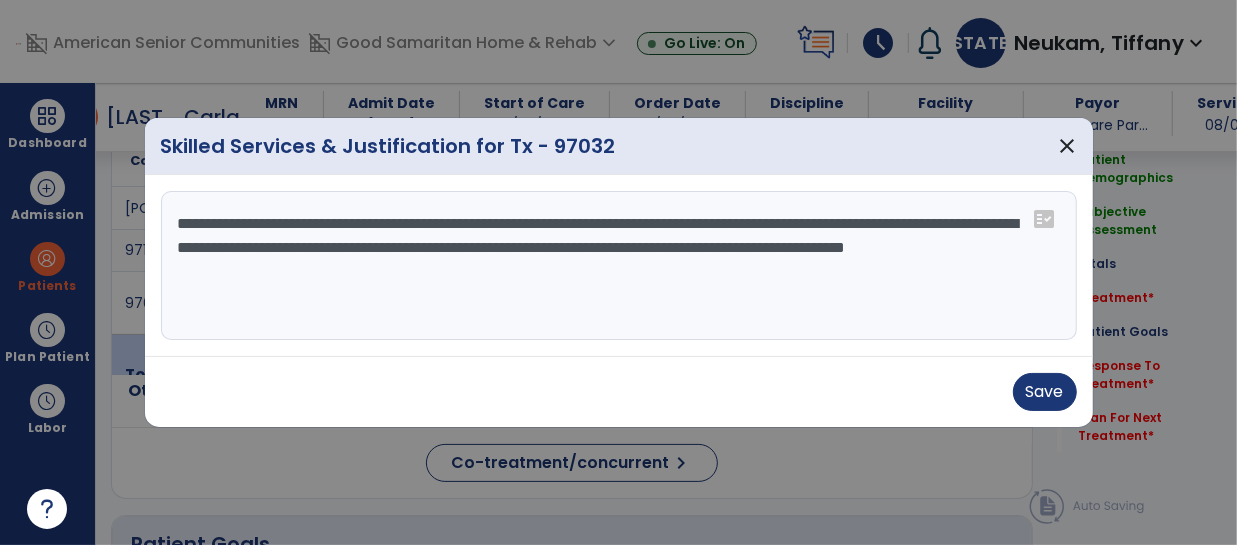 click on "**********" at bounding box center [619, 266] 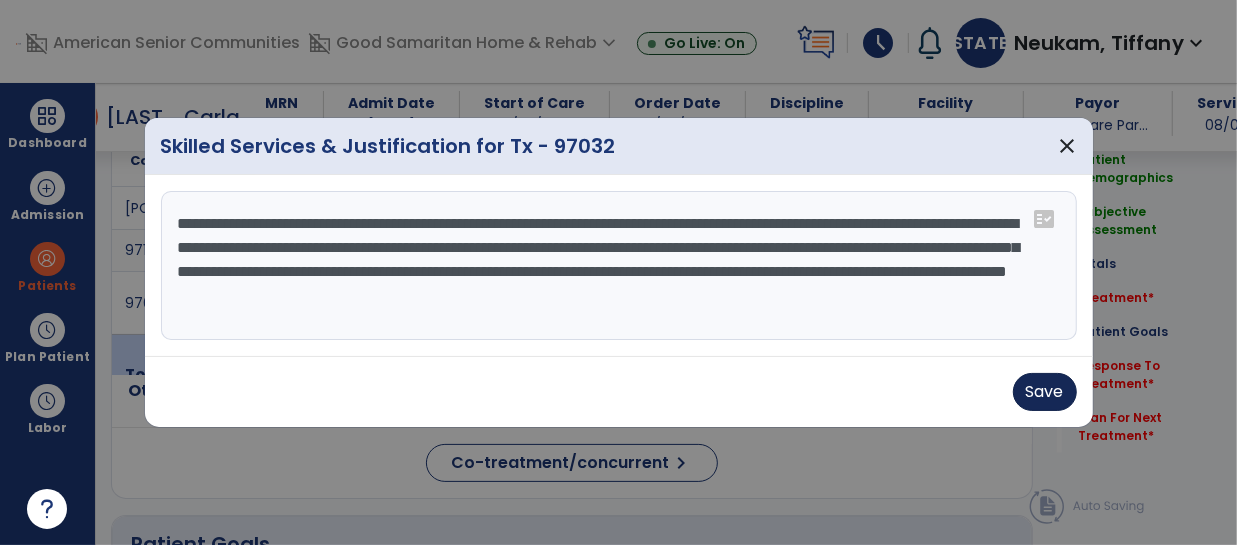 type on "**********" 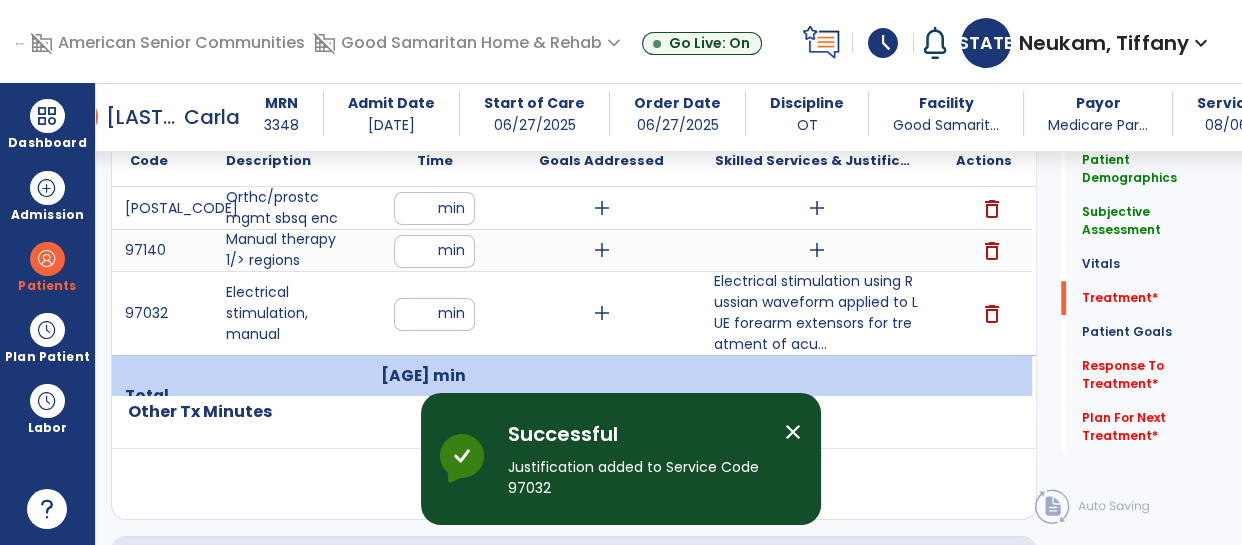 click on "Electrical stimulation using Russian waveform applied to L UE forearm extensors for treatment of acu..." at bounding box center [816, 313] 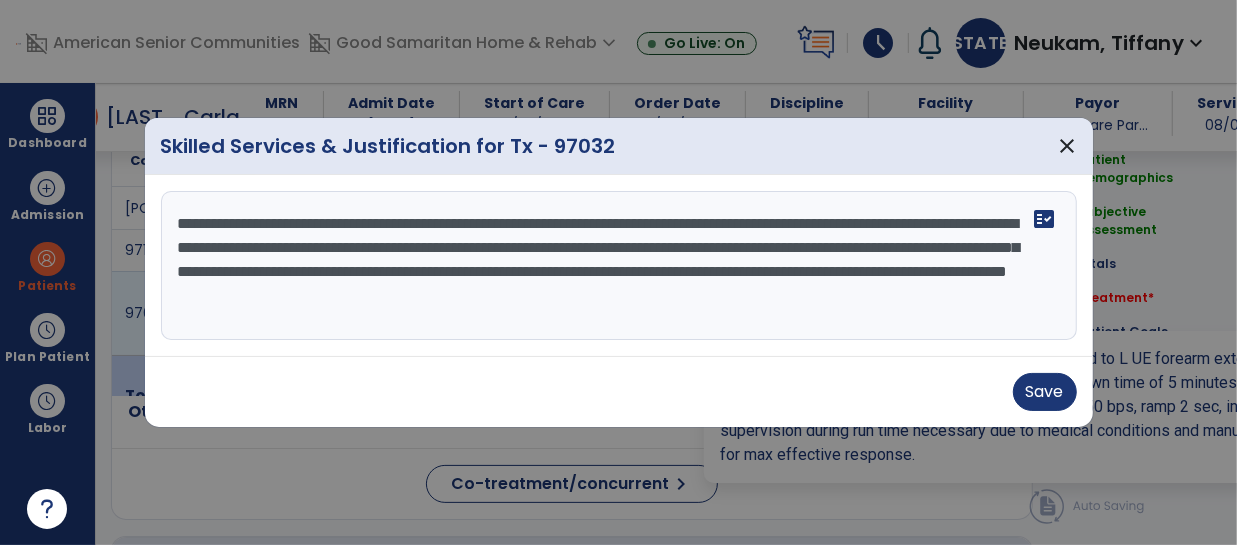 scroll, scrollTop: 1289, scrollLeft: 0, axis: vertical 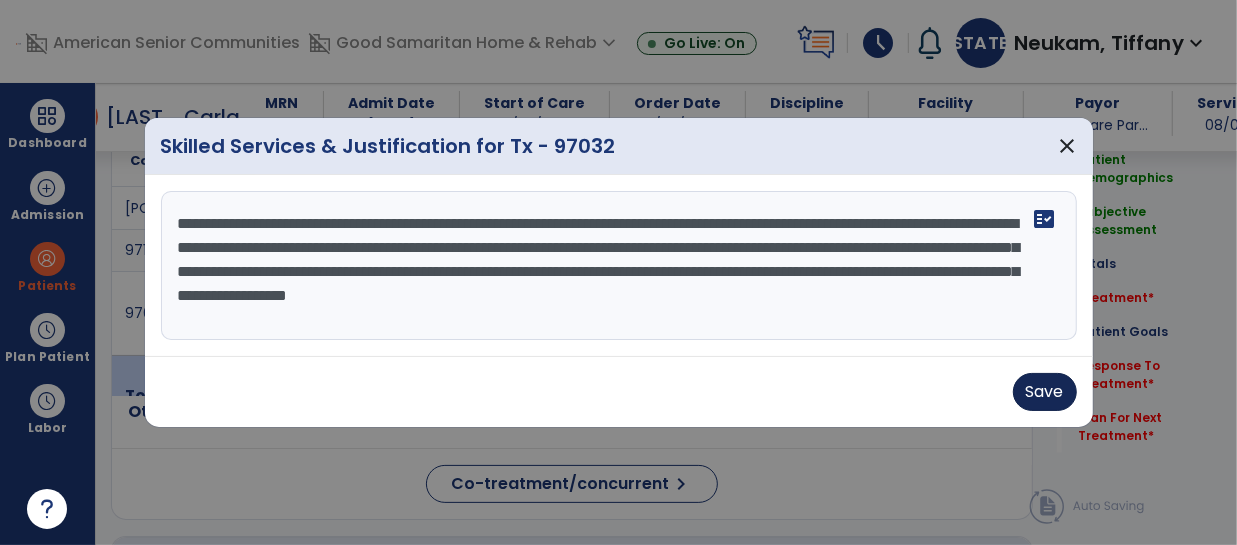 type on "**********" 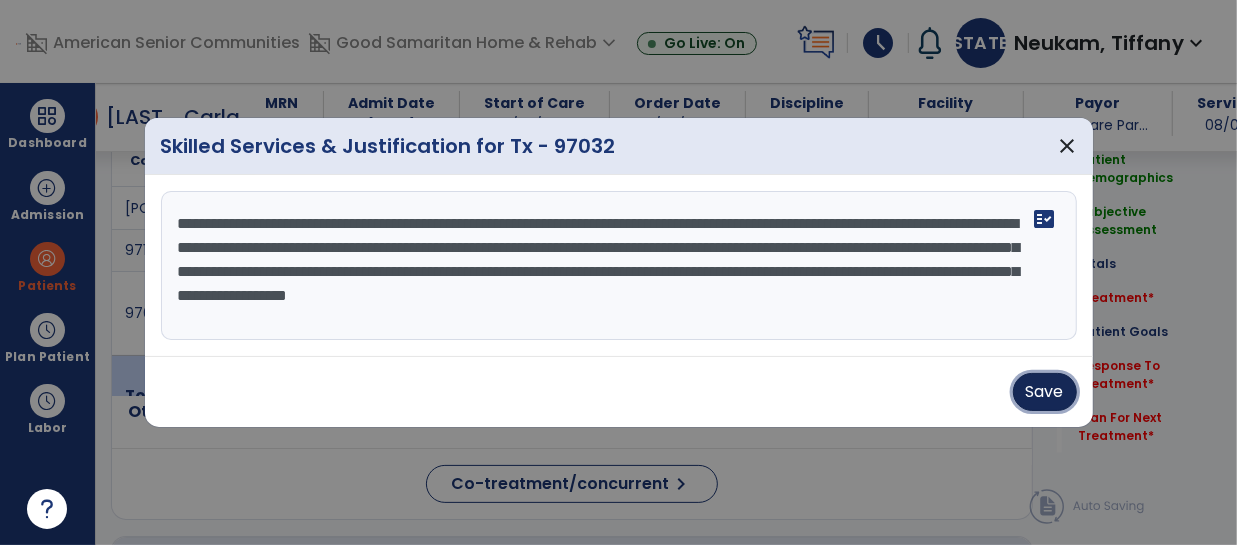 click on "Save" at bounding box center [1045, 392] 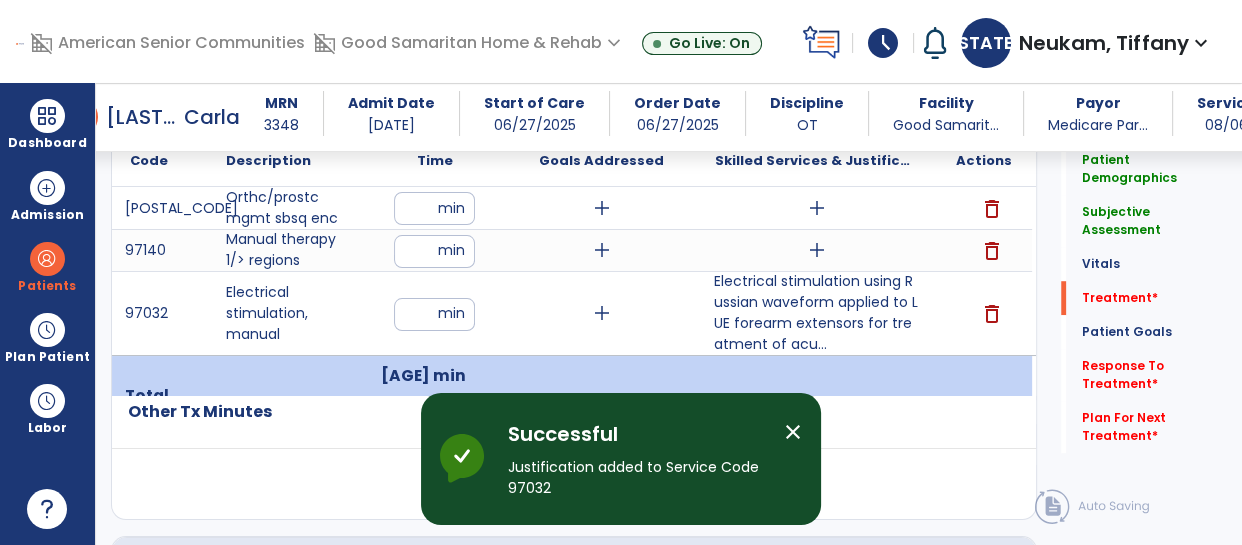 click on "add" at bounding box center [817, 250] 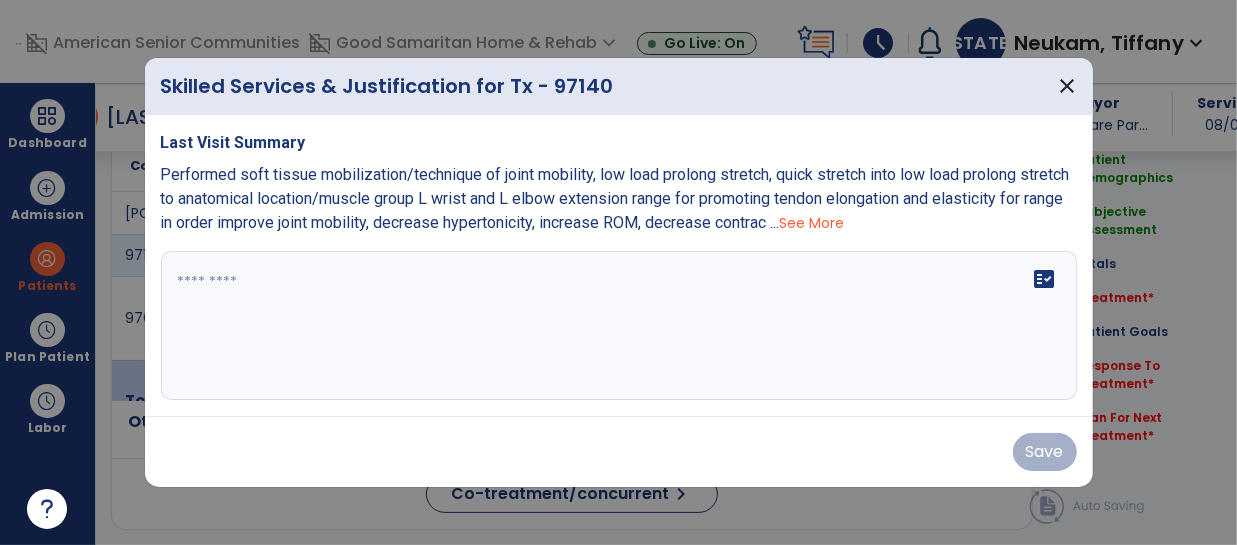 scroll, scrollTop: 1289, scrollLeft: 0, axis: vertical 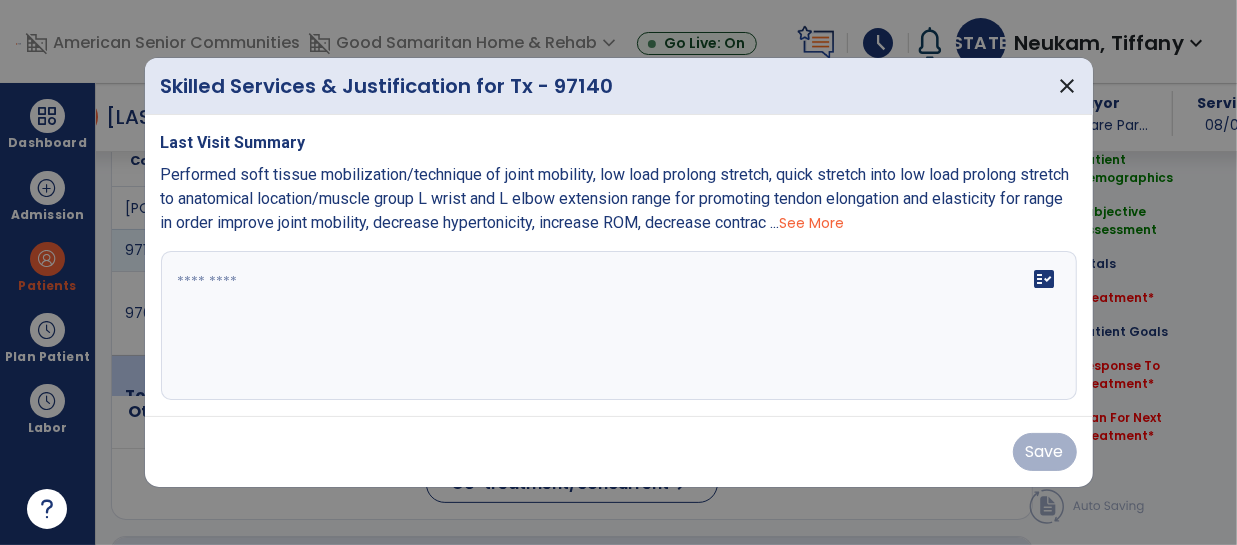 click on "fact_check" at bounding box center [619, 326] 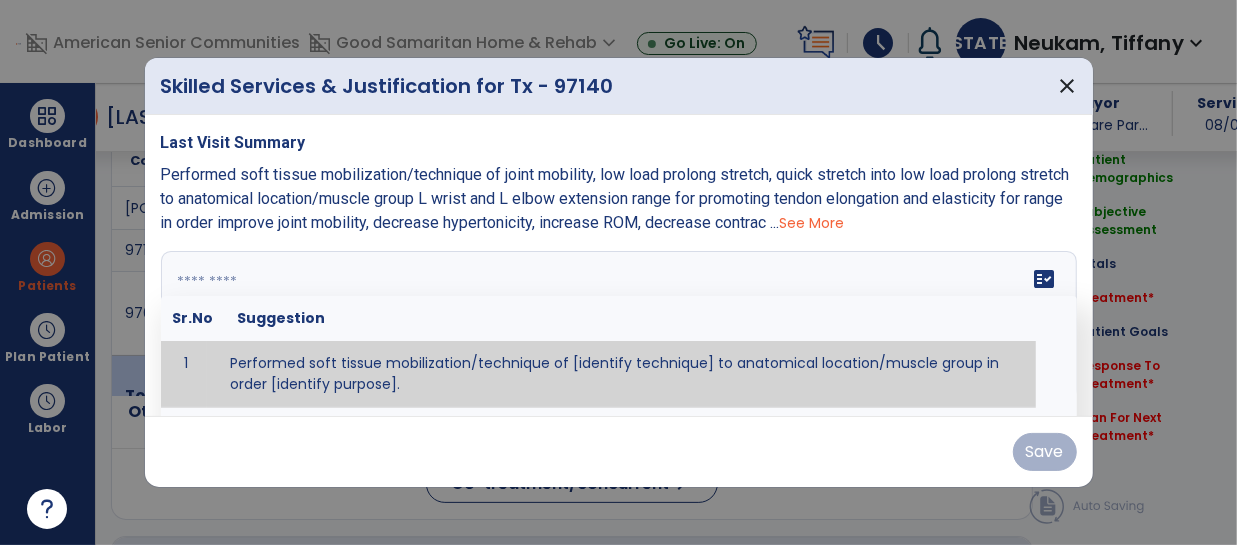click on "See More" at bounding box center (812, 223) 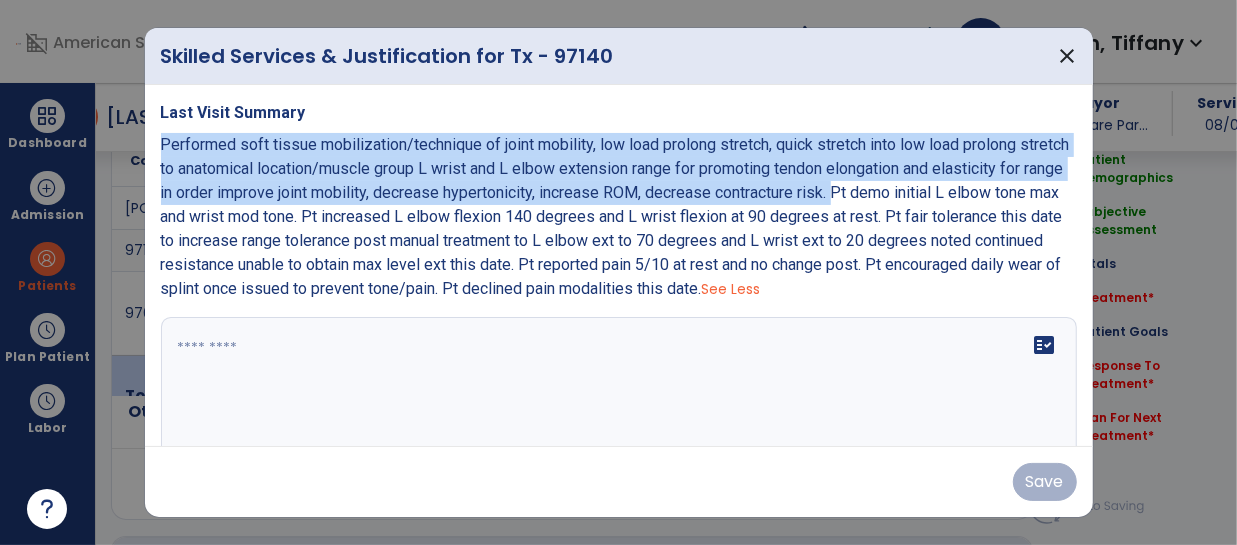 click at bounding box center (617, 392) 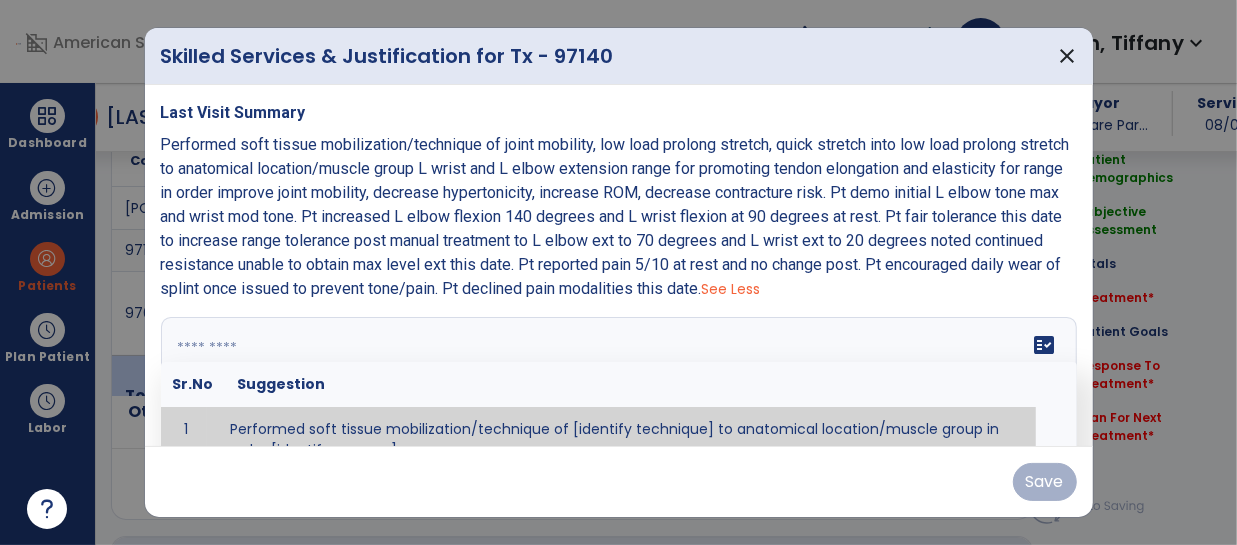 scroll, scrollTop: 27, scrollLeft: 0, axis: vertical 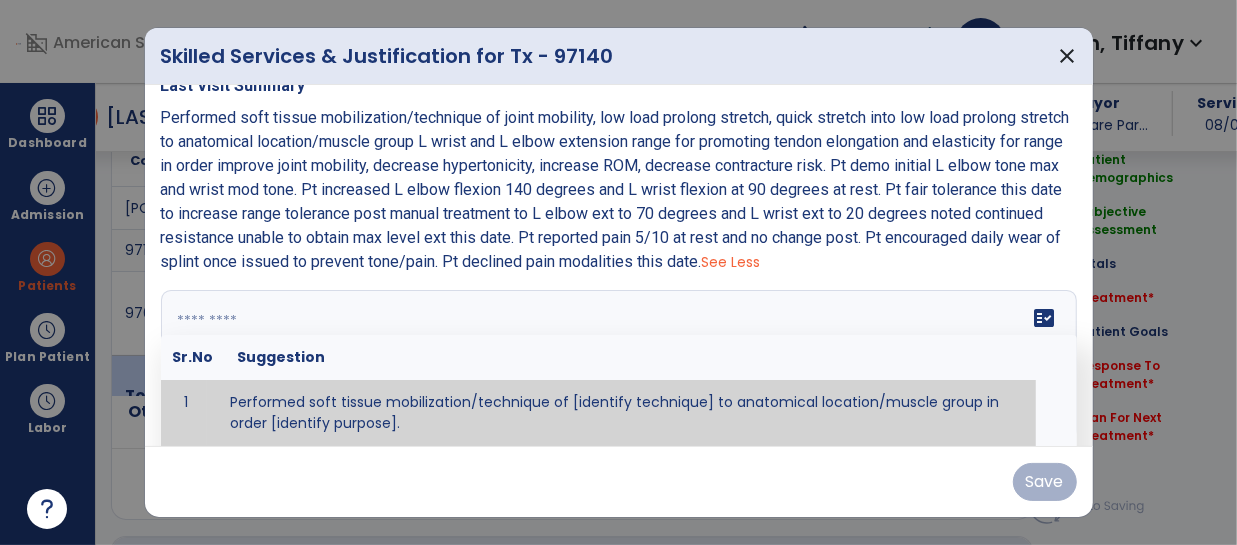 paste on "**********" 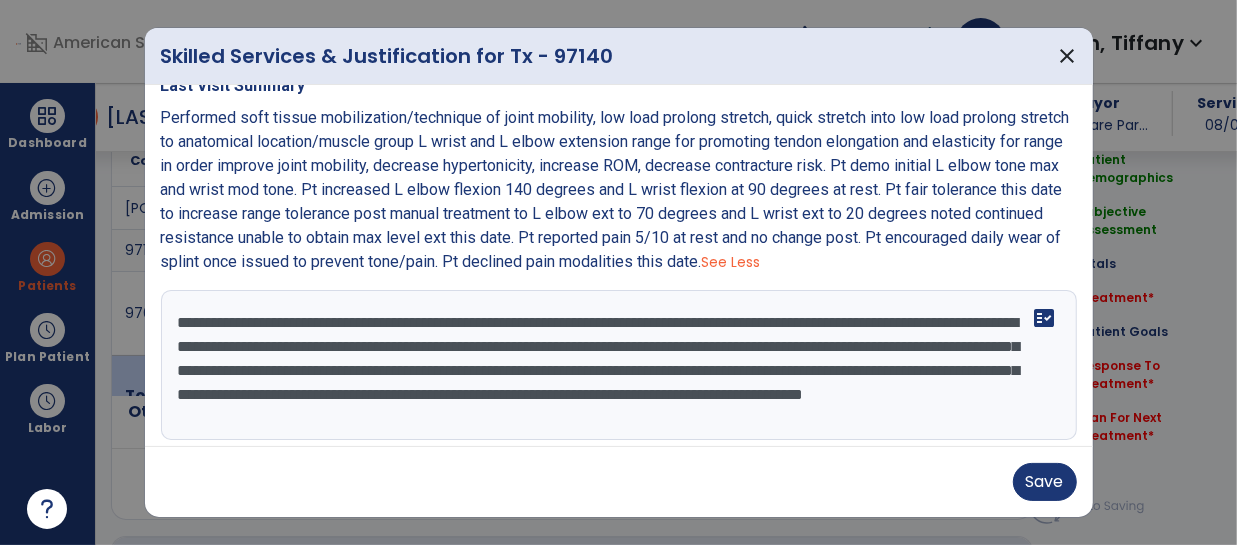 scroll, scrollTop: 15, scrollLeft: 0, axis: vertical 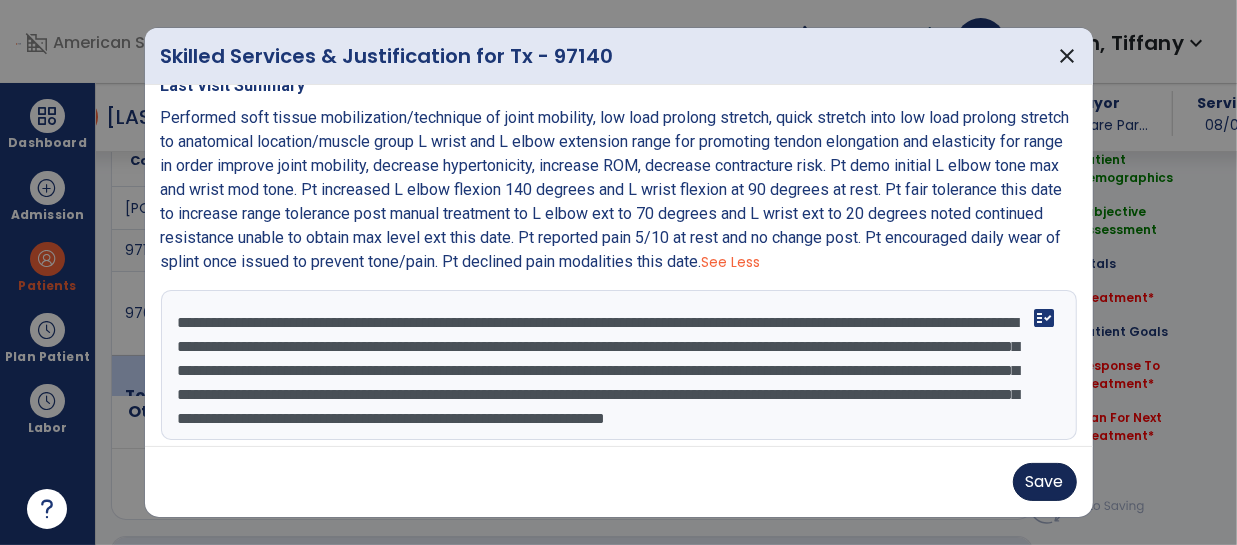 type on "**********" 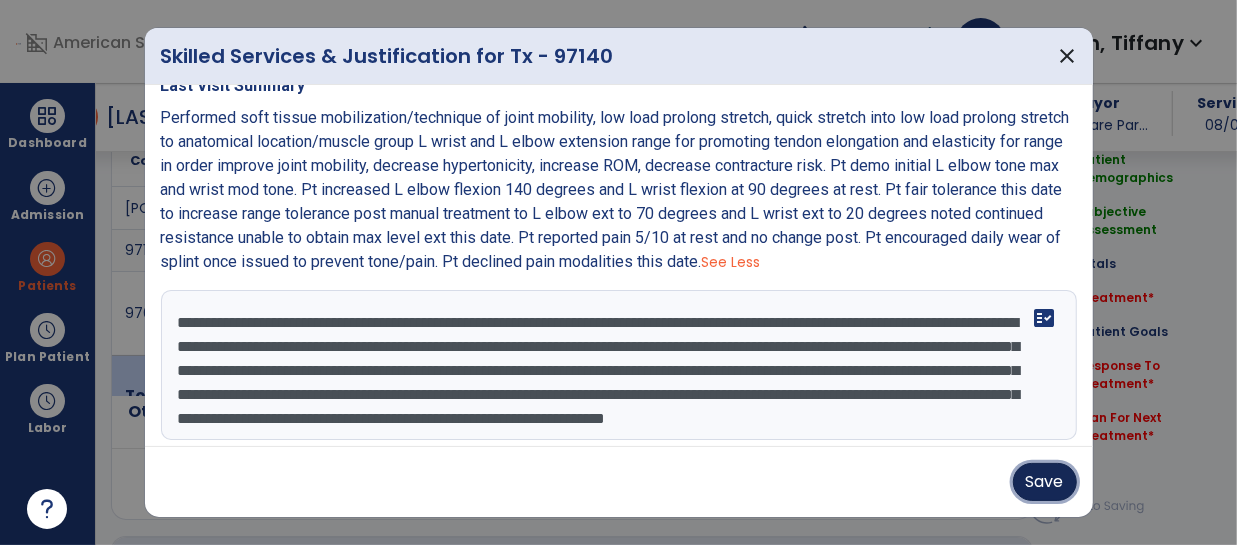 click on "Save" at bounding box center [1045, 482] 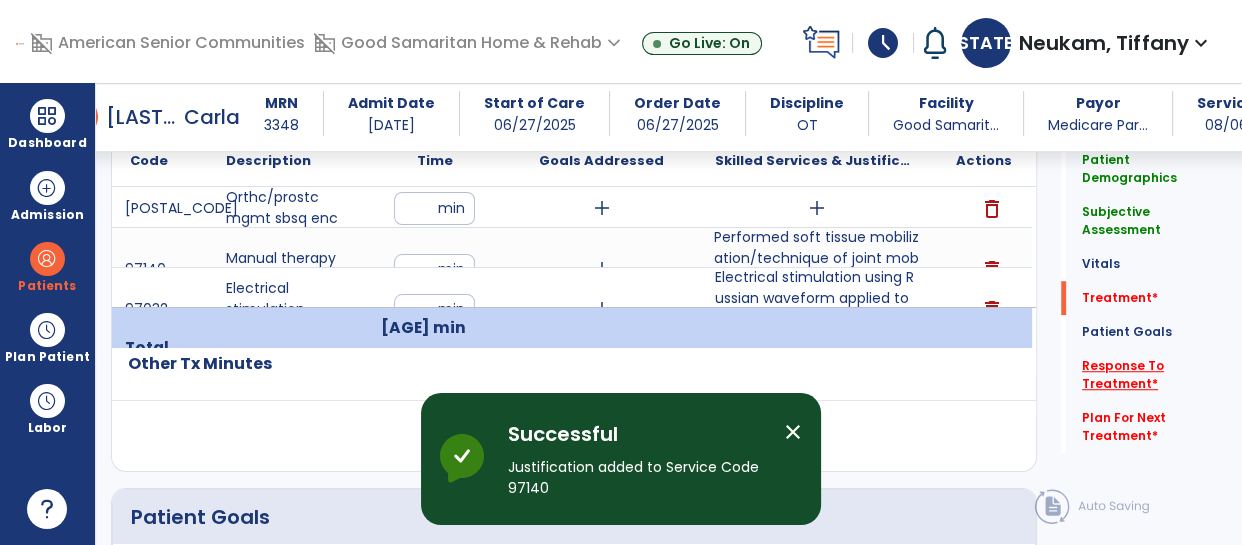 click on "Response To Treatment   *" 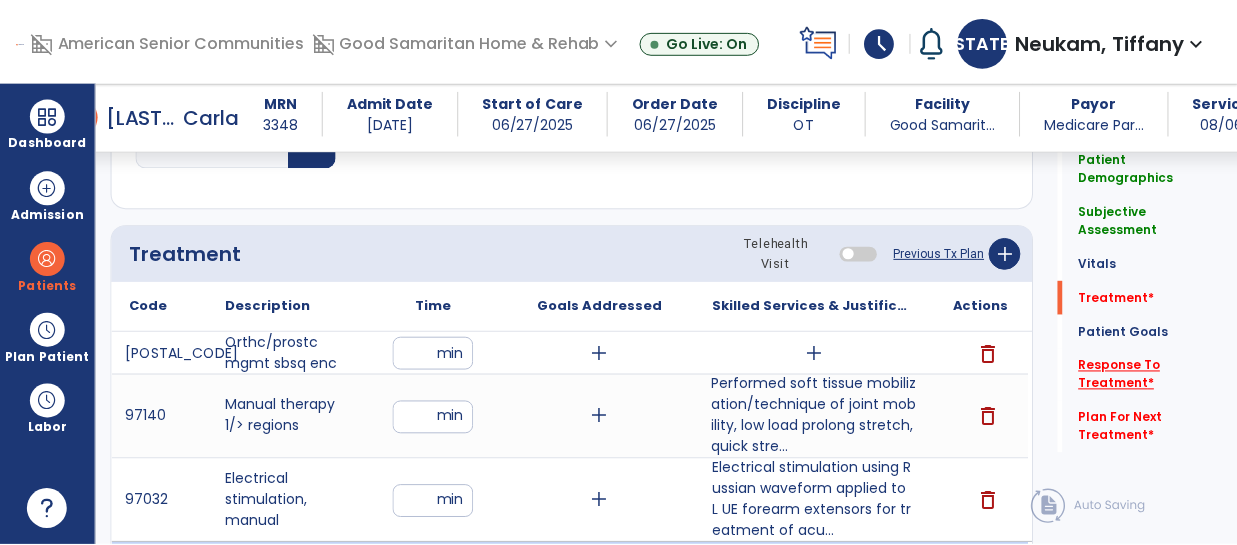 scroll, scrollTop: 1143, scrollLeft: 0, axis: vertical 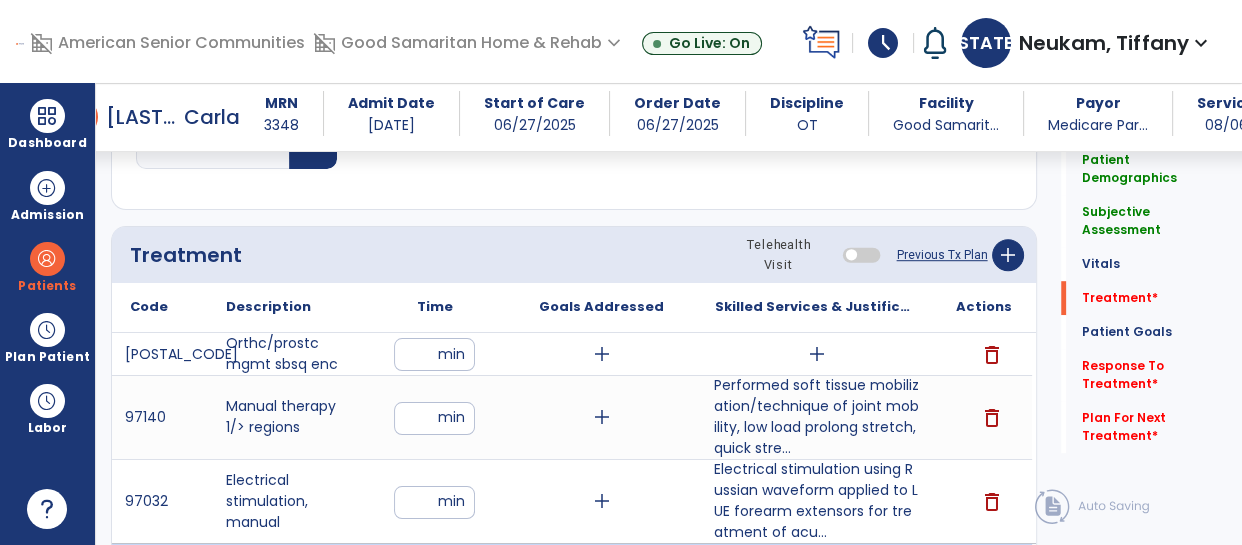 click on "Electrical stimulation using Russian waveform applied to L UE forearm extensors for treatment of acu..." at bounding box center [816, 501] 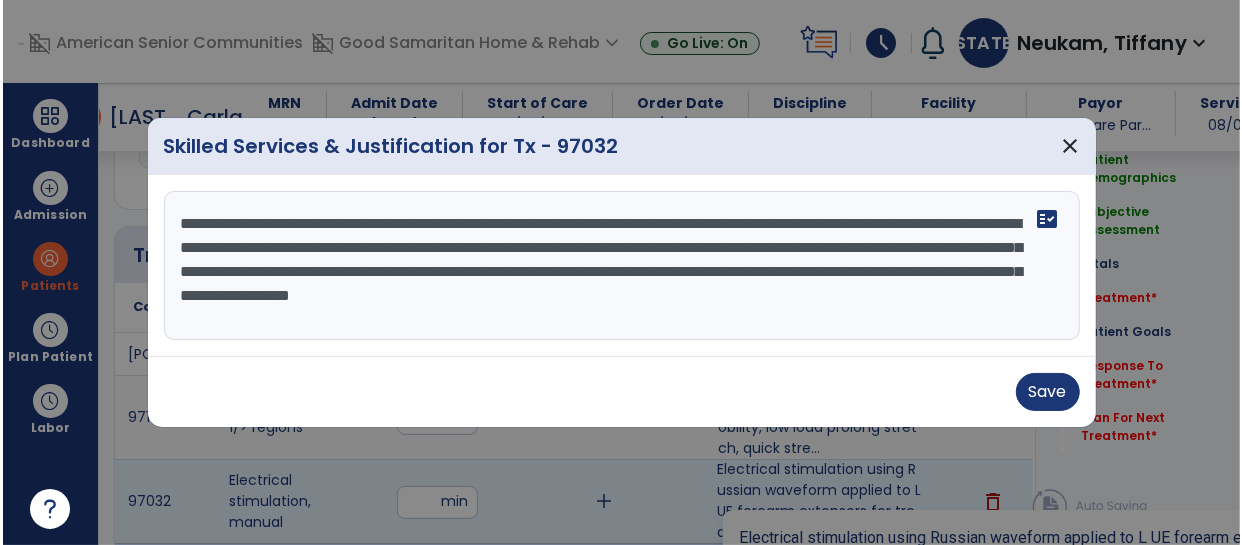 scroll, scrollTop: 1143, scrollLeft: 0, axis: vertical 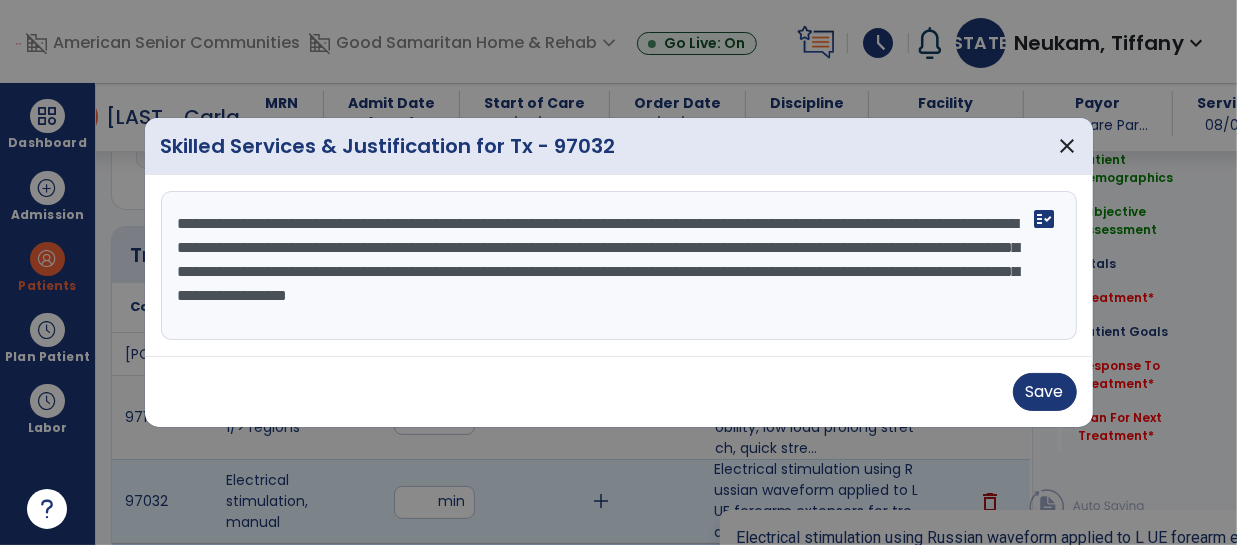 click on "**********" at bounding box center [619, 266] 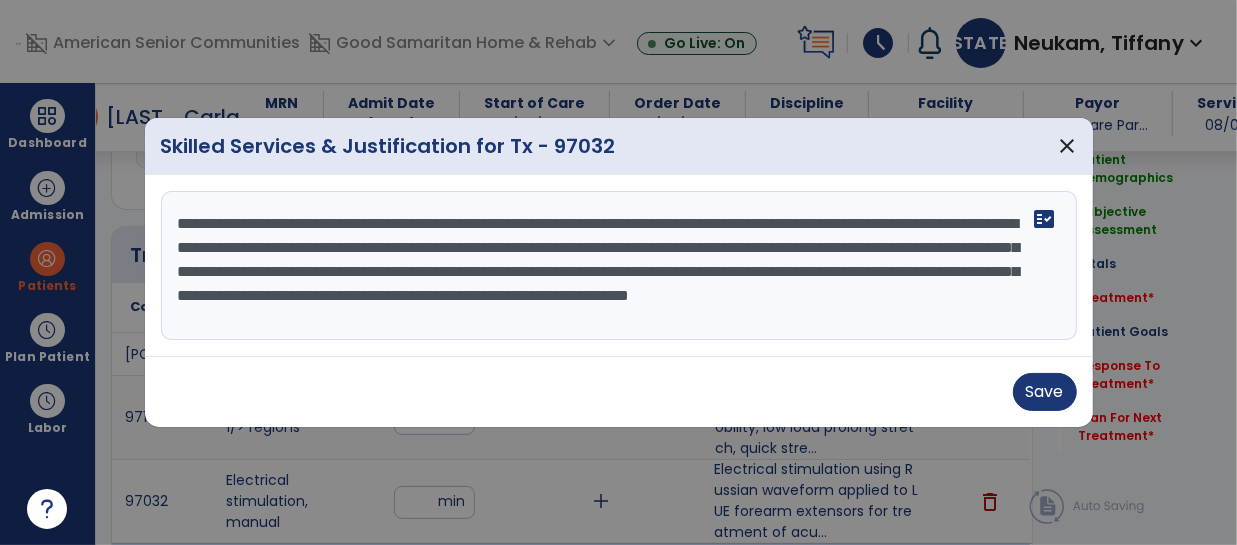 type on "**********" 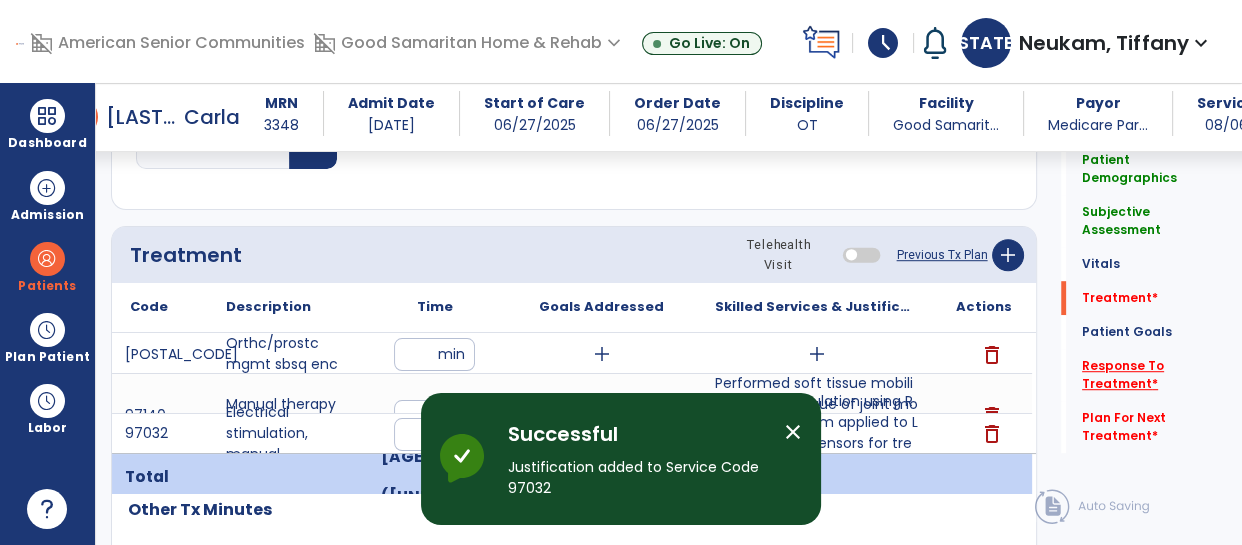 click on "Response To Treatment   *" 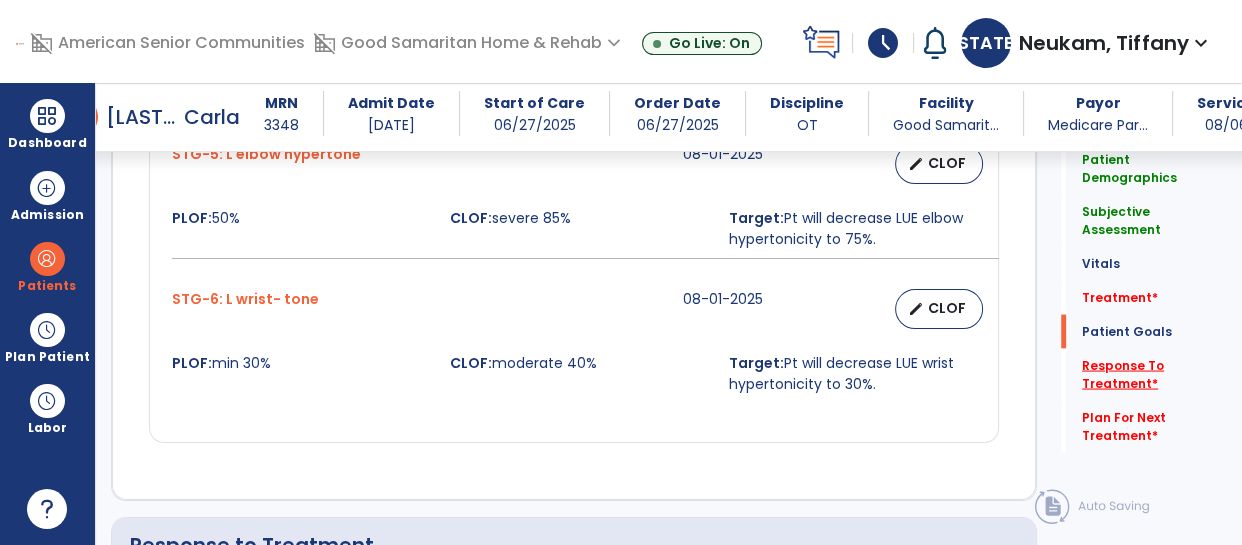 scroll, scrollTop: 3929, scrollLeft: 0, axis: vertical 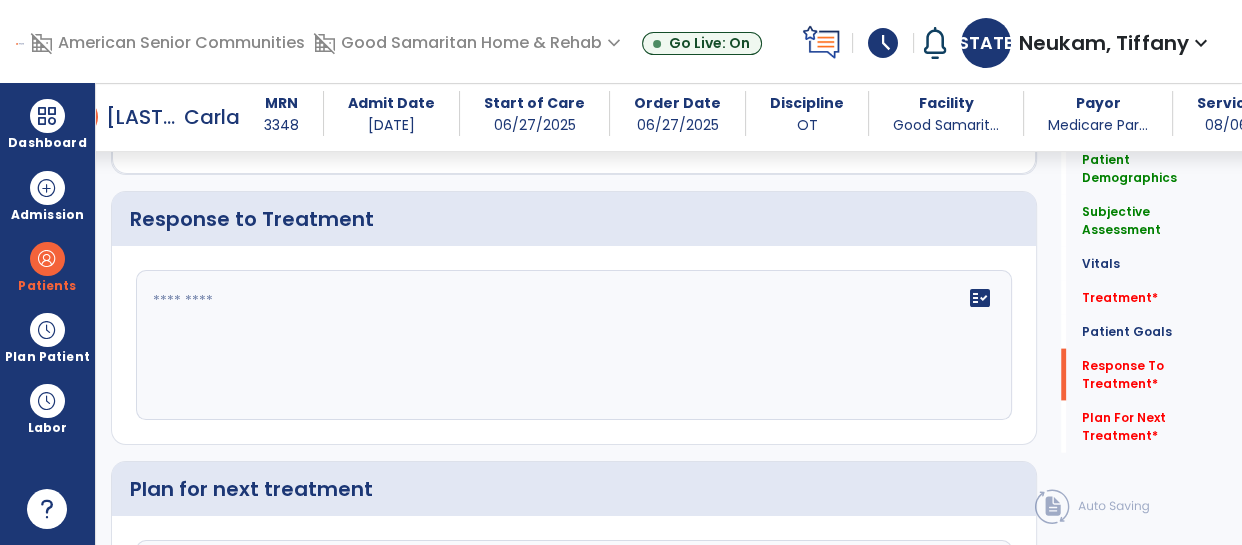 click on "fact_check" 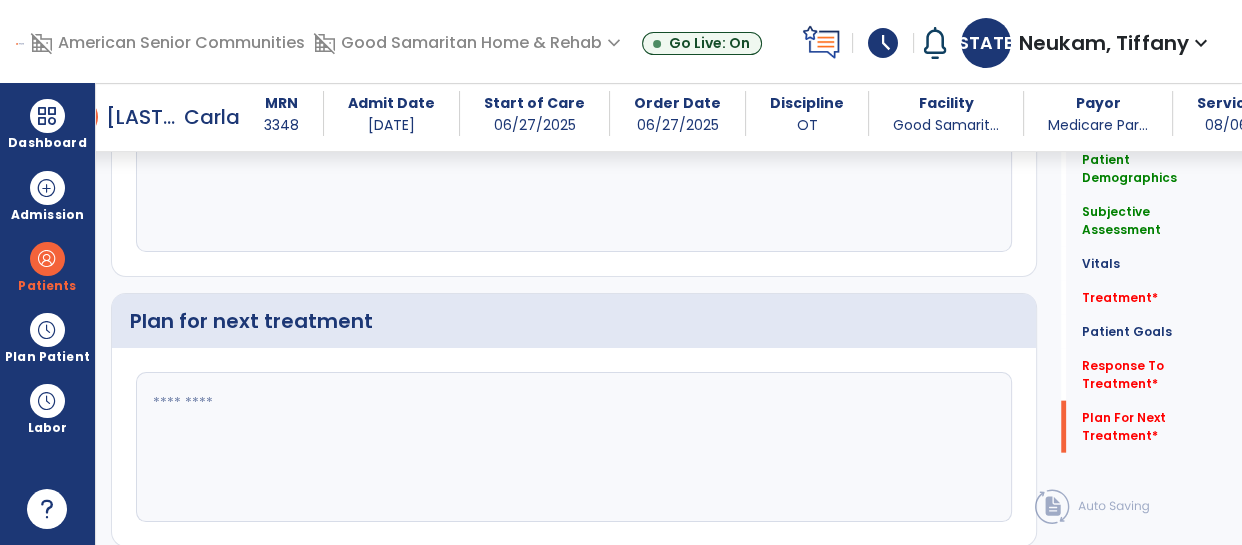 scroll, scrollTop: 4160, scrollLeft: 0, axis: vertical 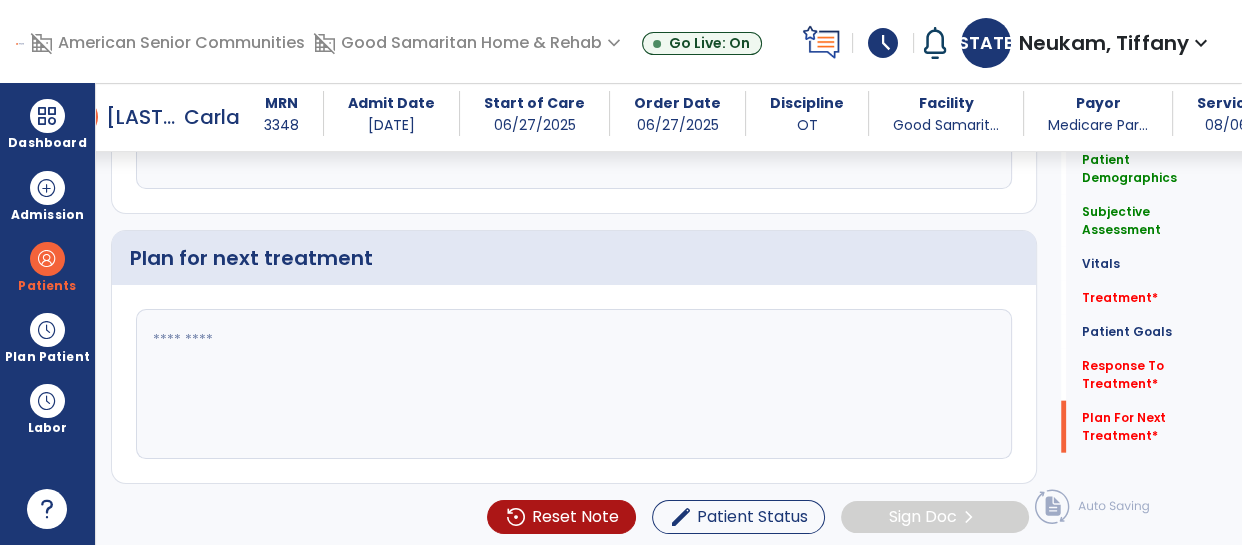 type on "**********" 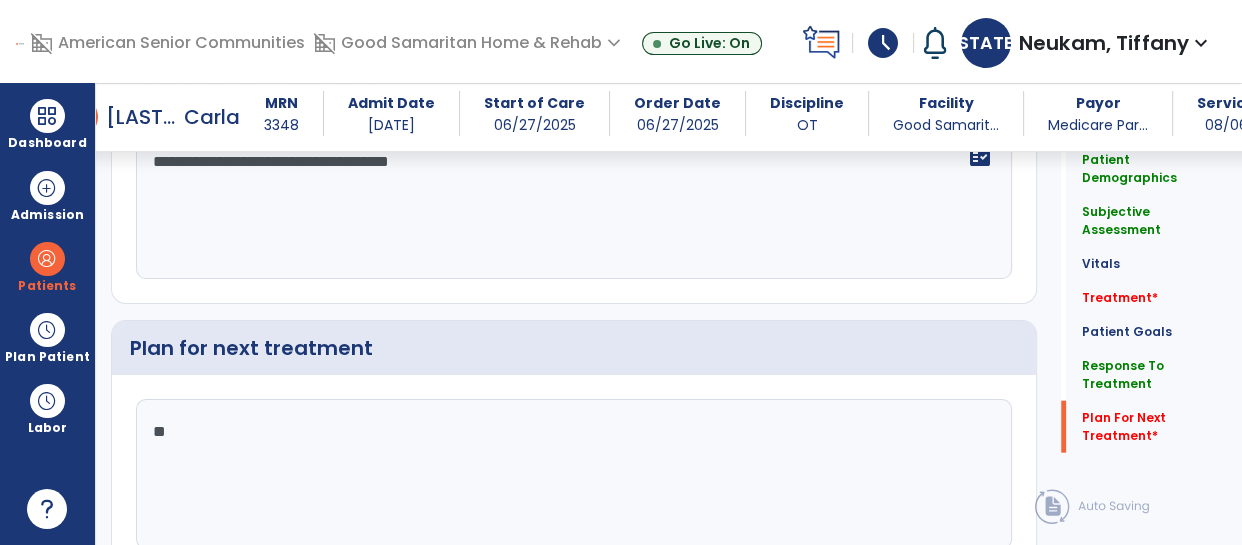 scroll, scrollTop: 4160, scrollLeft: 0, axis: vertical 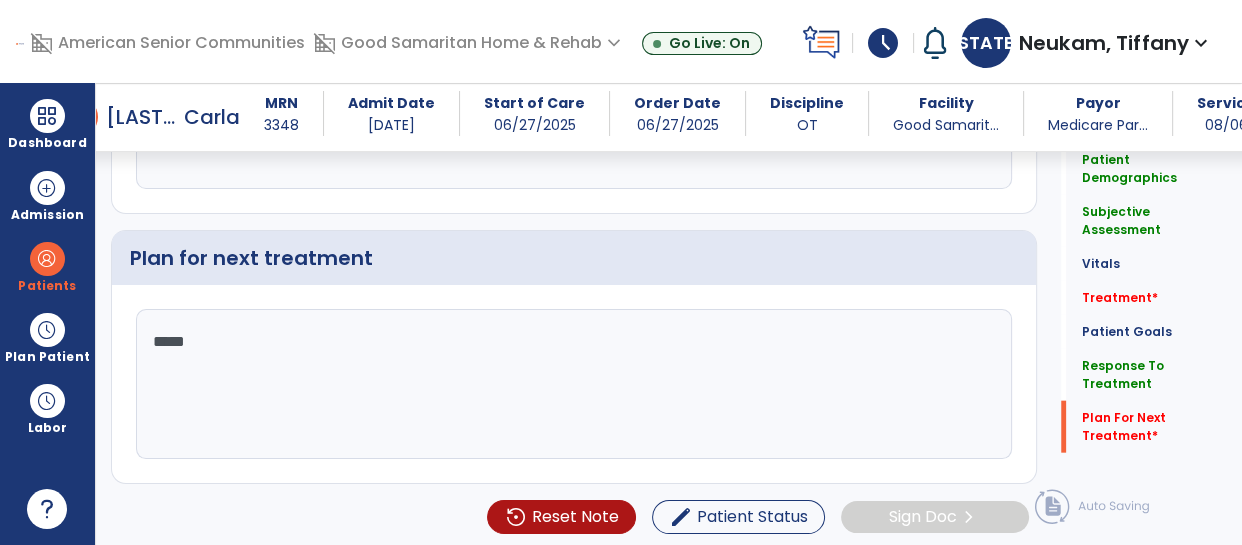 type on "******" 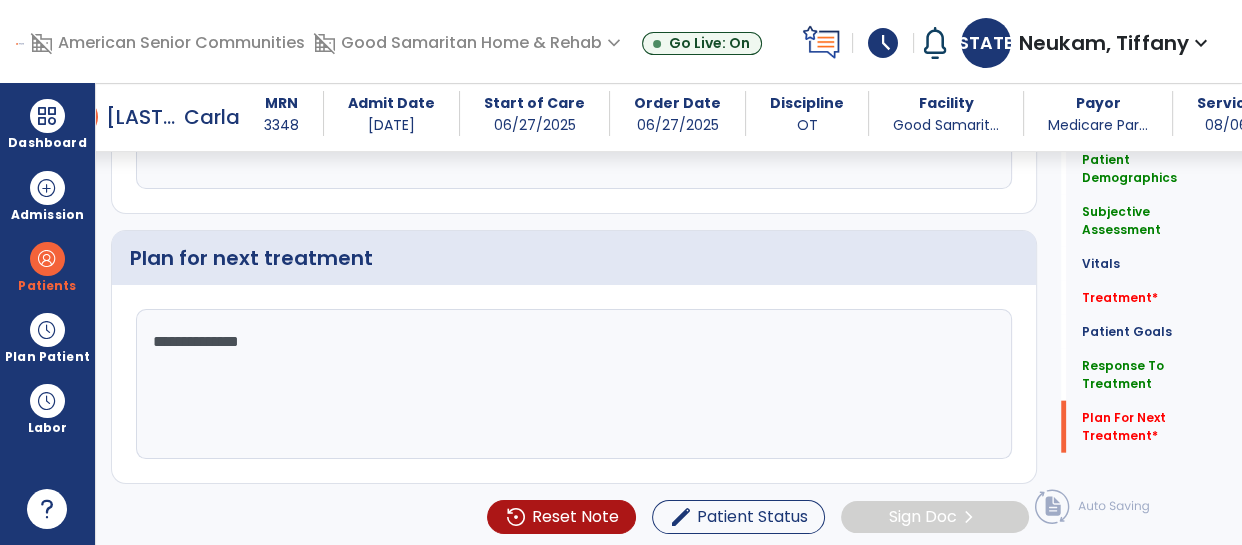 type on "**********" 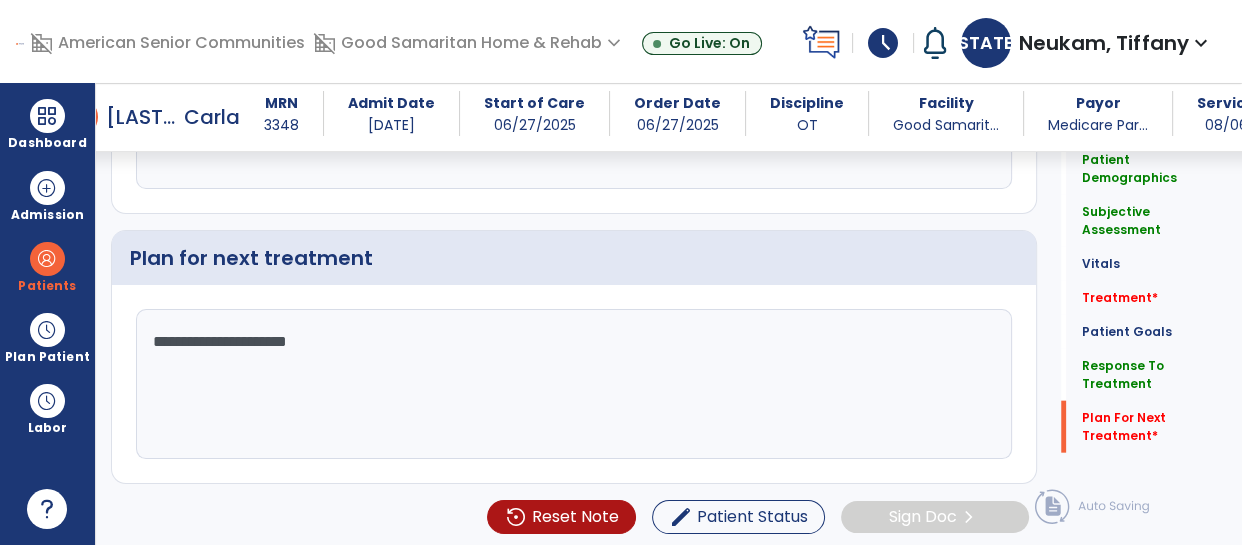 type on "**********" 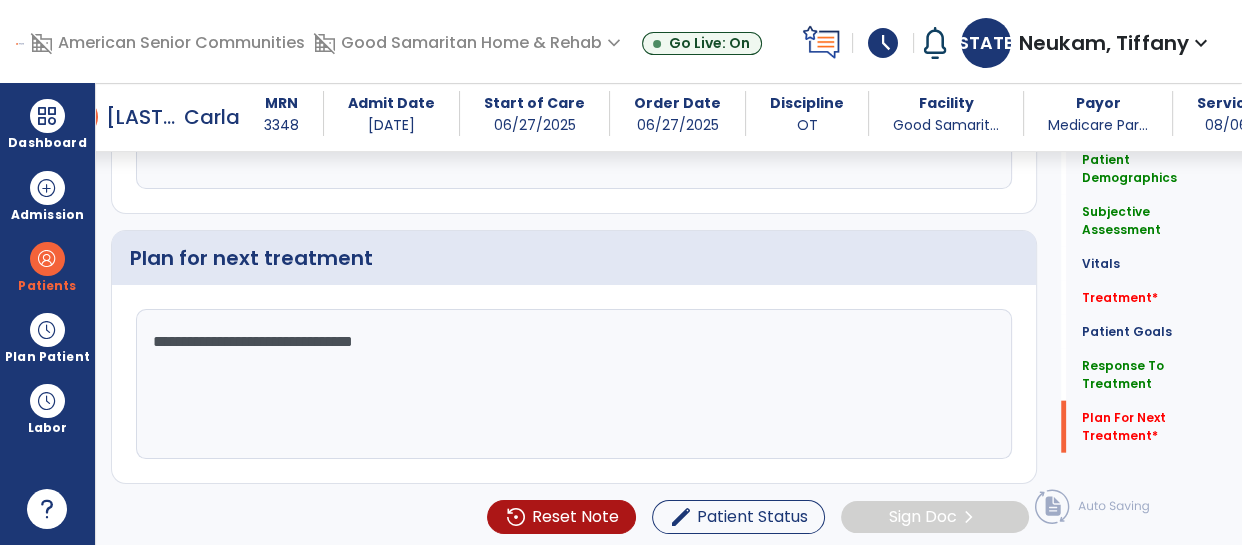 click on "**********" 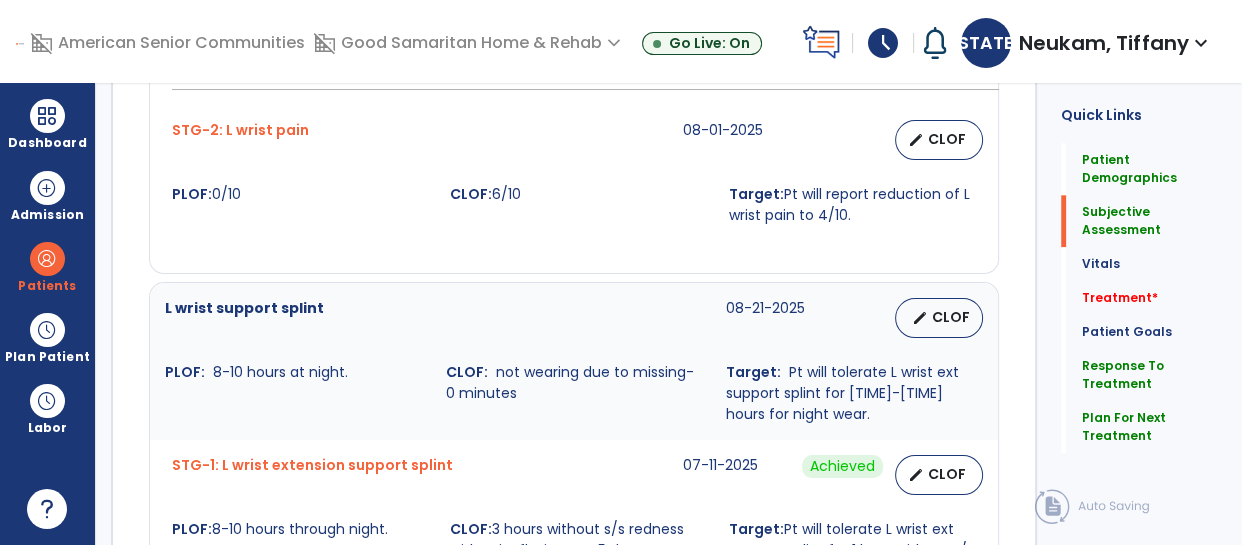 scroll, scrollTop: 0, scrollLeft: 0, axis: both 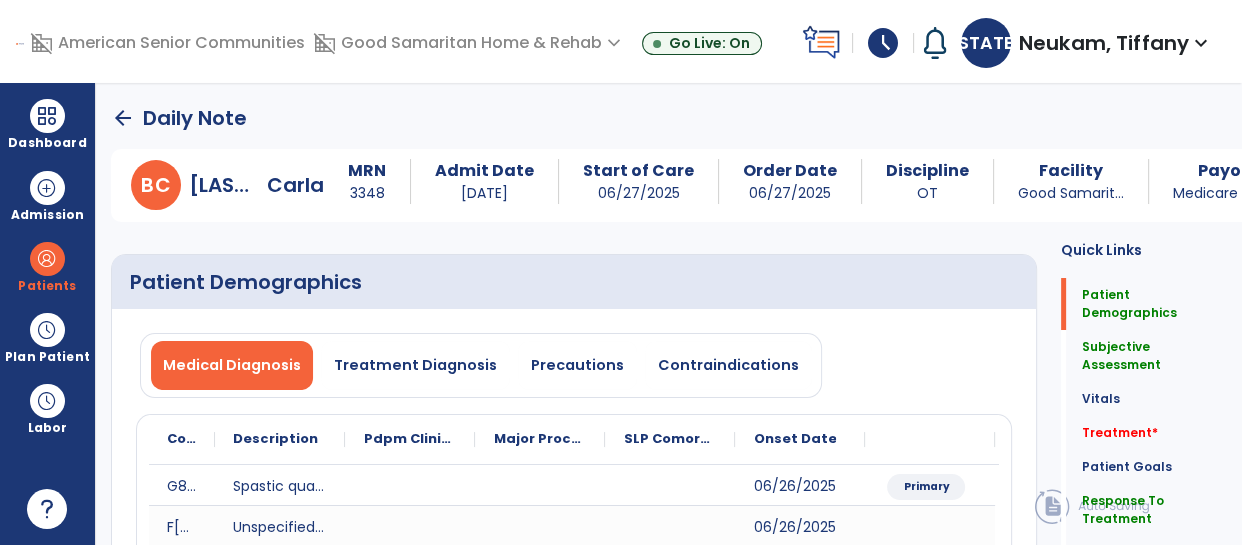 click on "arrow_back" 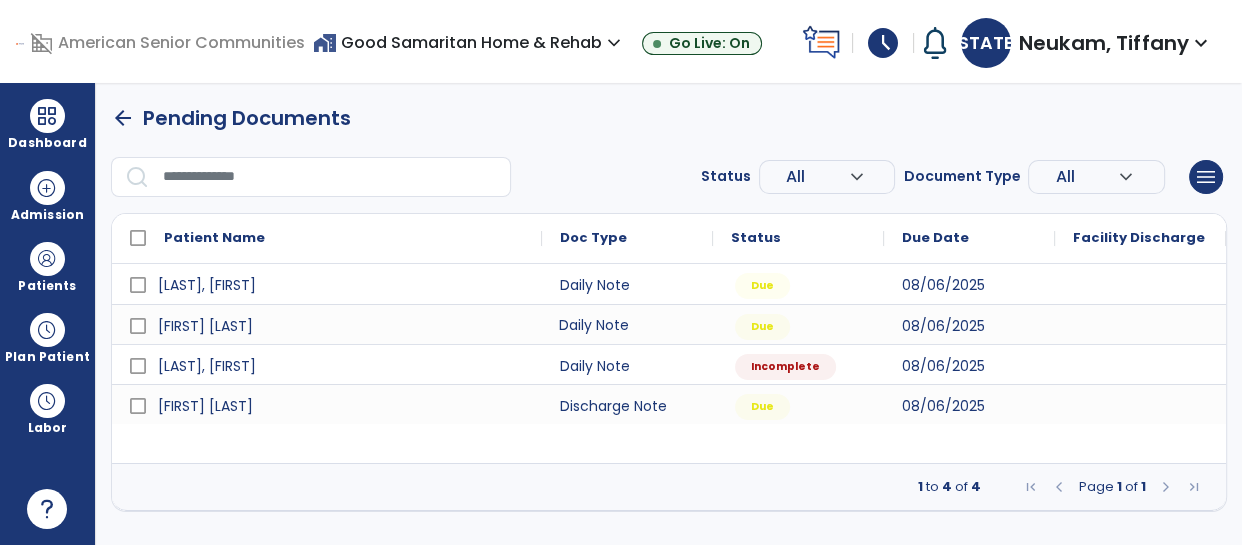 click on "Daily Note" at bounding box center (627, 324) 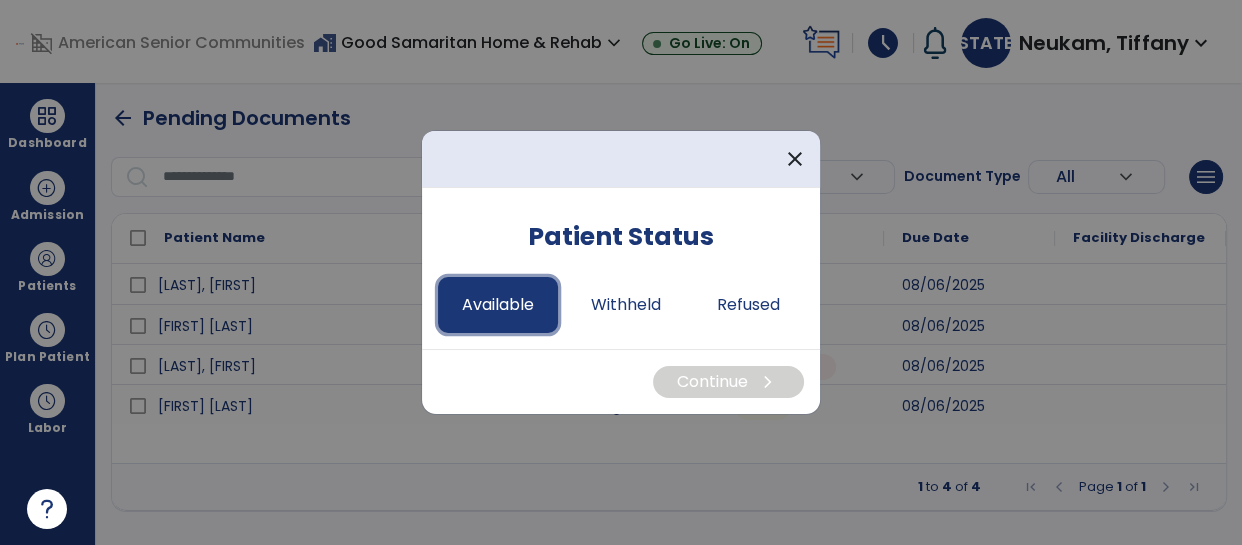 click on "Available" at bounding box center (498, 305) 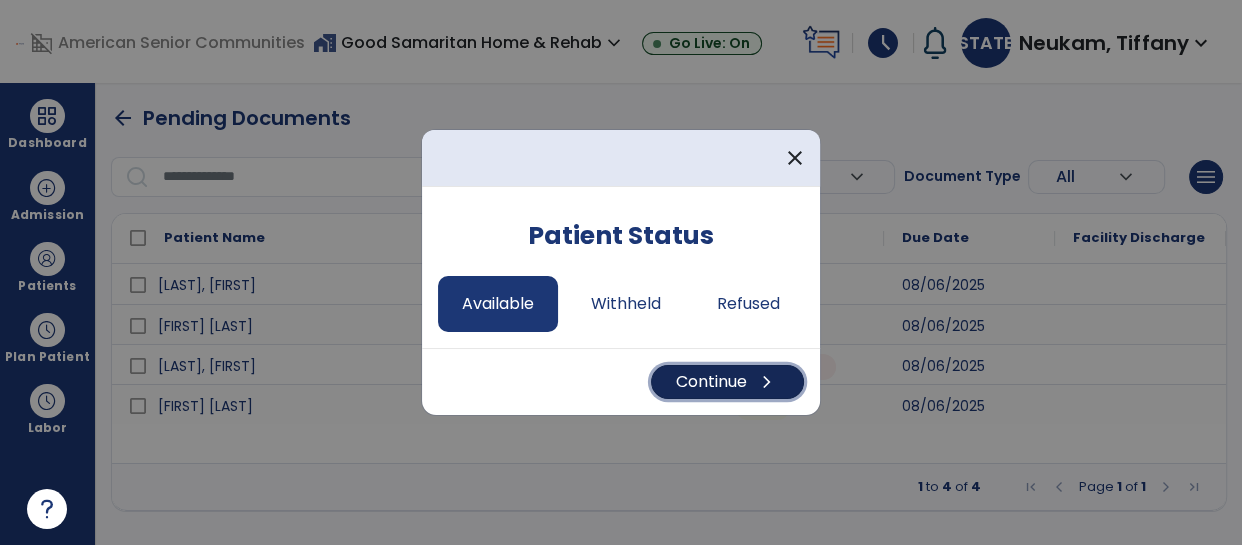click on "Continue   chevron_right" at bounding box center [727, 382] 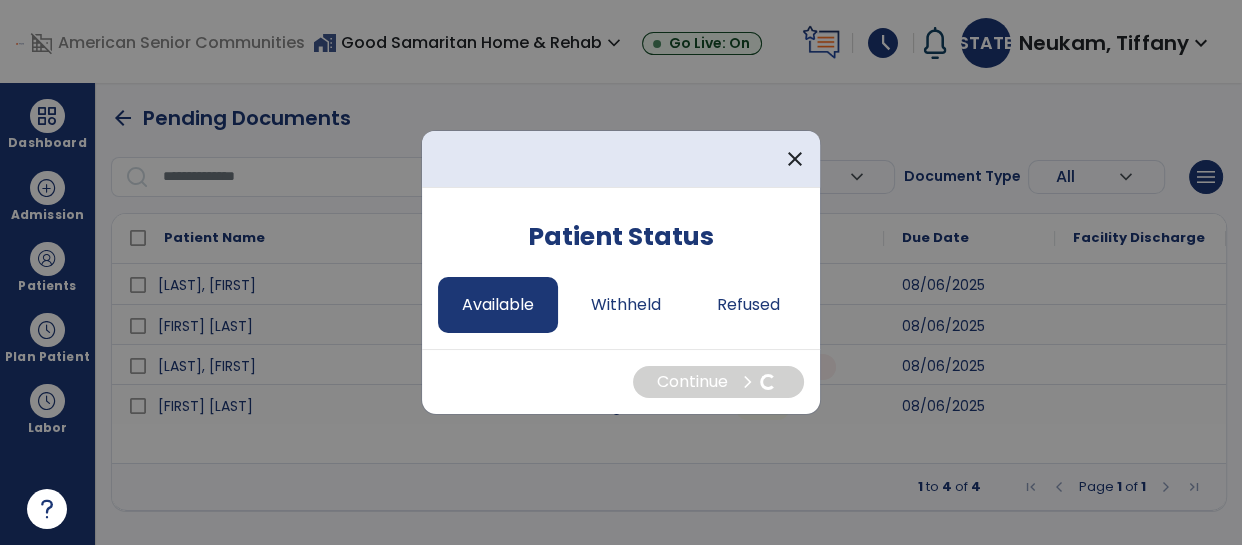 select on "*" 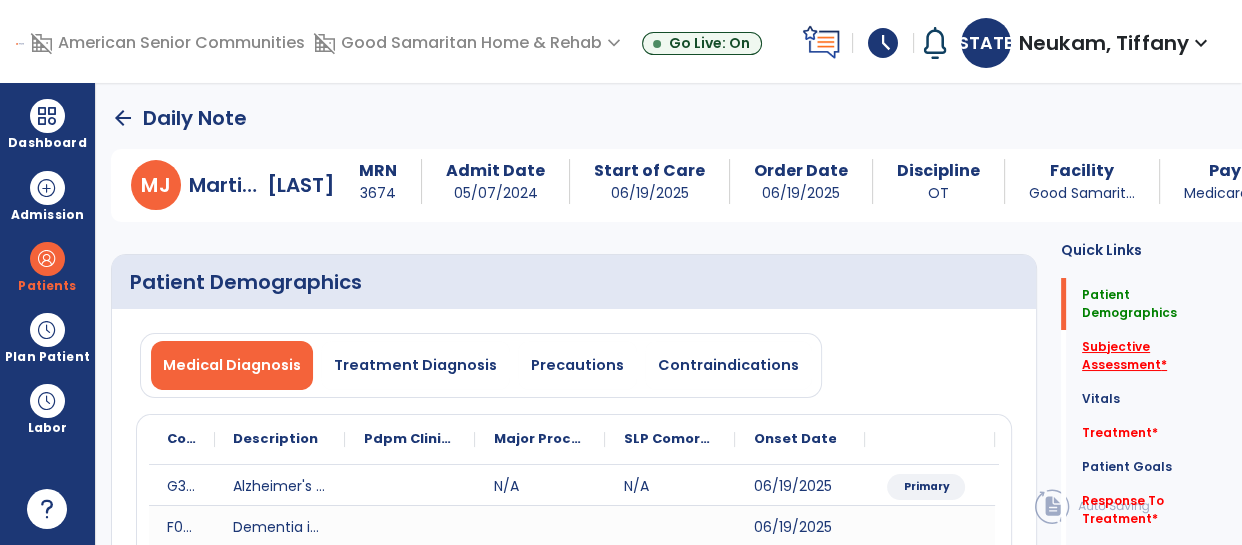 click on "Subjective Assessment   *" 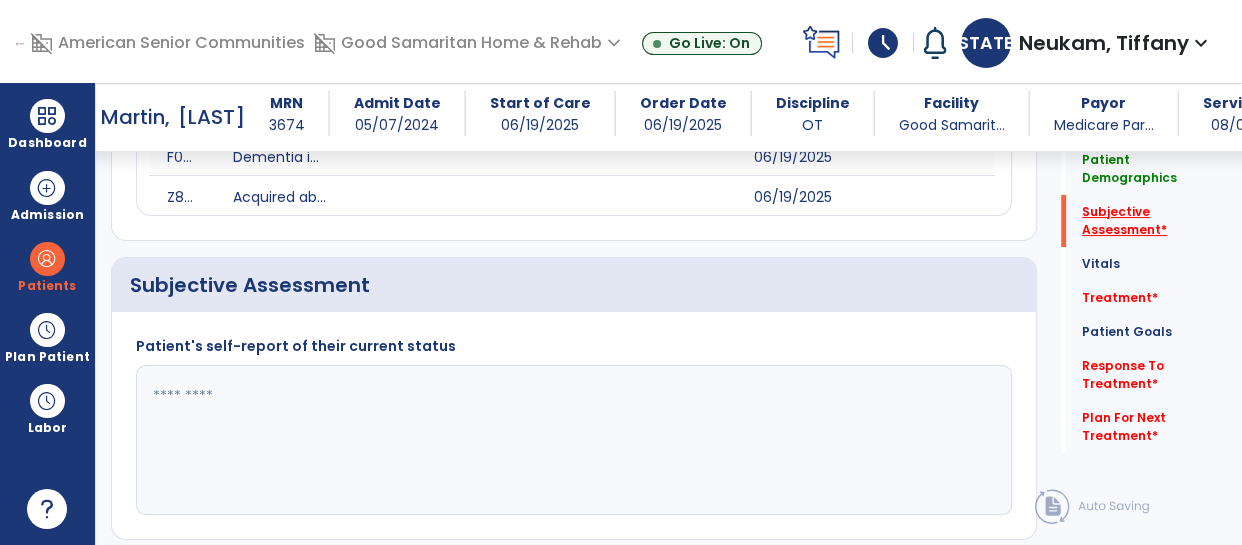 scroll, scrollTop: 453, scrollLeft: 0, axis: vertical 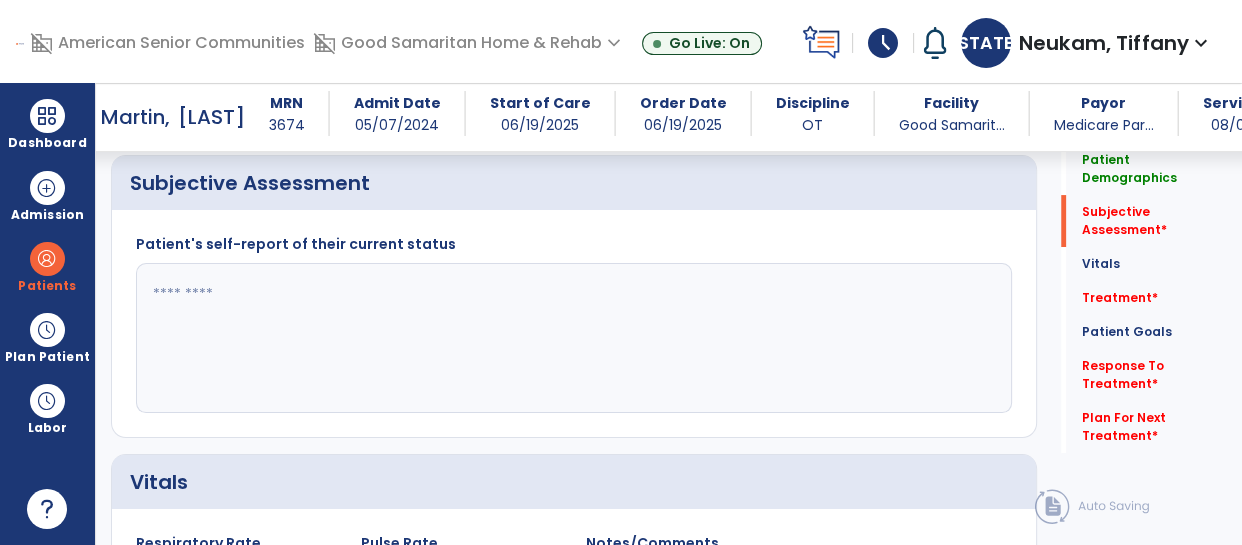 click 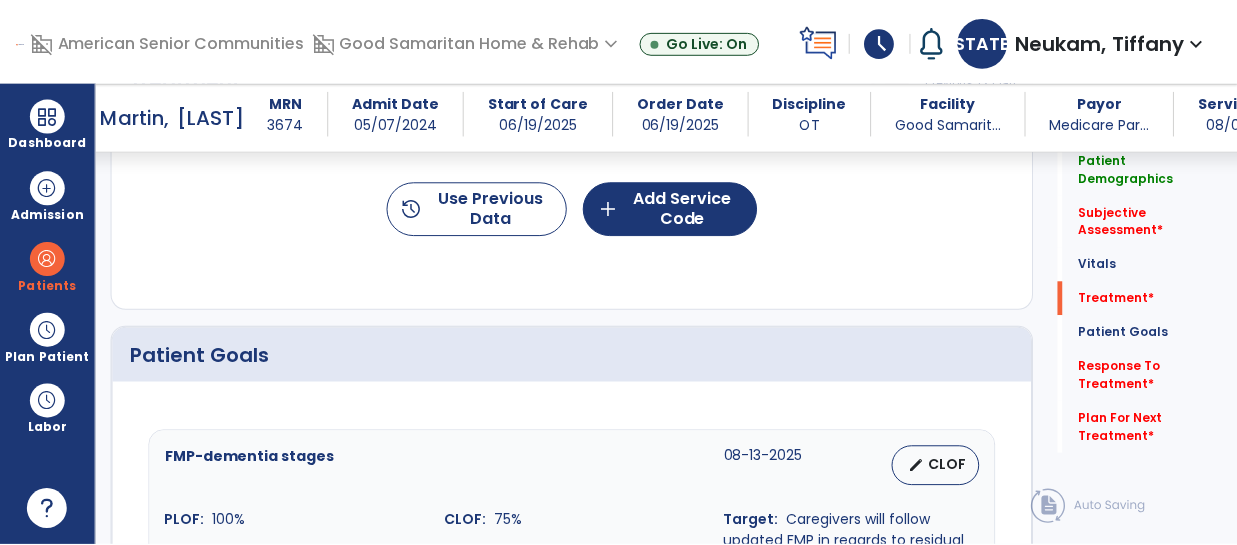 scroll, scrollTop: 1202, scrollLeft: 0, axis: vertical 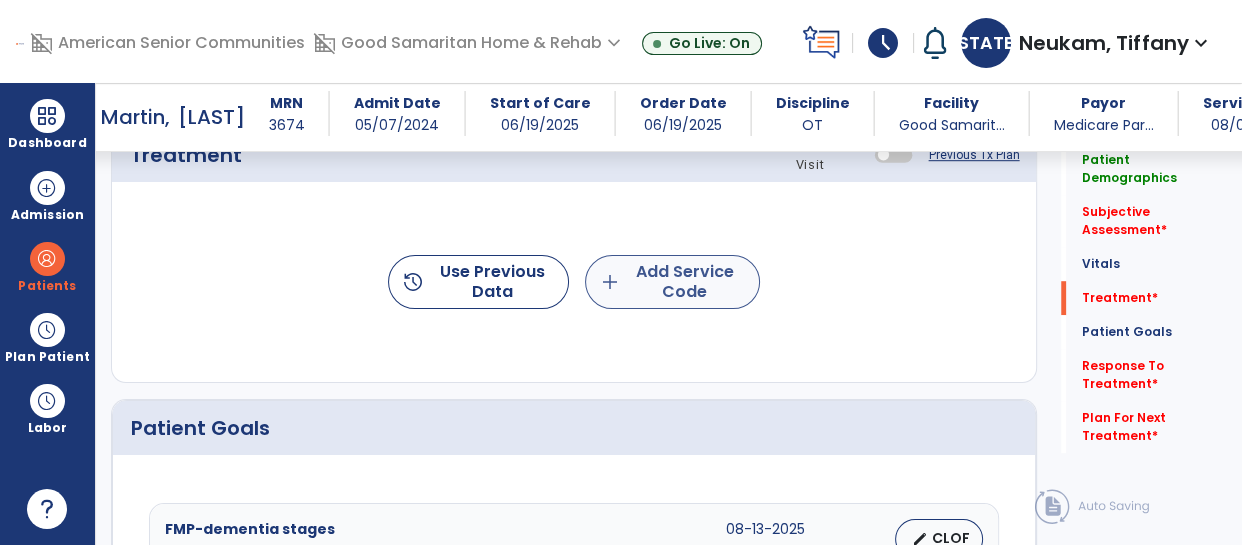 type on "**********" 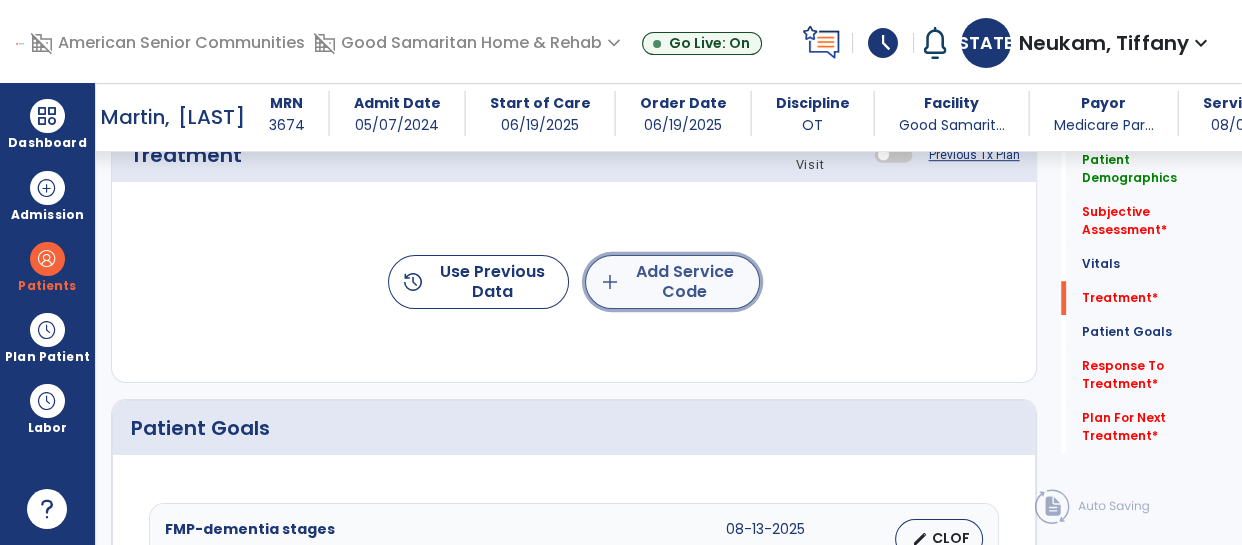 click on "add  Add Service Code" 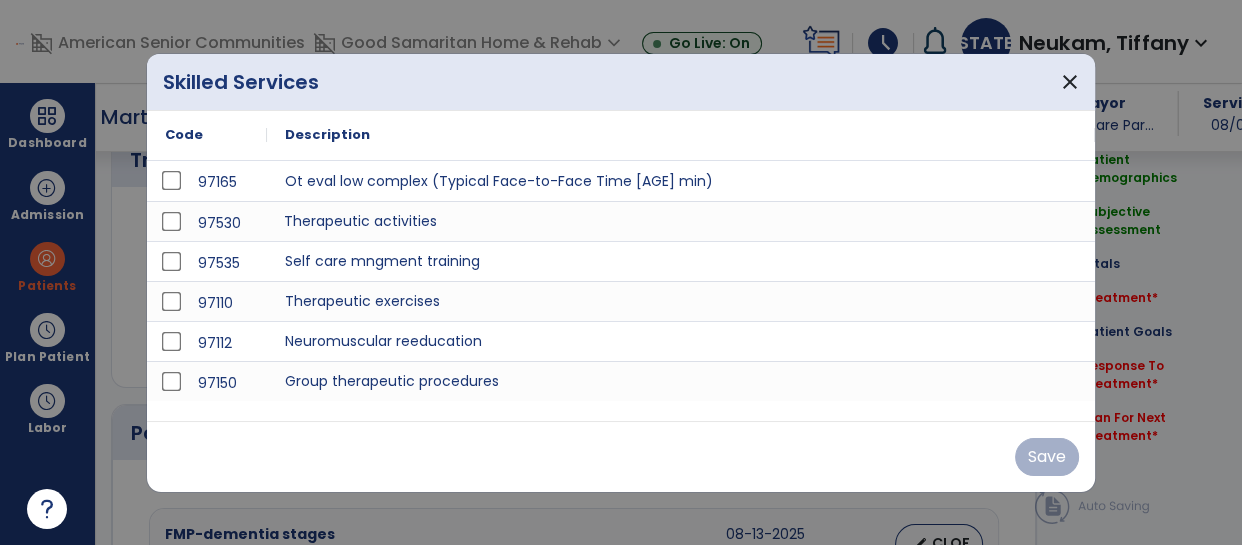 click on "Therapeutic activities" at bounding box center (681, 221) 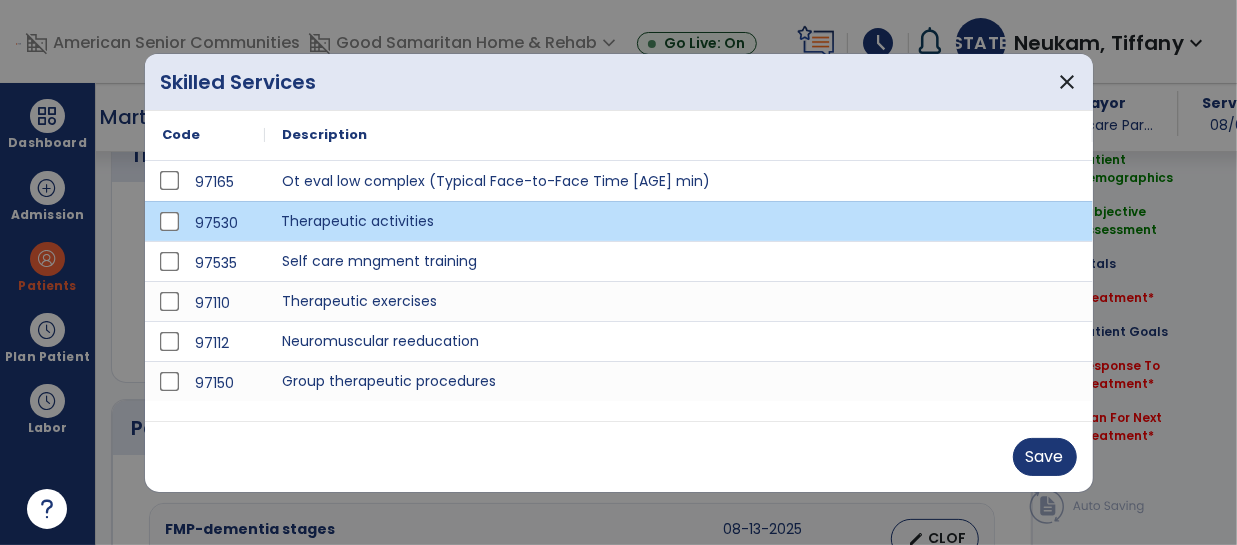 scroll, scrollTop: 1202, scrollLeft: 0, axis: vertical 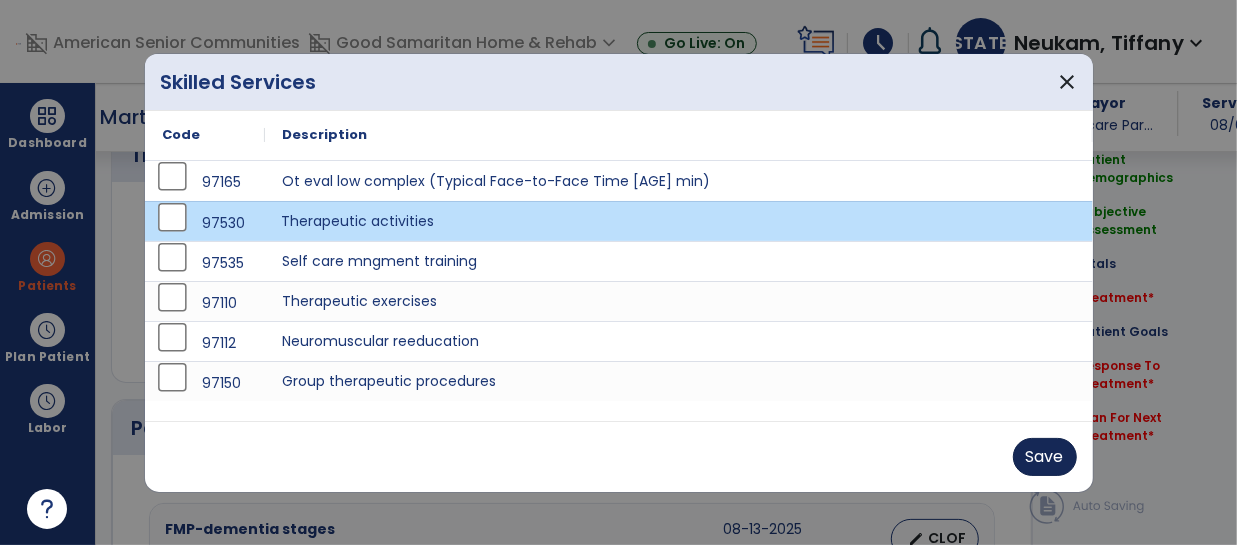 click on "Save" at bounding box center (1045, 457) 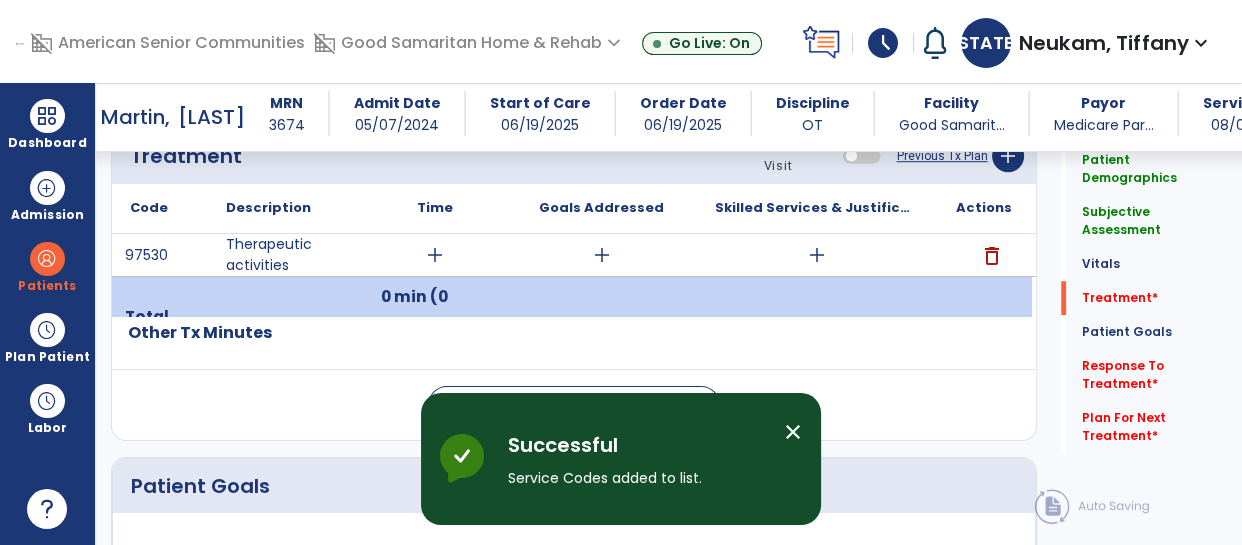 click on "add" at bounding box center [435, 255] 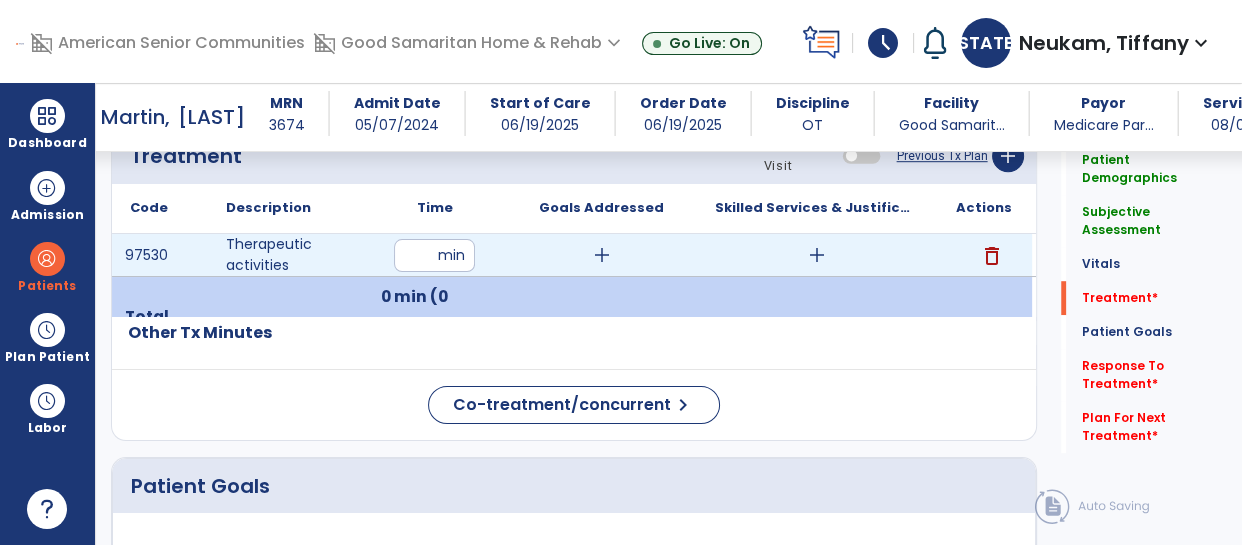 type on "**" 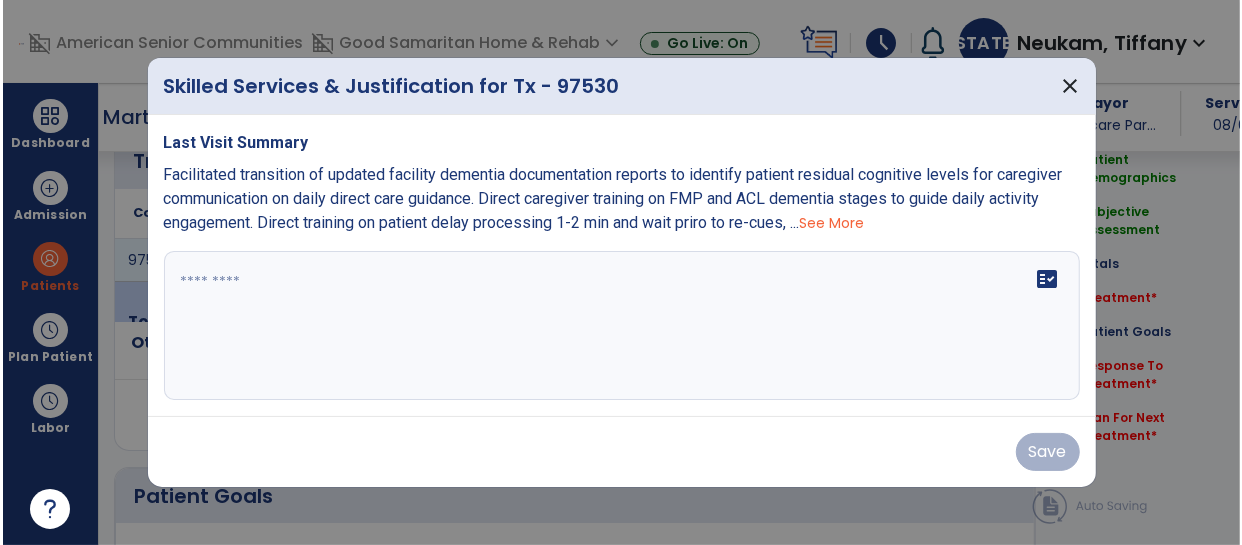 scroll, scrollTop: 1202, scrollLeft: 0, axis: vertical 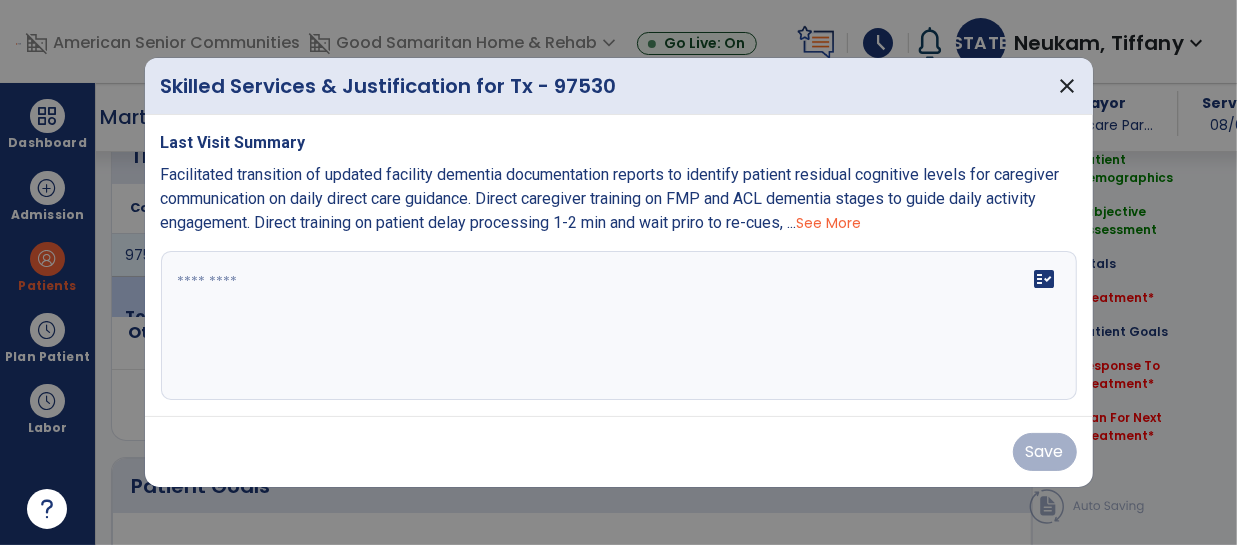 click on "See More" at bounding box center [829, 223] 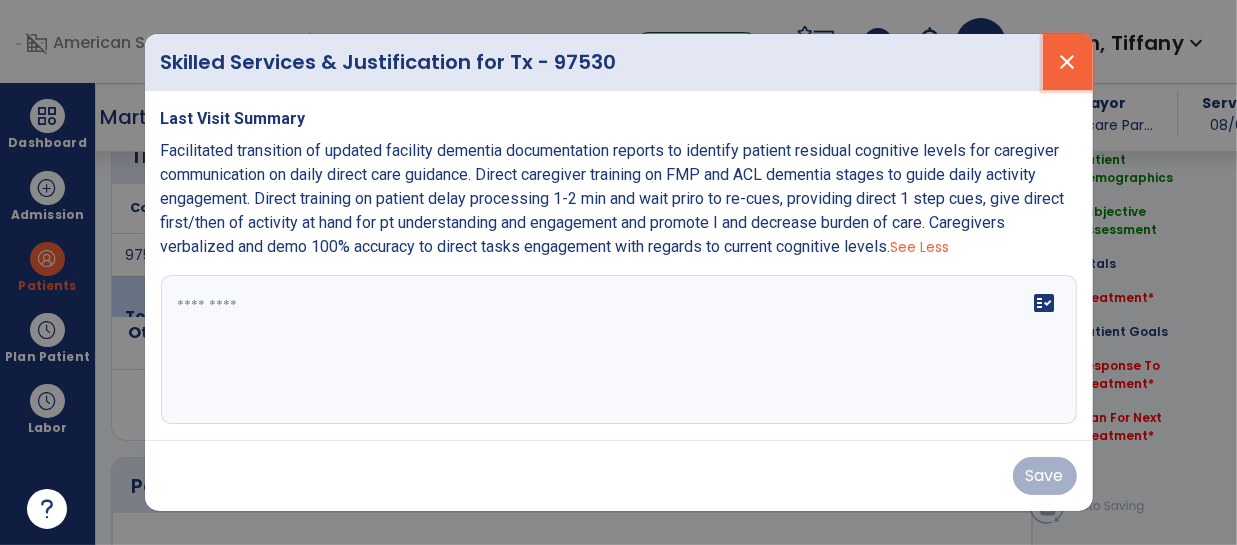 click on "close" at bounding box center [1068, 62] 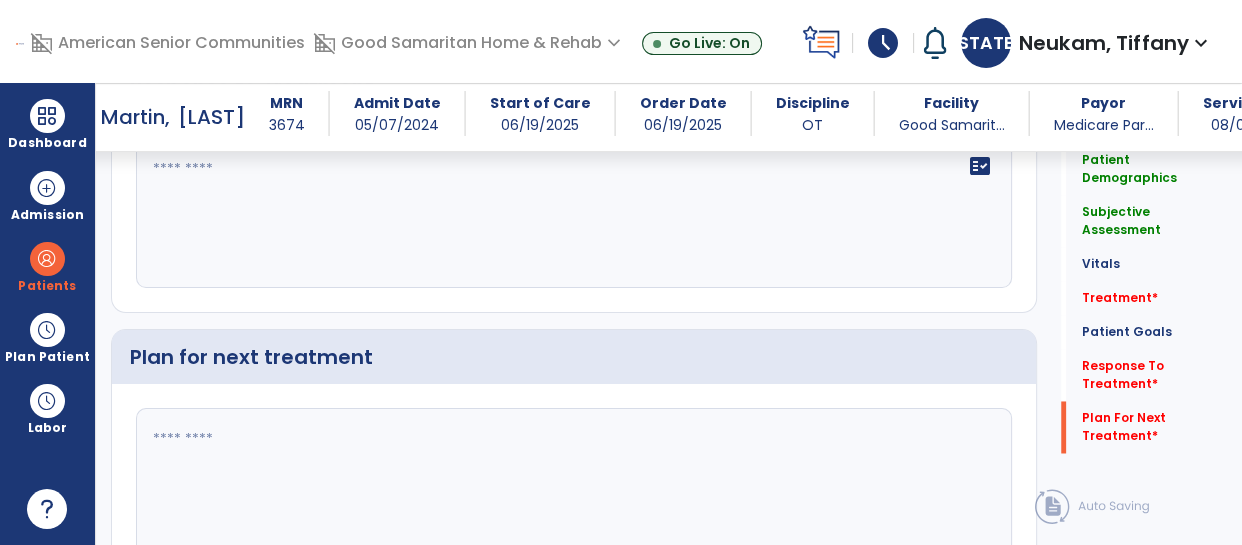 scroll, scrollTop: 2977, scrollLeft: 0, axis: vertical 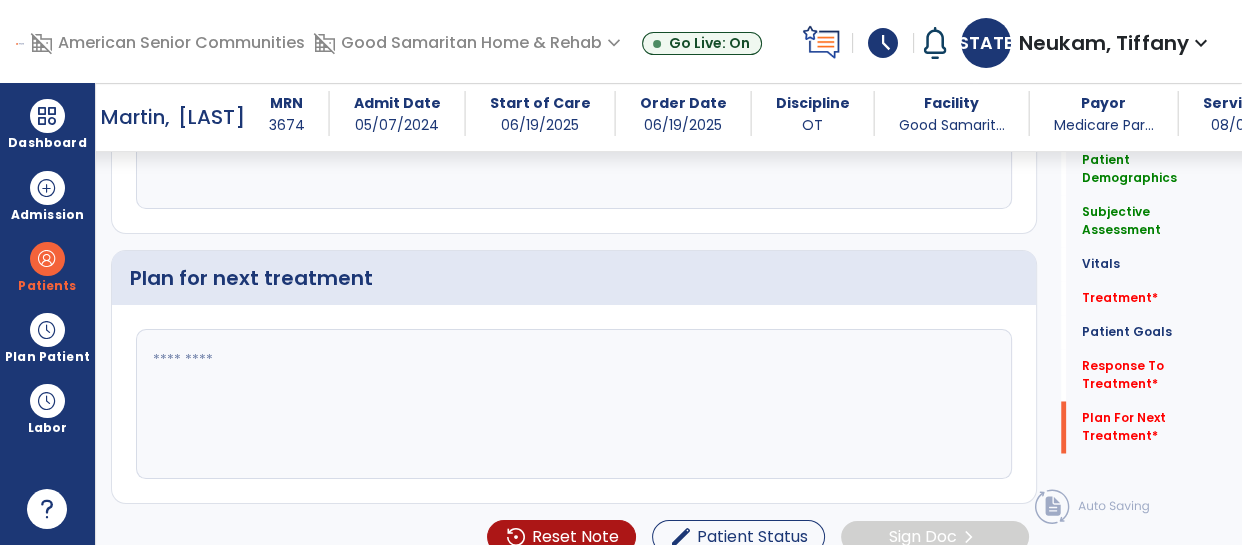 click 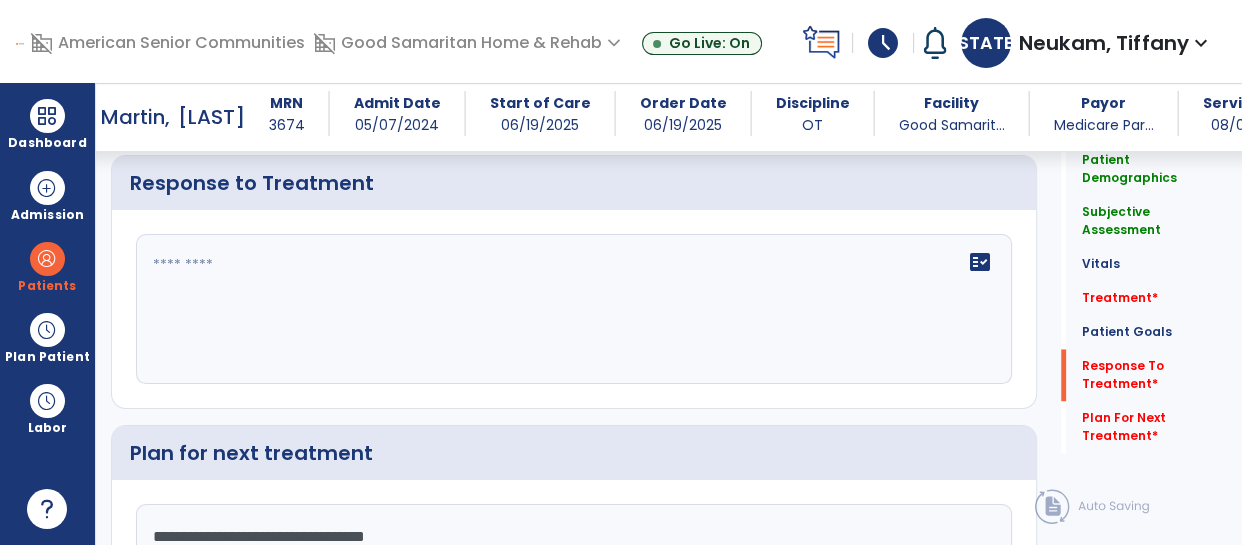 scroll, scrollTop: 2781, scrollLeft: 0, axis: vertical 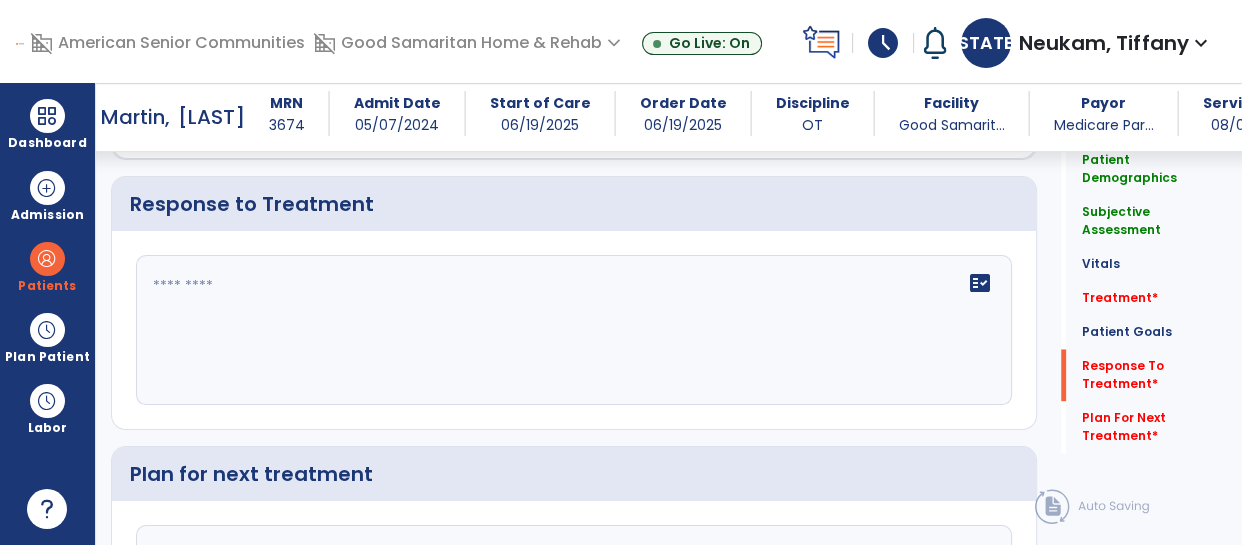 type on "**********" 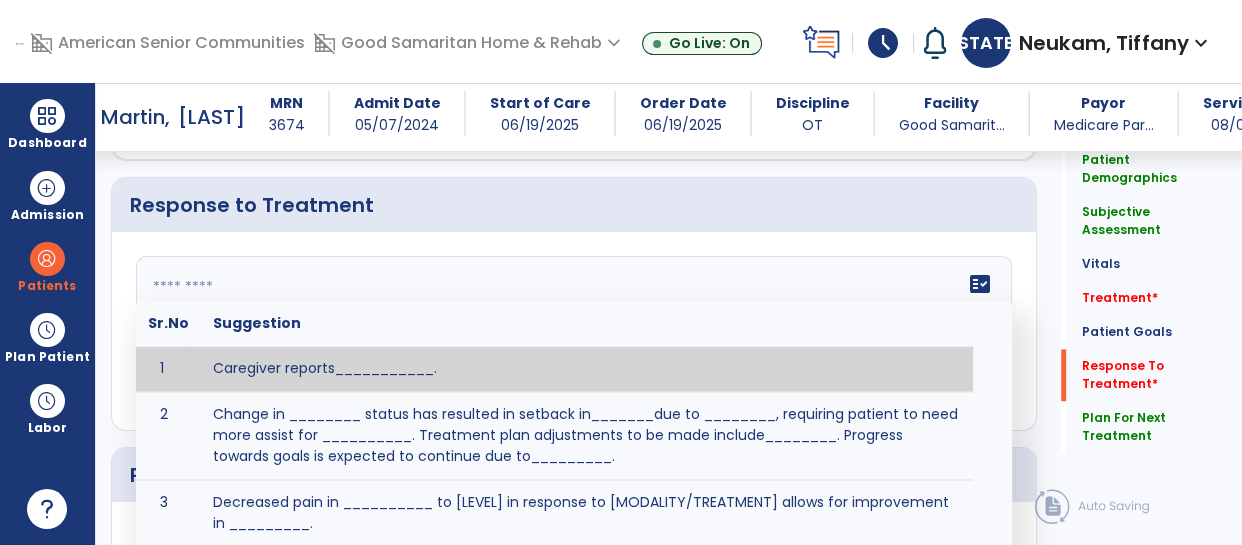 scroll, scrollTop: 2781, scrollLeft: 0, axis: vertical 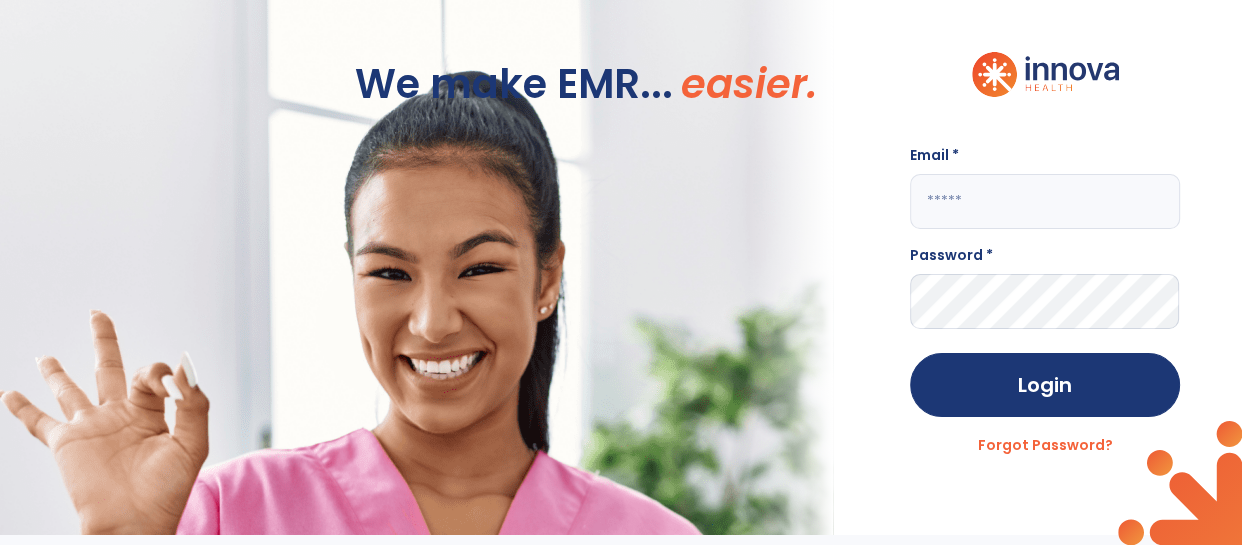 click 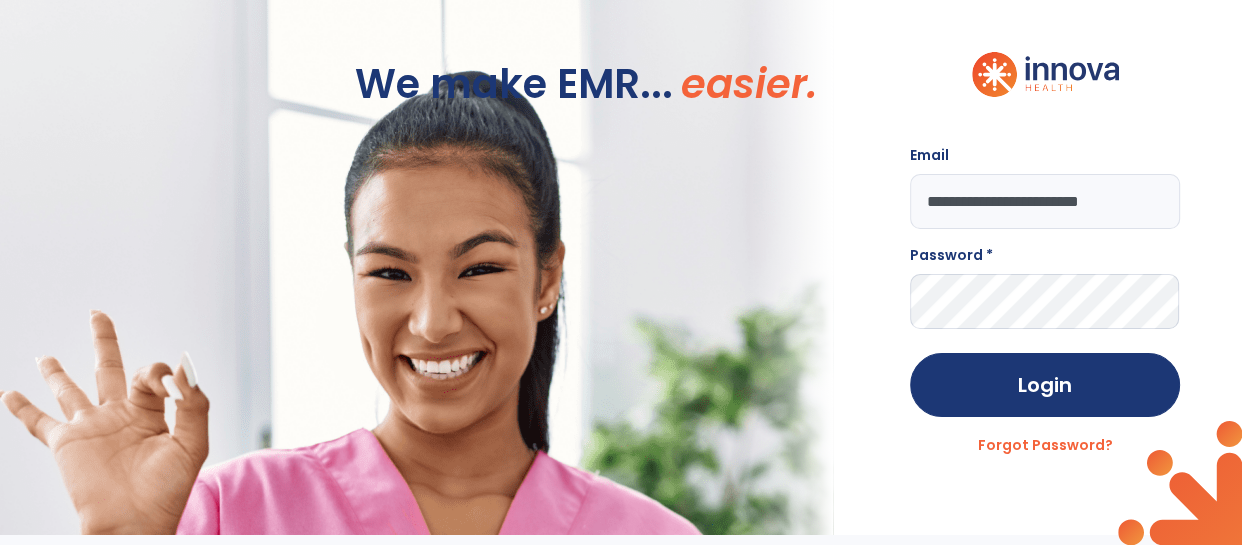 scroll, scrollTop: 0, scrollLeft: 1, axis: horizontal 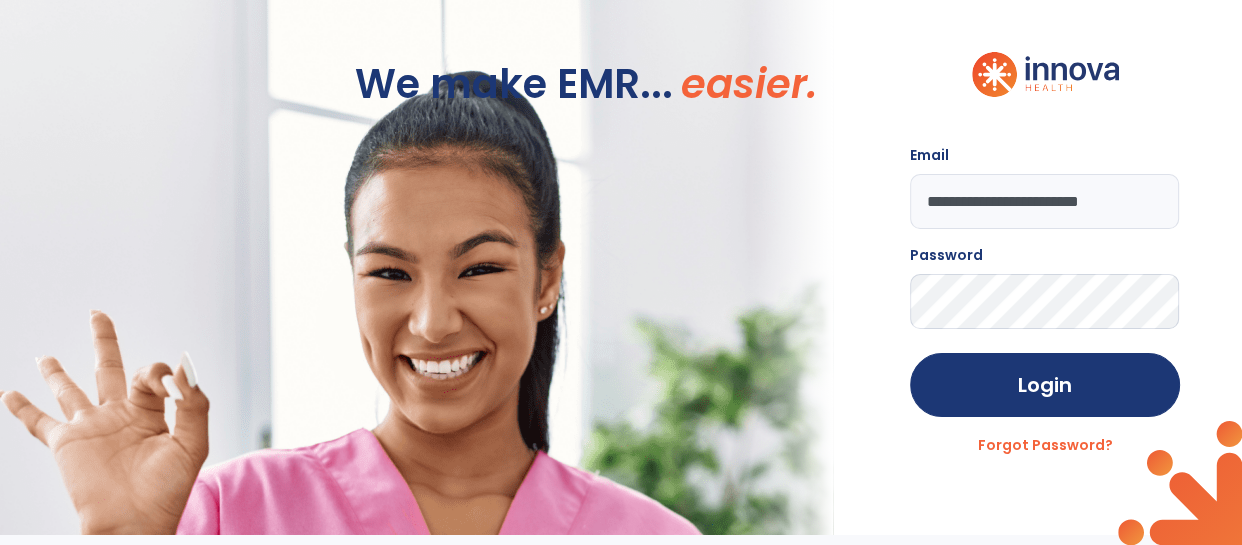 click on "Login" 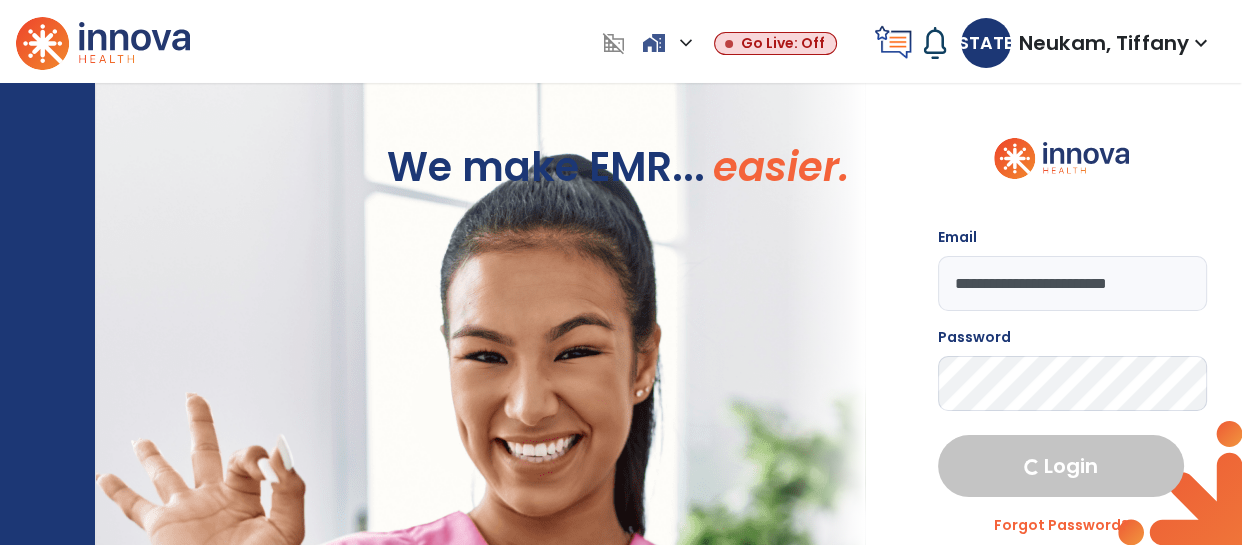 select on "****" 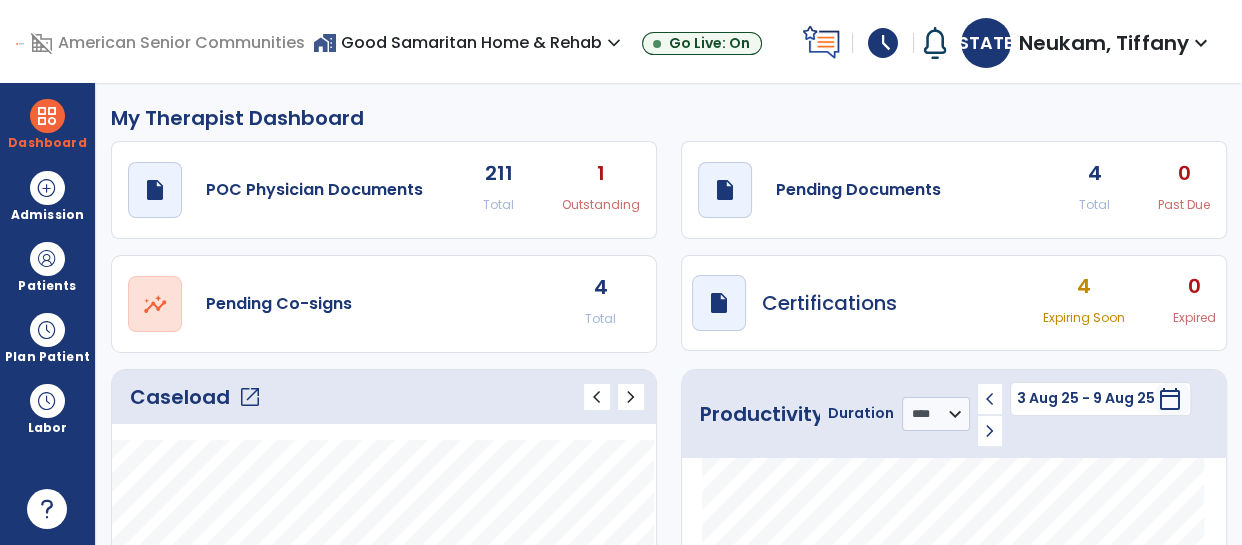 click on "draft   open_in_new  Pending Documents 4 Total 0 Past Due" 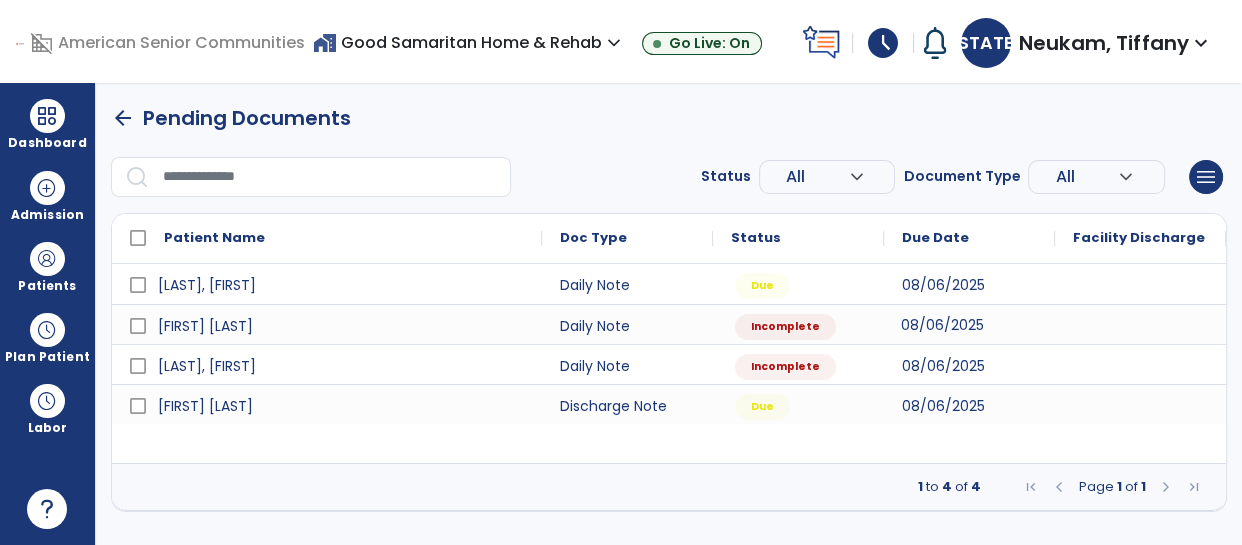click on "08/06/2025" at bounding box center [969, 324] 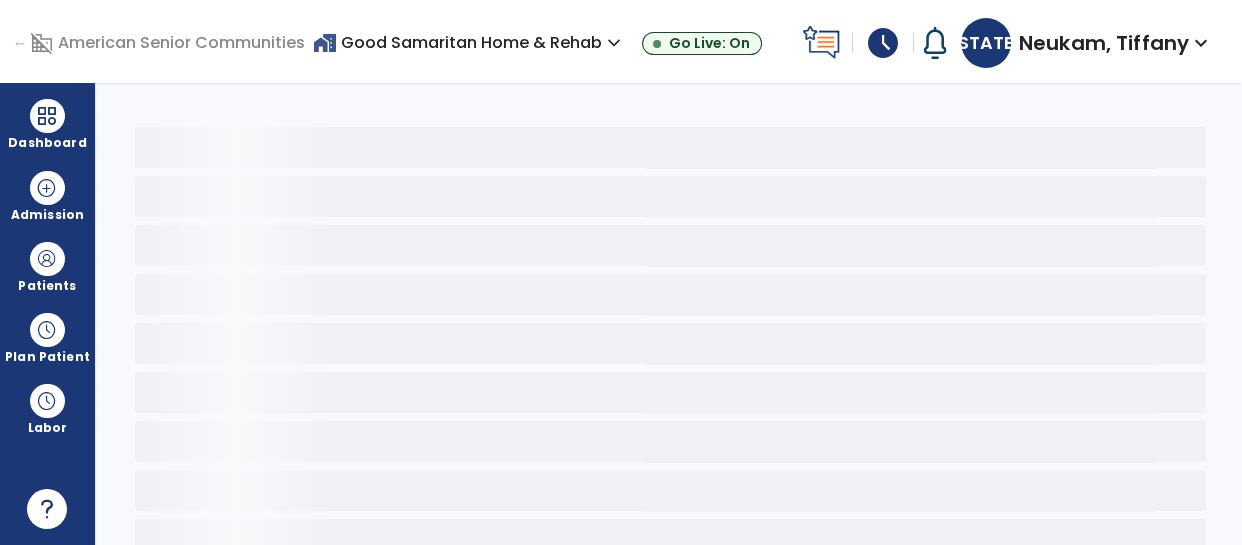 select on "*" 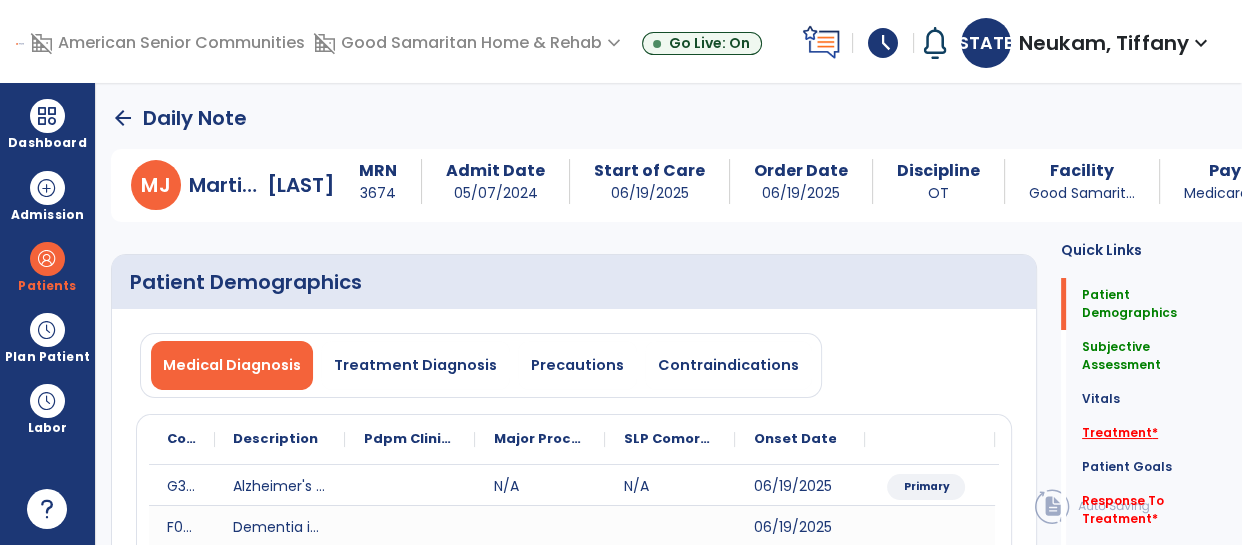 click on "Treatment   *" 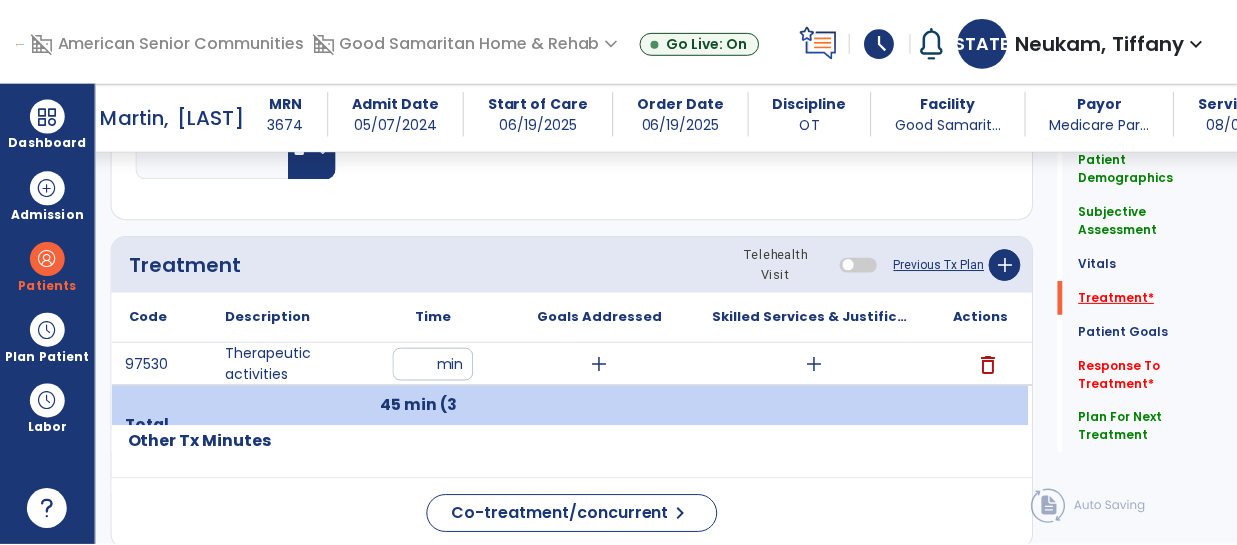 scroll, scrollTop: 1189, scrollLeft: 0, axis: vertical 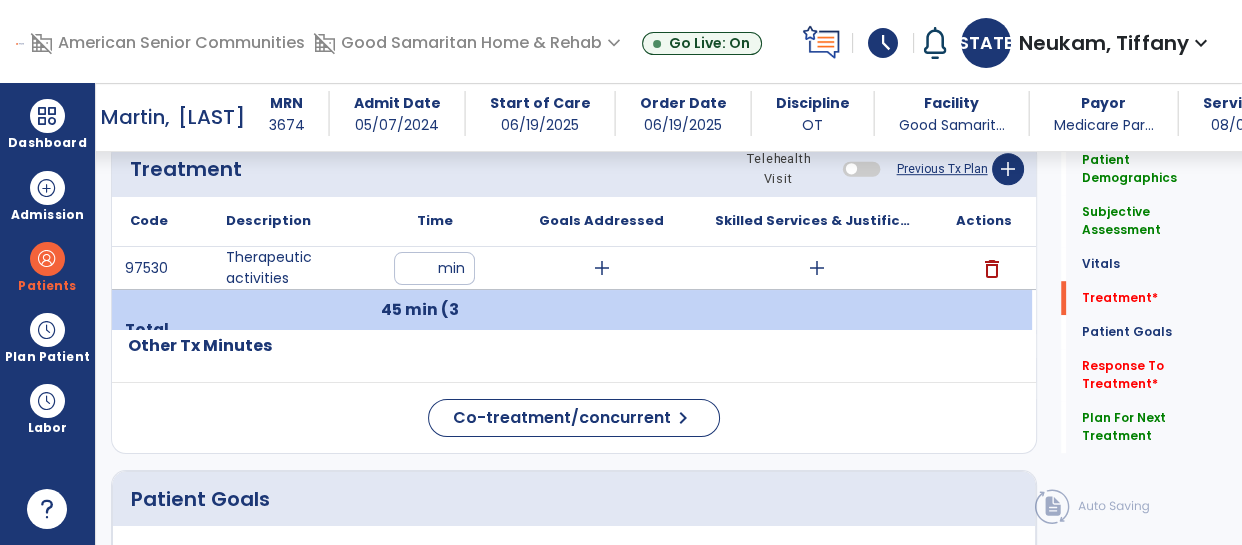 click on "add" at bounding box center [817, 268] 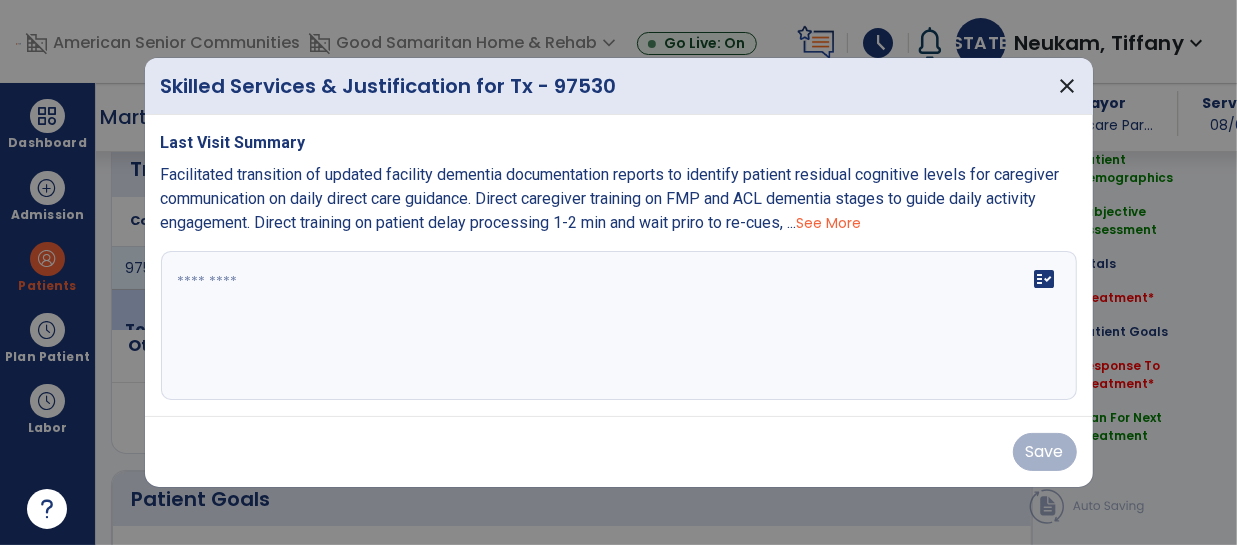 scroll, scrollTop: 1189, scrollLeft: 0, axis: vertical 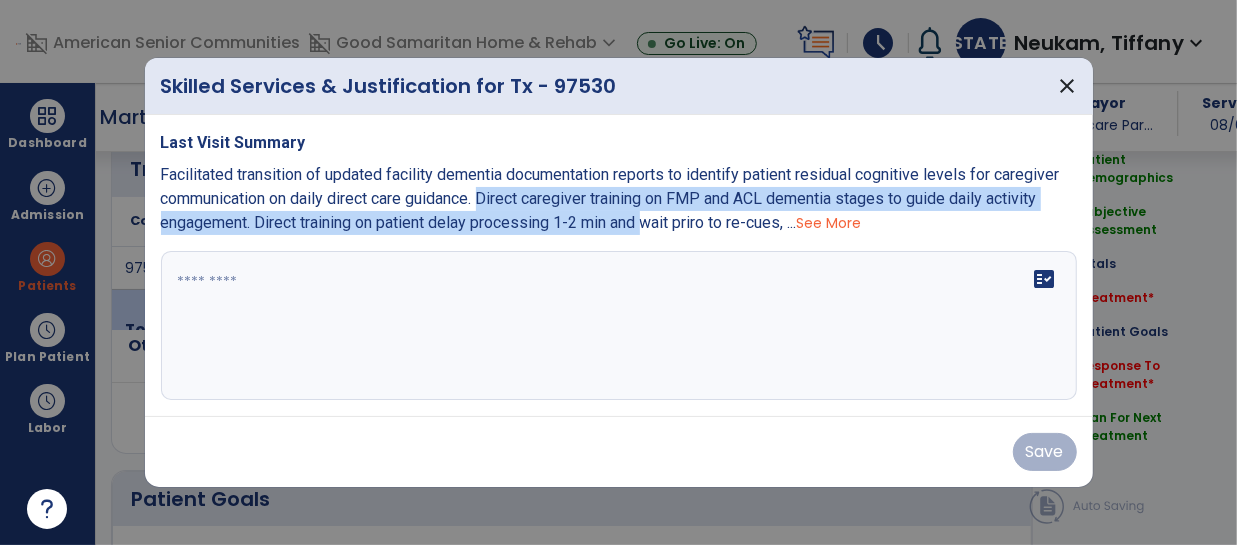 click on "See More" at bounding box center (829, 223) 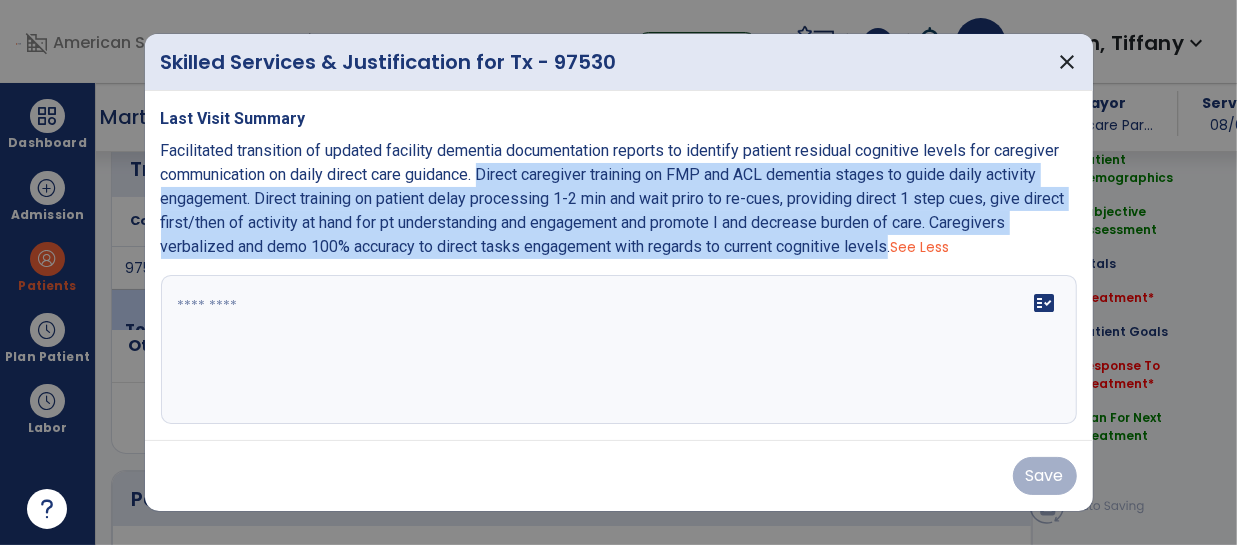 click on "fact_check" at bounding box center (619, 350) 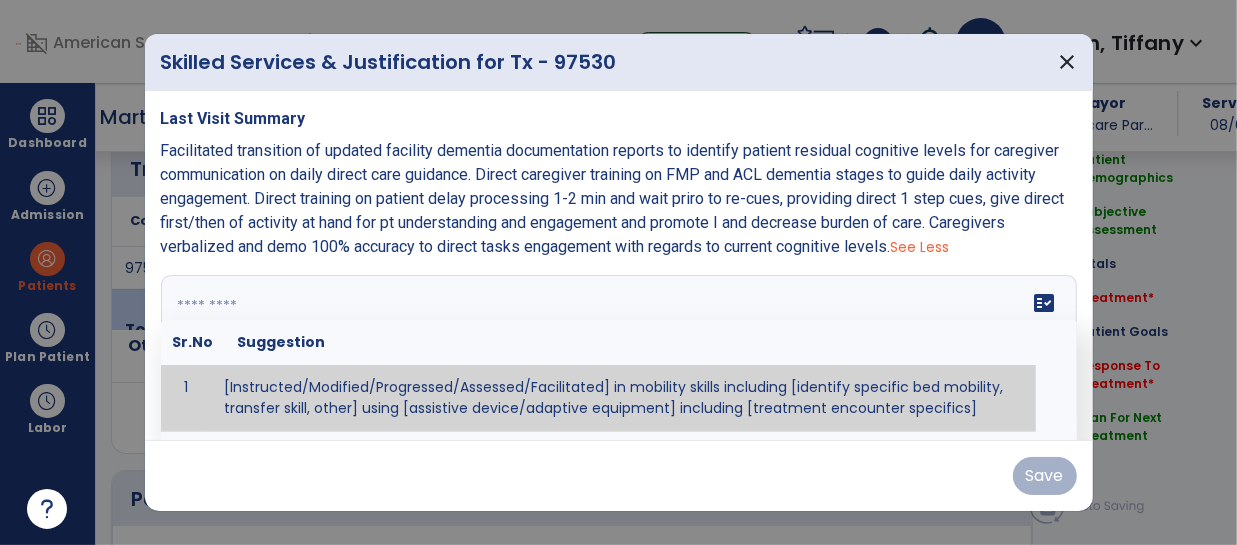 paste on "**********" 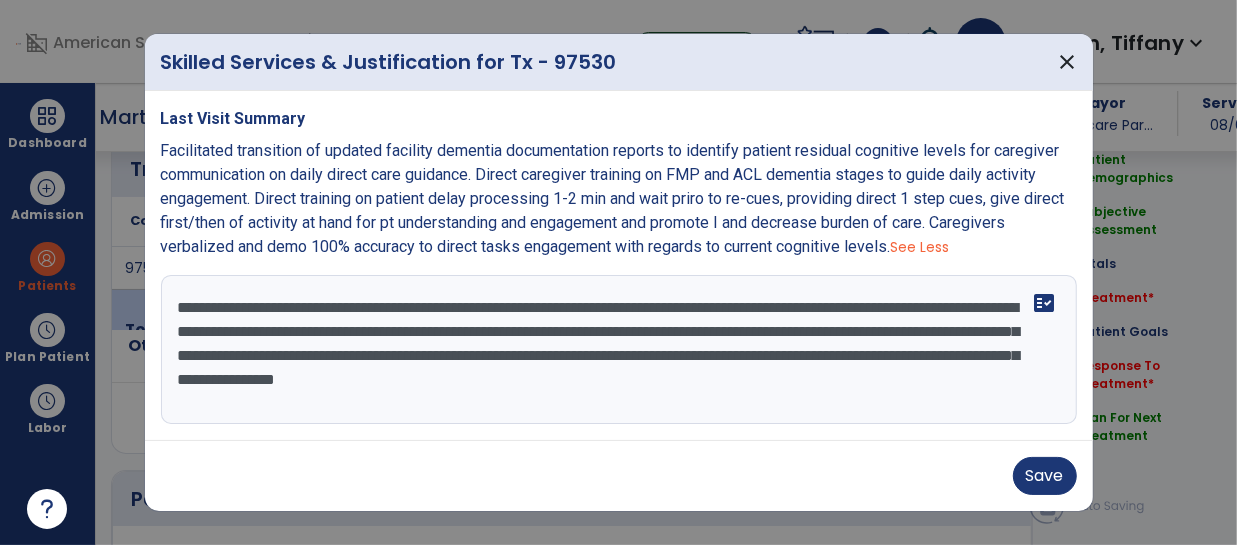 click on "**********" at bounding box center [619, 350] 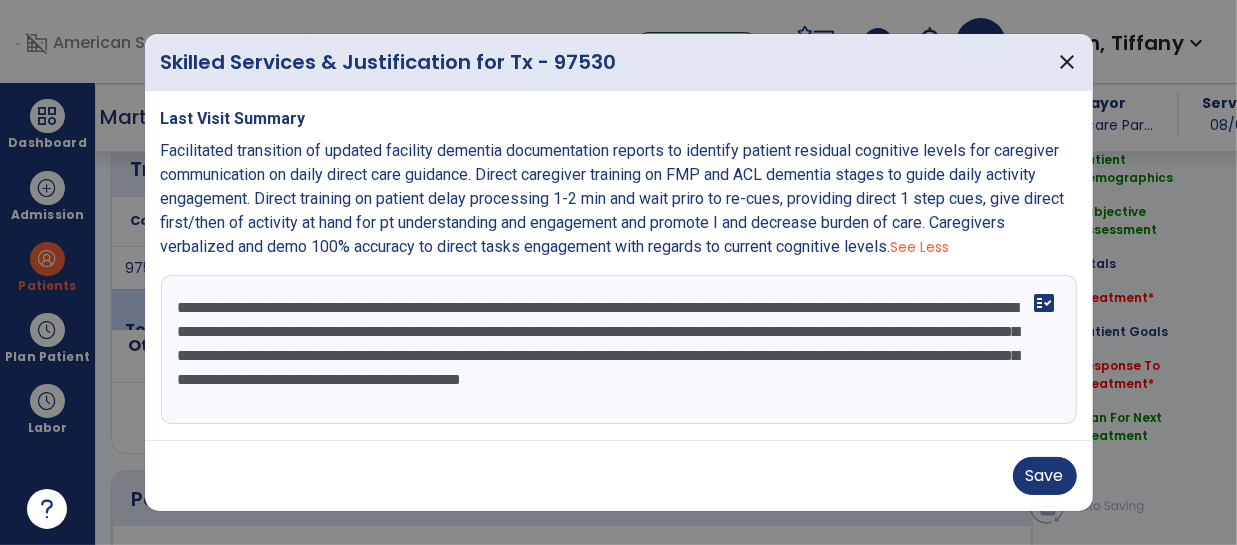 click on "**********" at bounding box center [619, 350] 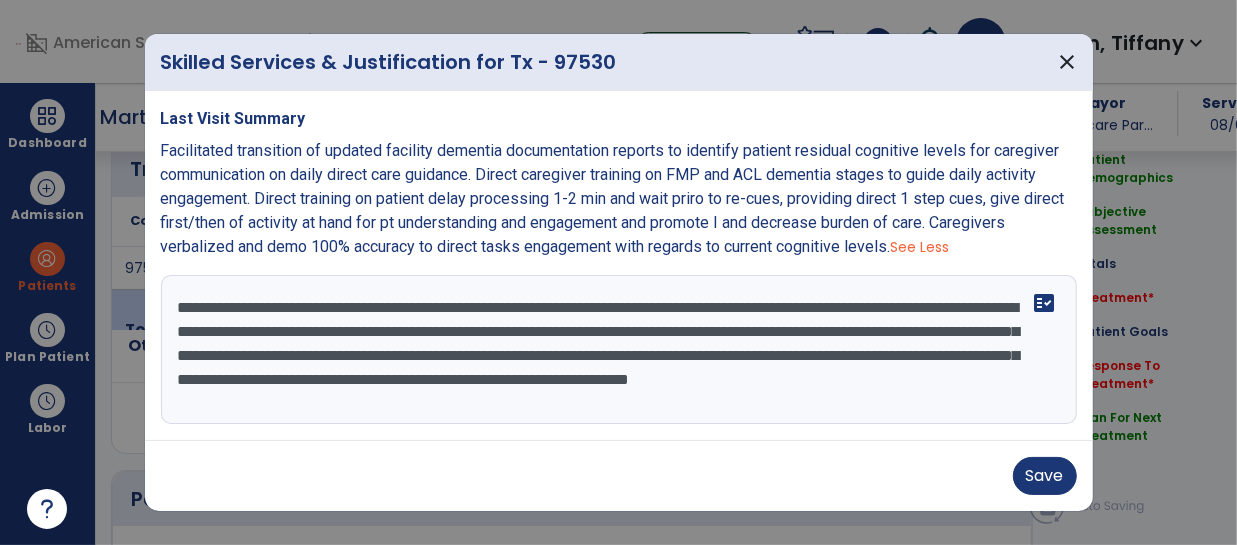 click on "**********" at bounding box center [619, 350] 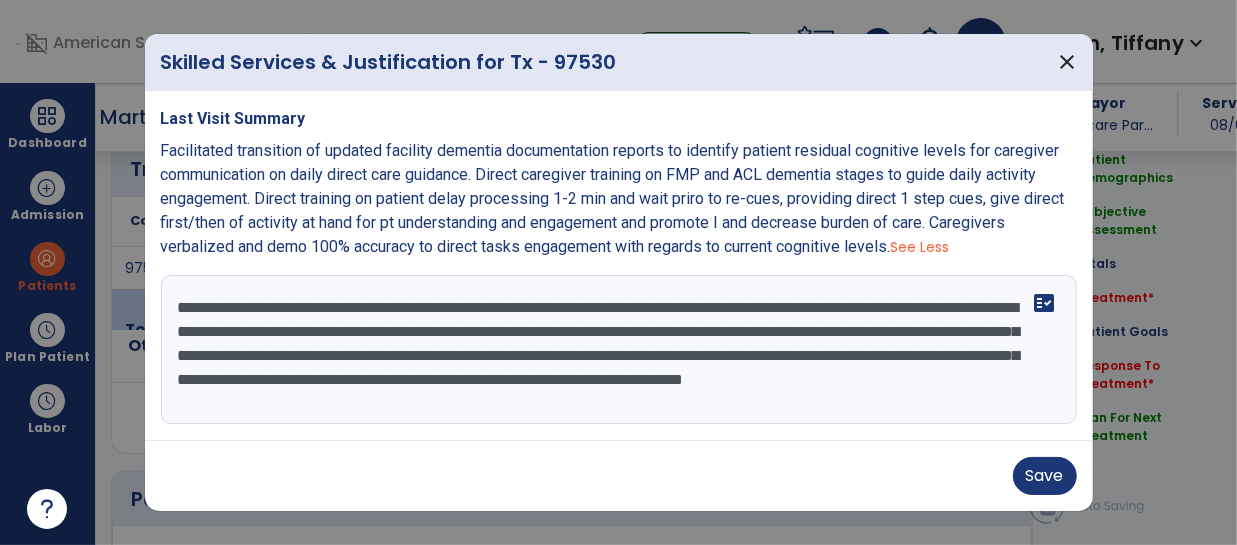click on "**********" at bounding box center [619, 350] 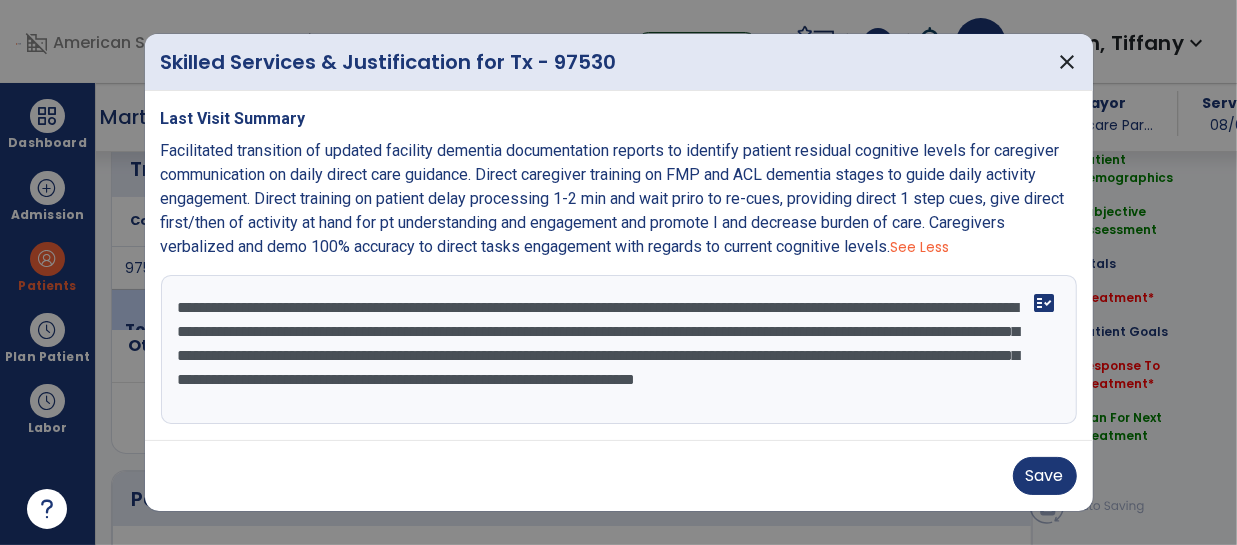 scroll, scrollTop: 0, scrollLeft: 0, axis: both 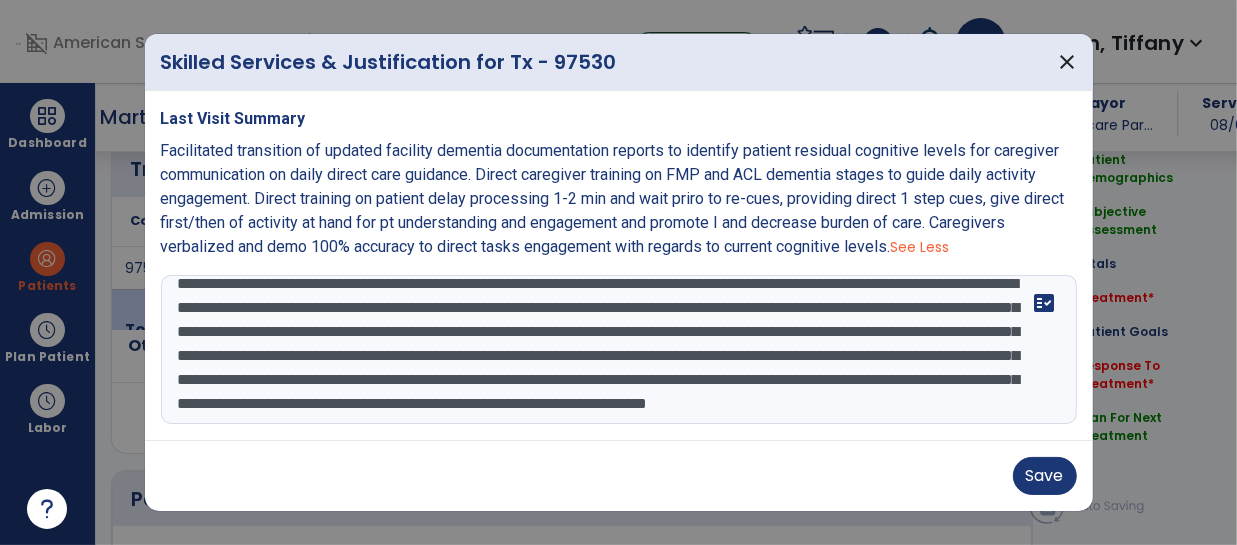 click on "**********" at bounding box center [619, 350] 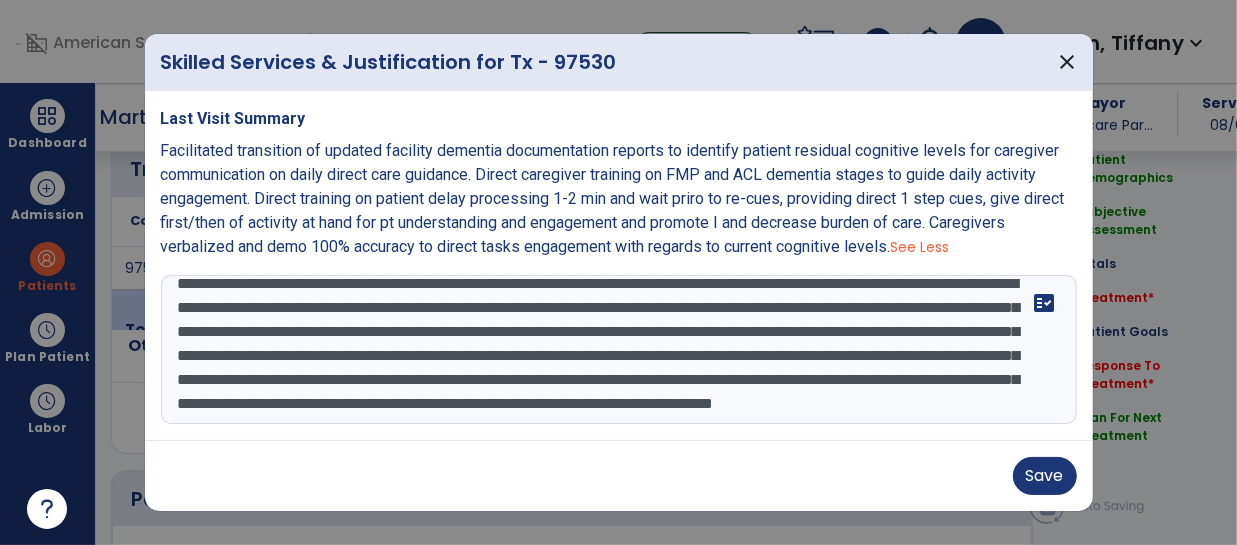 click on "**********" at bounding box center (619, 350) 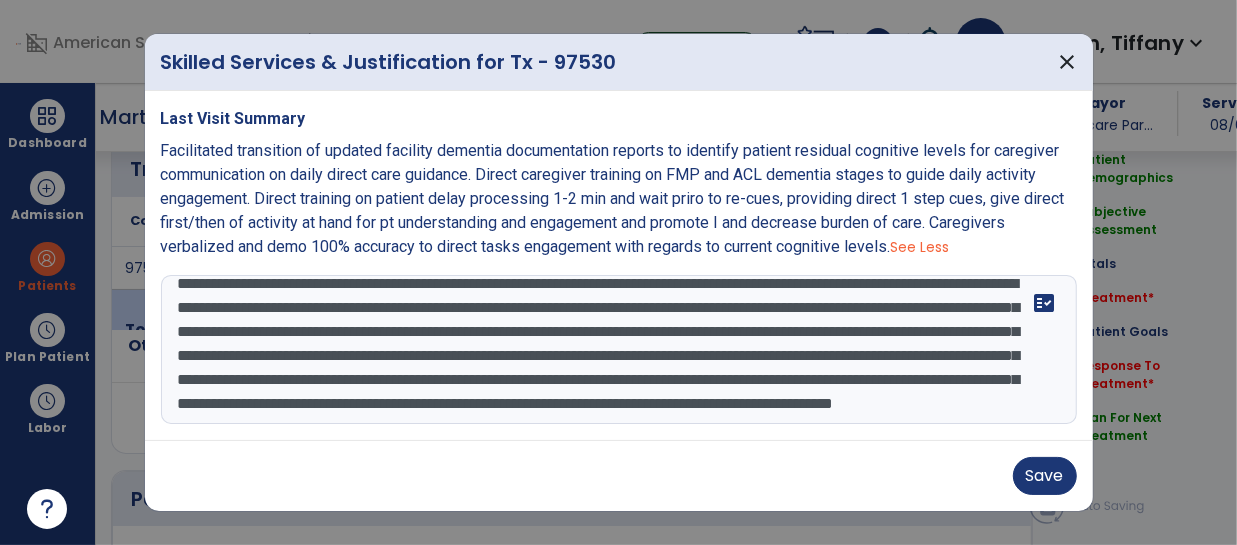 scroll, scrollTop: 87, scrollLeft: 0, axis: vertical 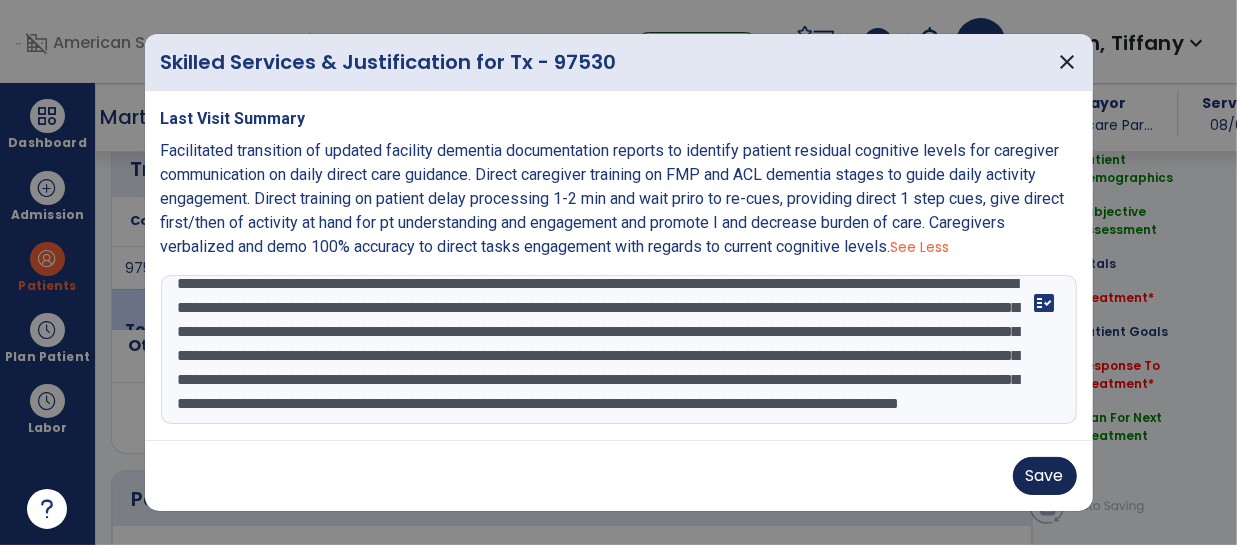 type on "**********" 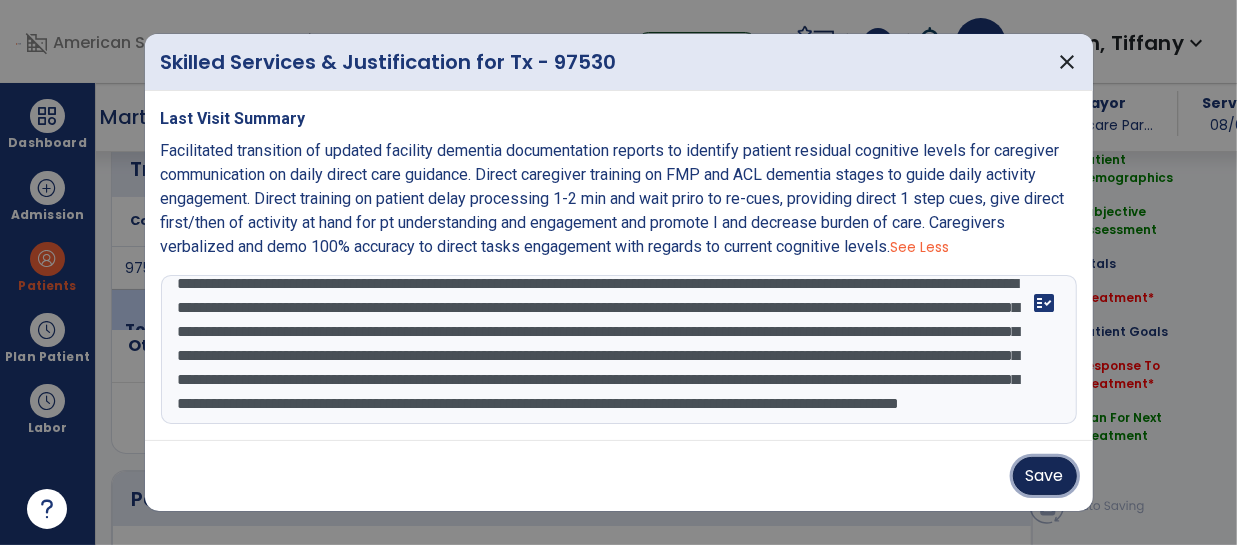 click on "Save" at bounding box center (1045, 476) 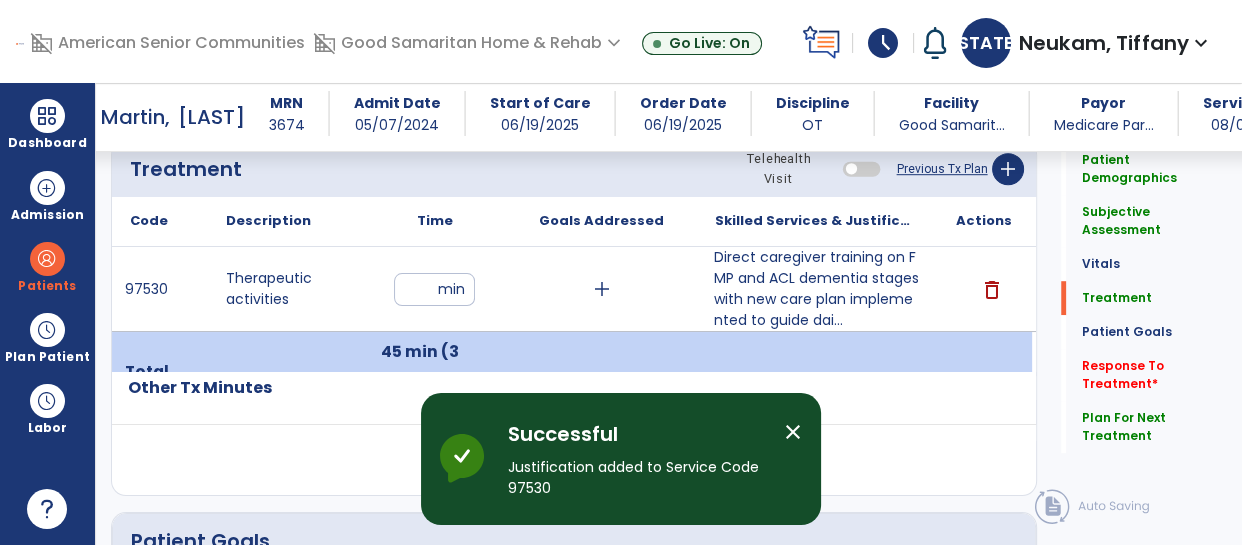 click on "Direct caregiver training on FMP and ACL dementia stages with new care plan implemented to guide dai..." at bounding box center (816, 289) 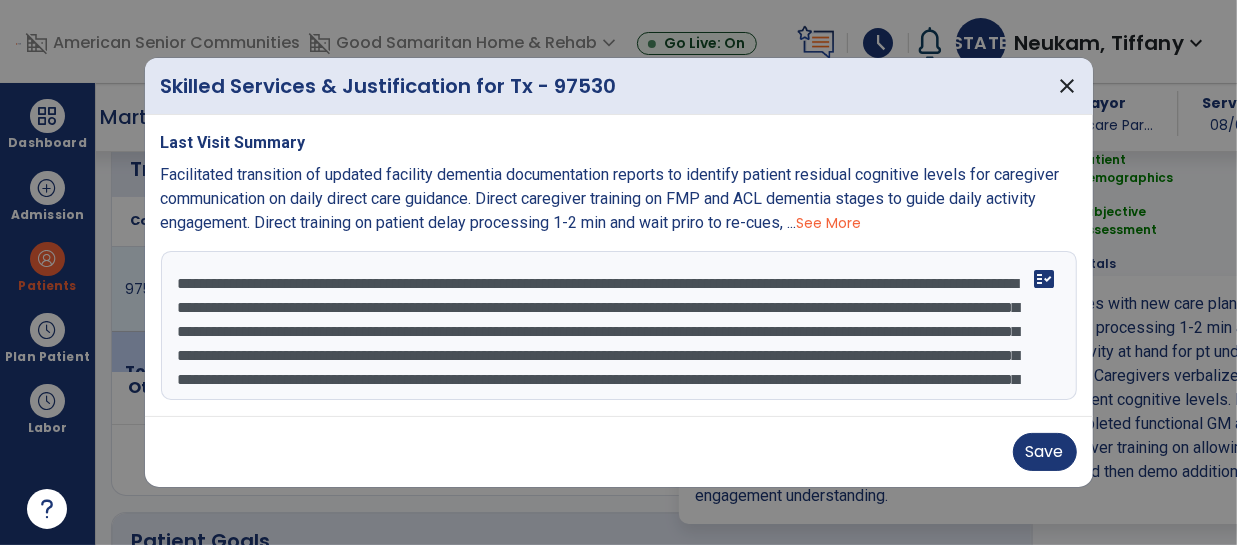scroll, scrollTop: 1189, scrollLeft: 0, axis: vertical 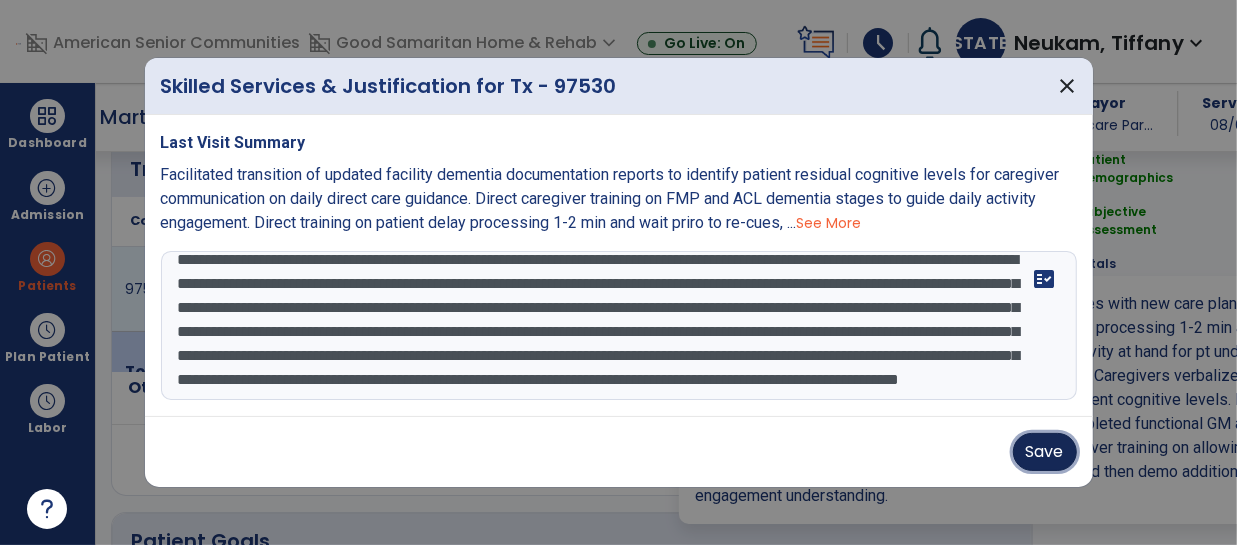 click on "Save" at bounding box center (1045, 452) 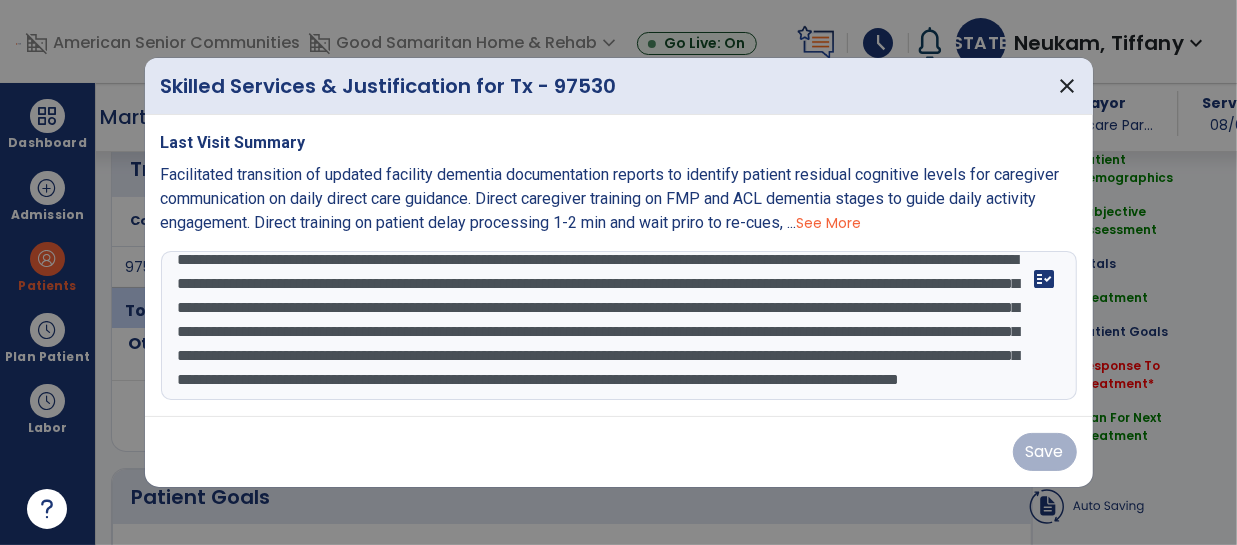 click on "Save" at bounding box center [619, 452] 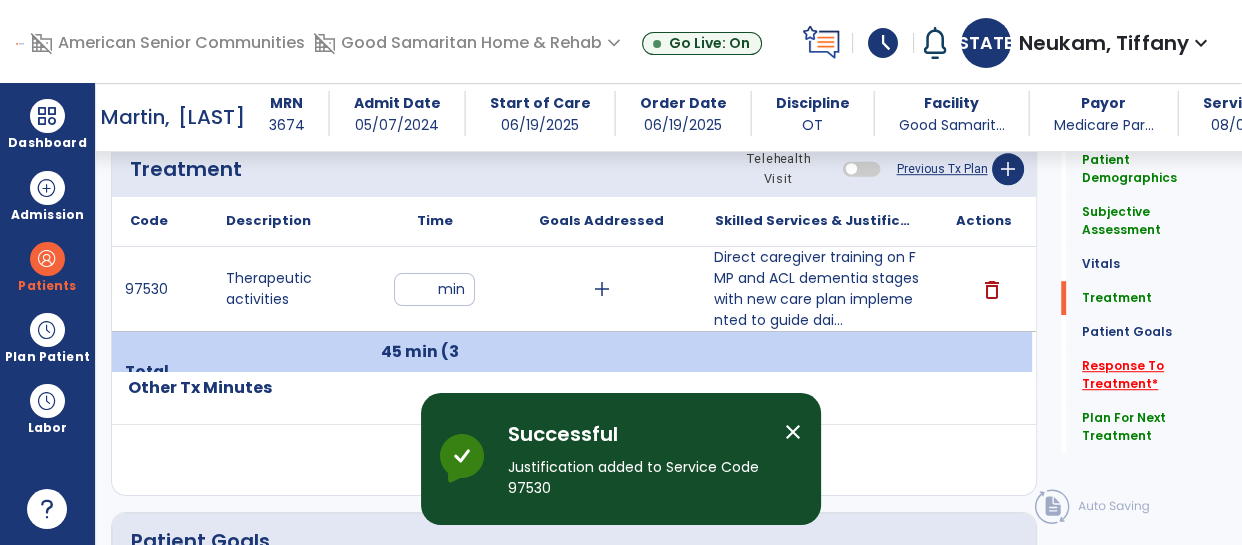 click on "Response To Treatment   *" 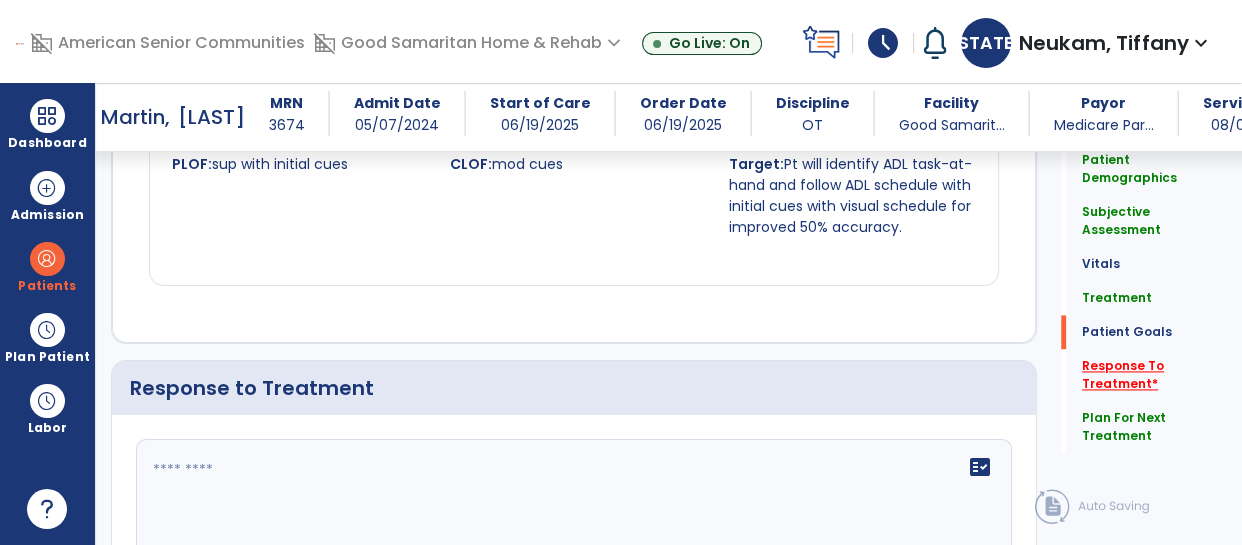 scroll, scrollTop: 2788, scrollLeft: 0, axis: vertical 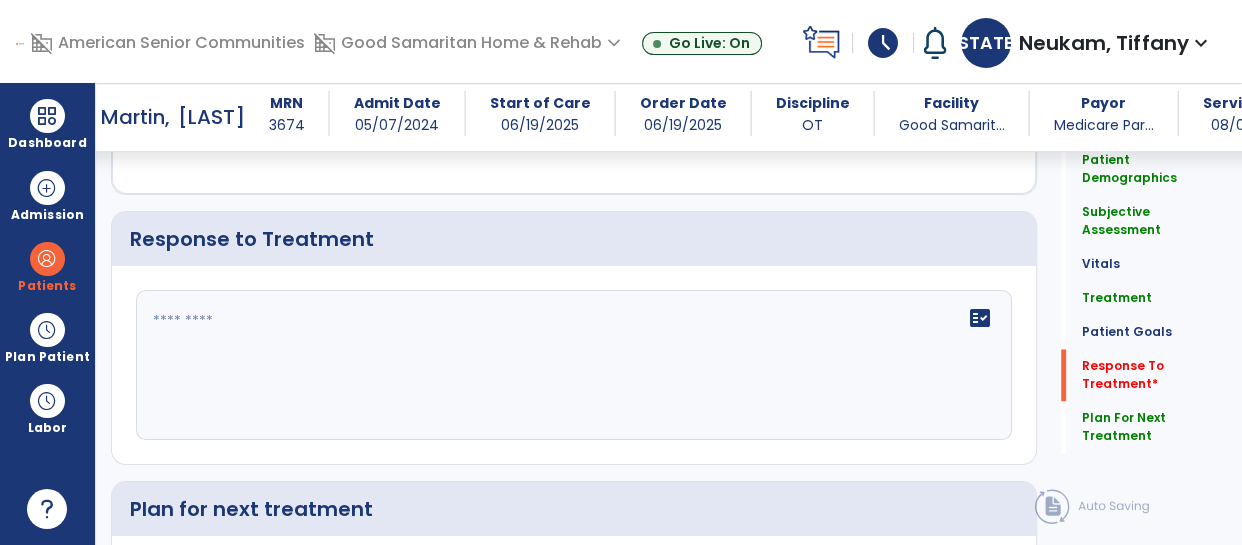 click on "fact_check" 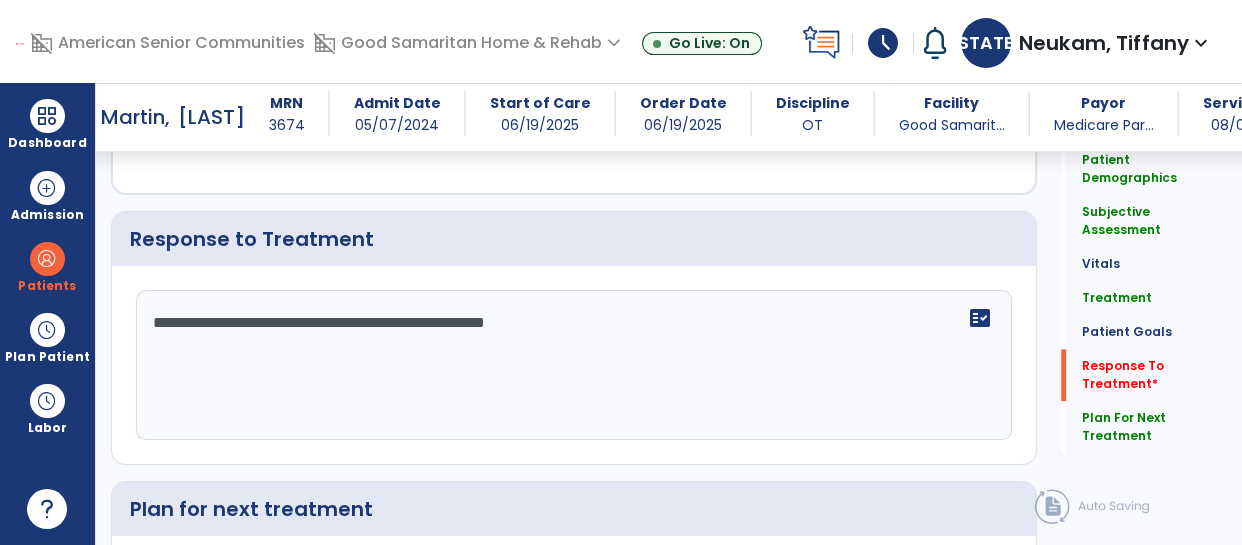 click on "**********" 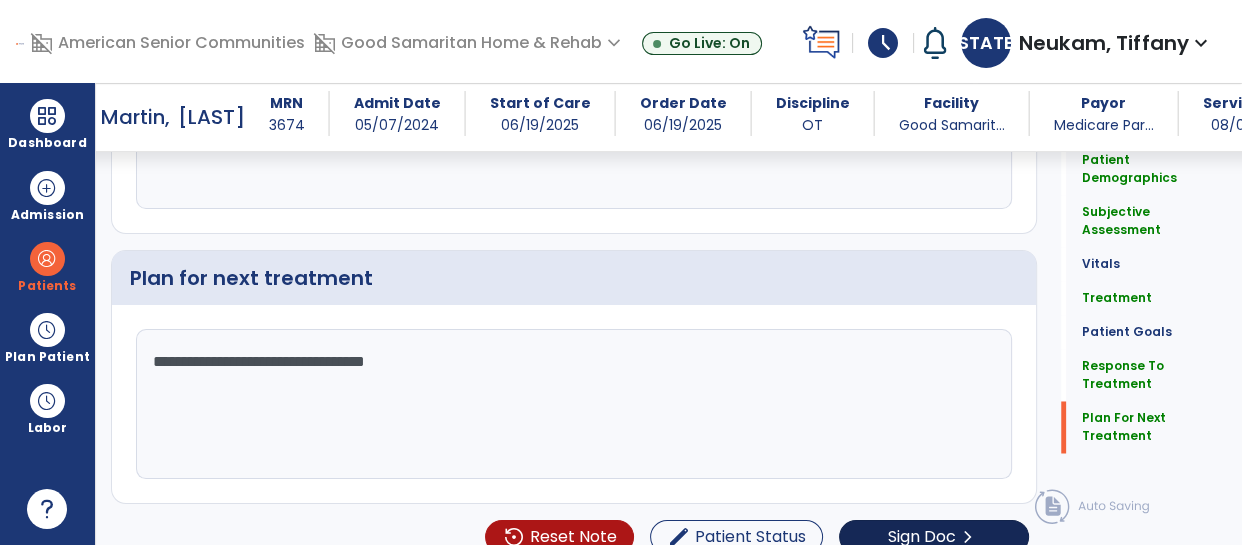 type on "**********" 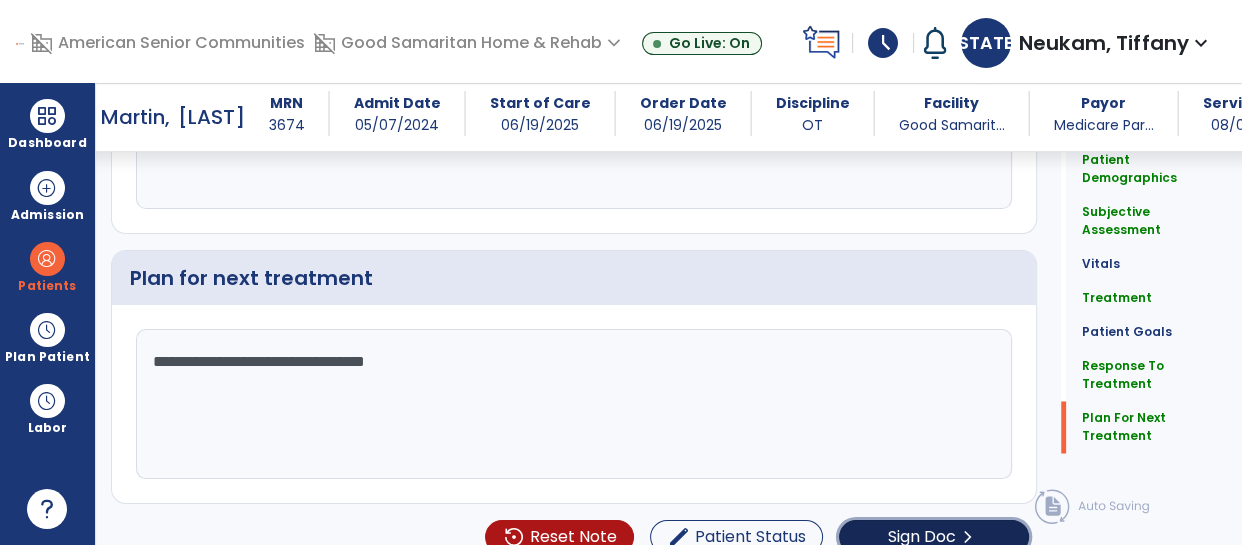 click on "Sign Doc" 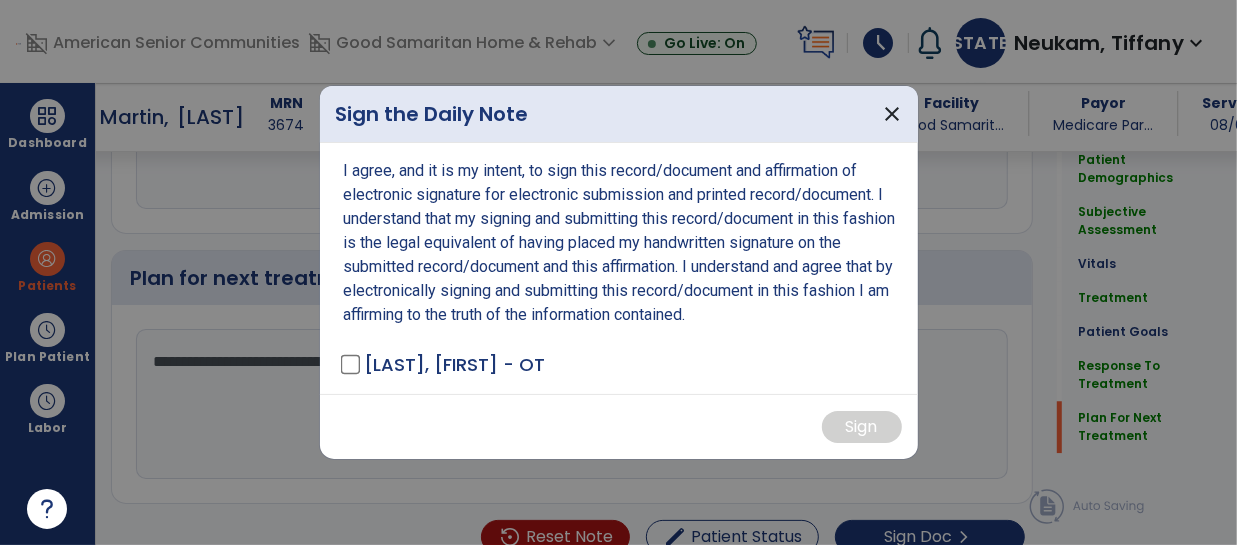 click on "[LAST], [FIRST]  - OT" at bounding box center (454, 364) 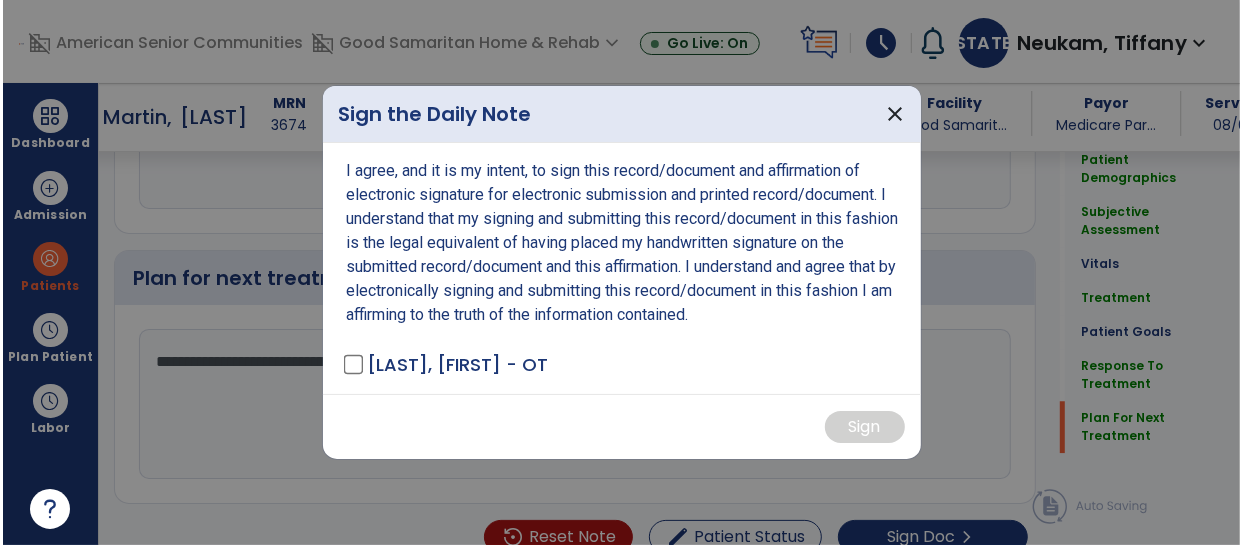 scroll, scrollTop: 3019, scrollLeft: 0, axis: vertical 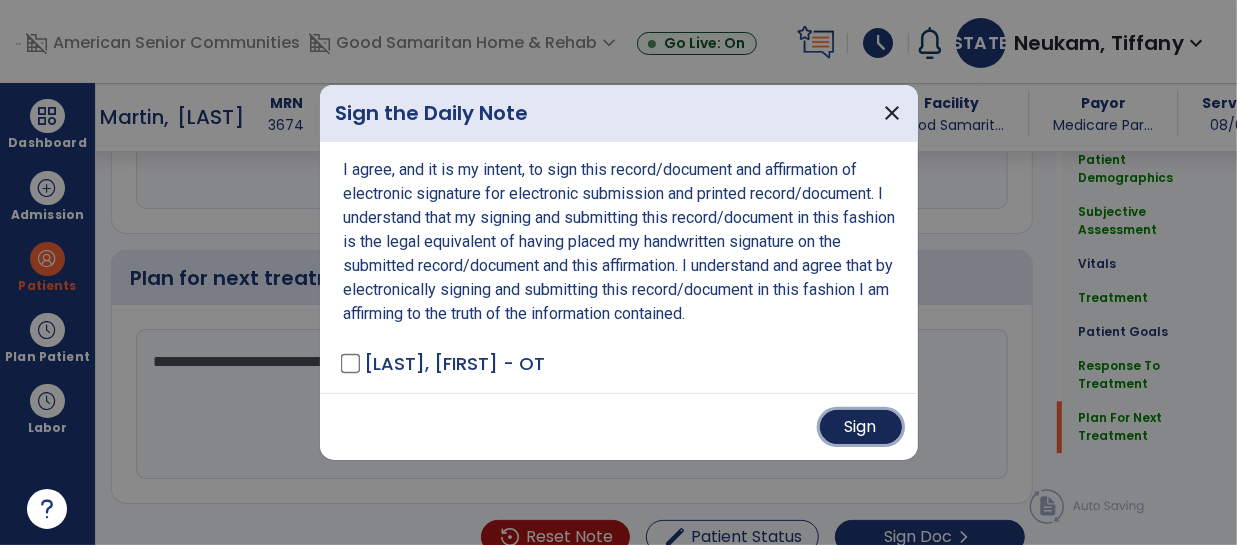 click on "Sign" at bounding box center (861, 427) 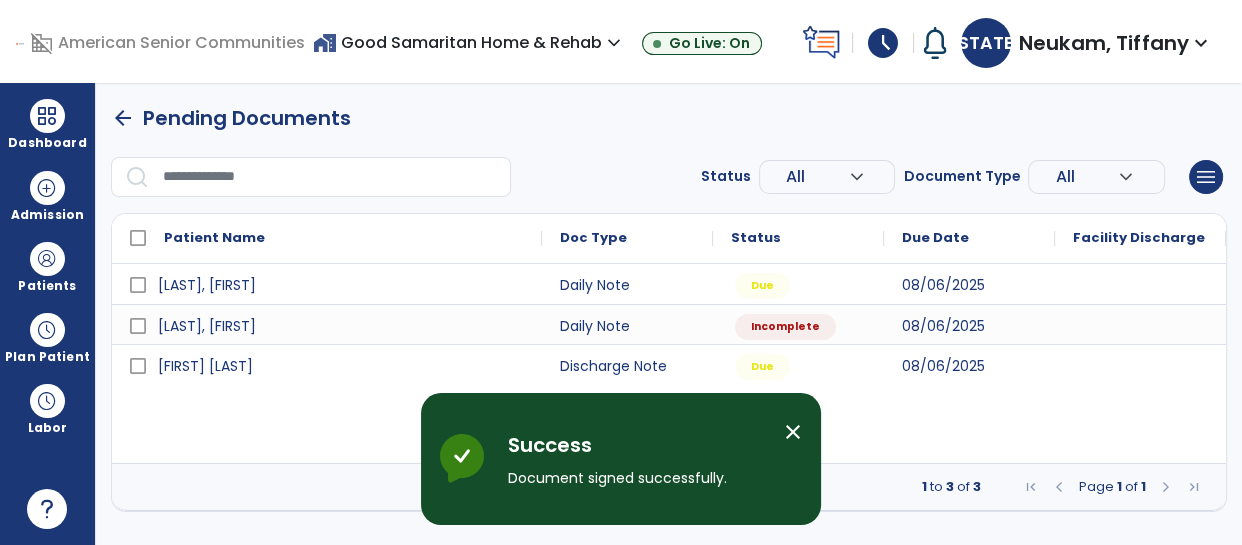scroll, scrollTop: 0, scrollLeft: 0, axis: both 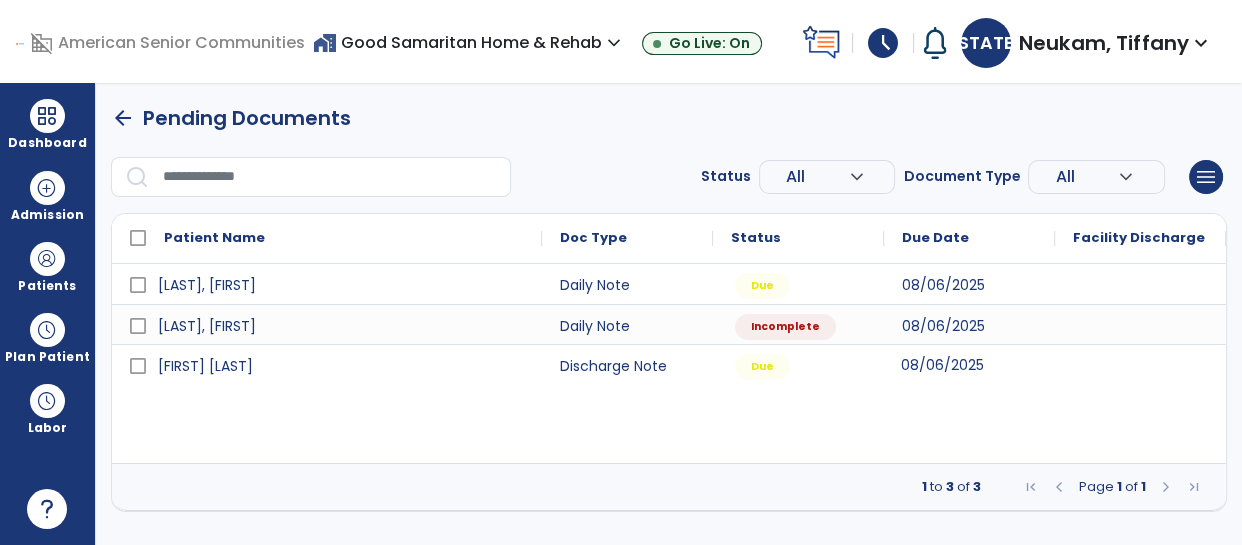 click on "08/06/2025" at bounding box center (942, 365) 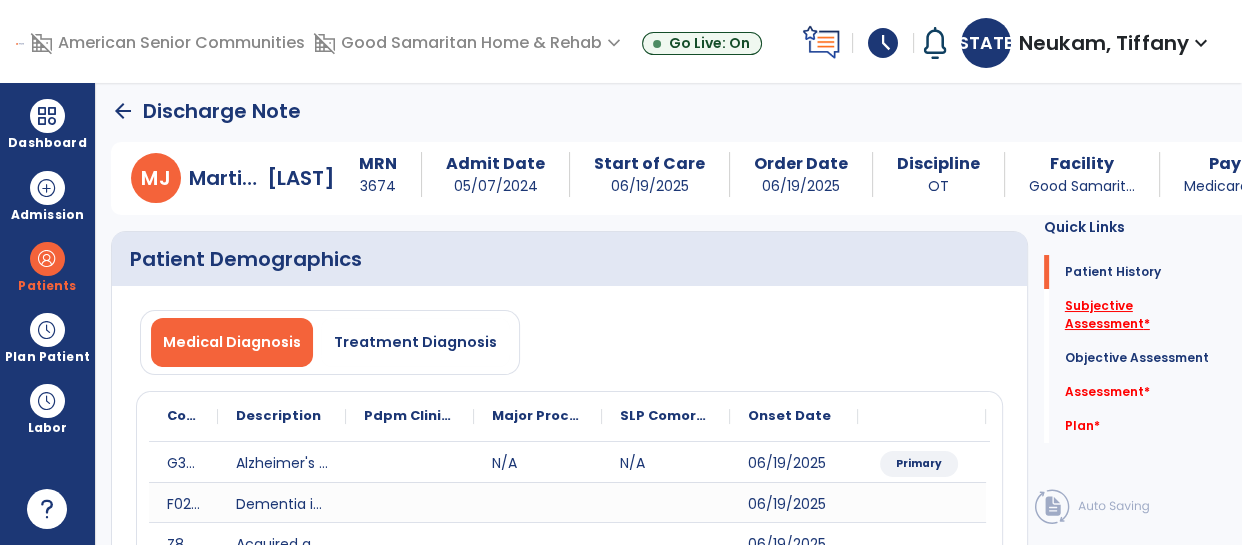 click on "Subjective Assessment   *" 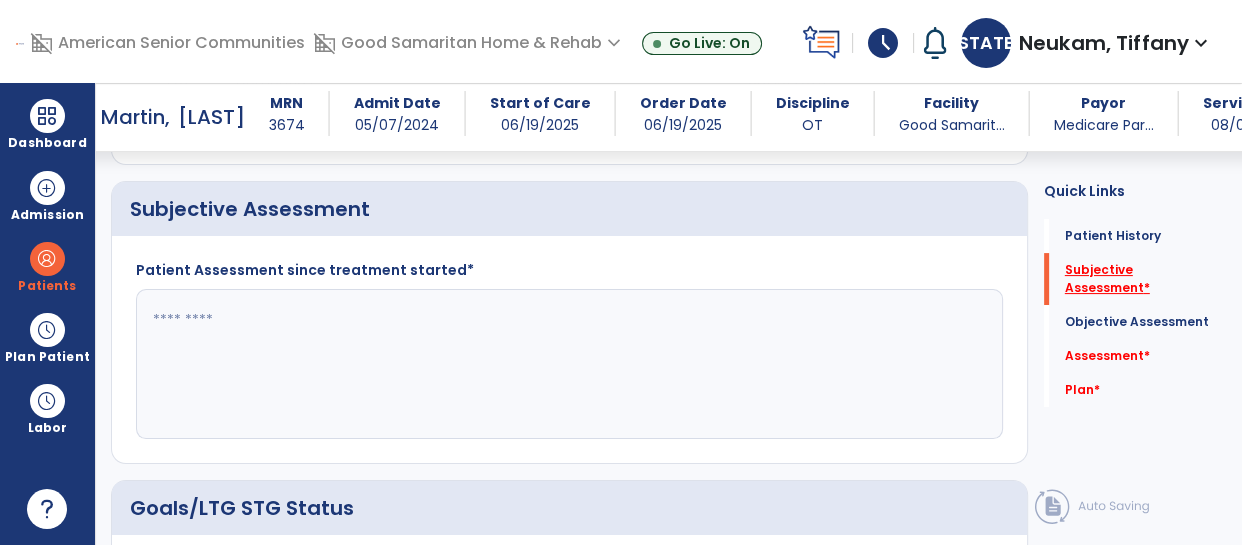 scroll, scrollTop: 438, scrollLeft: 0, axis: vertical 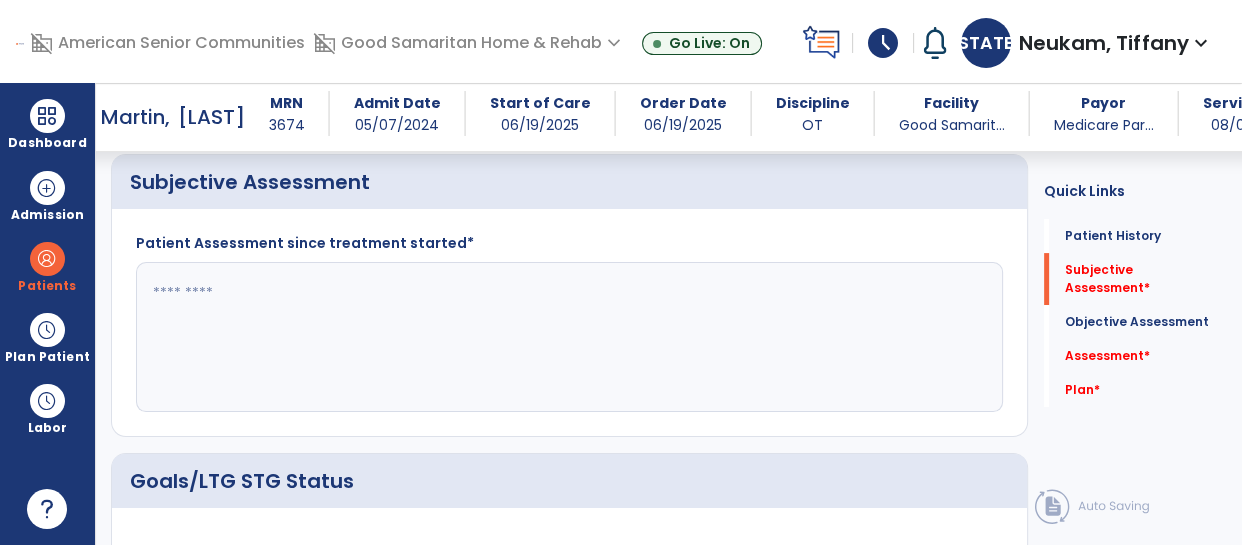 click 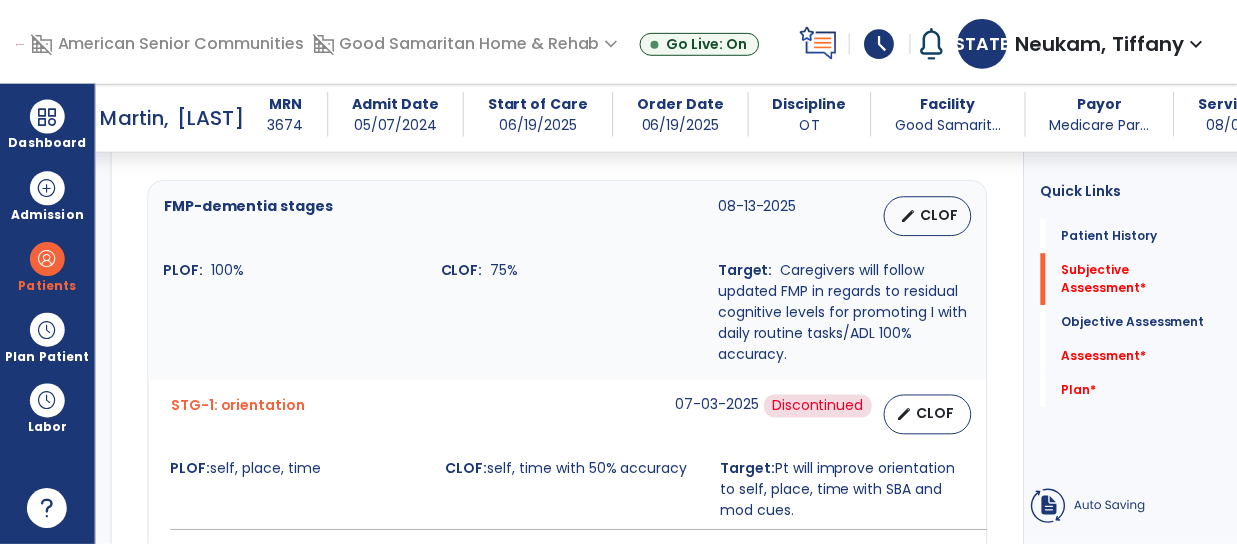scroll, scrollTop: 835, scrollLeft: 0, axis: vertical 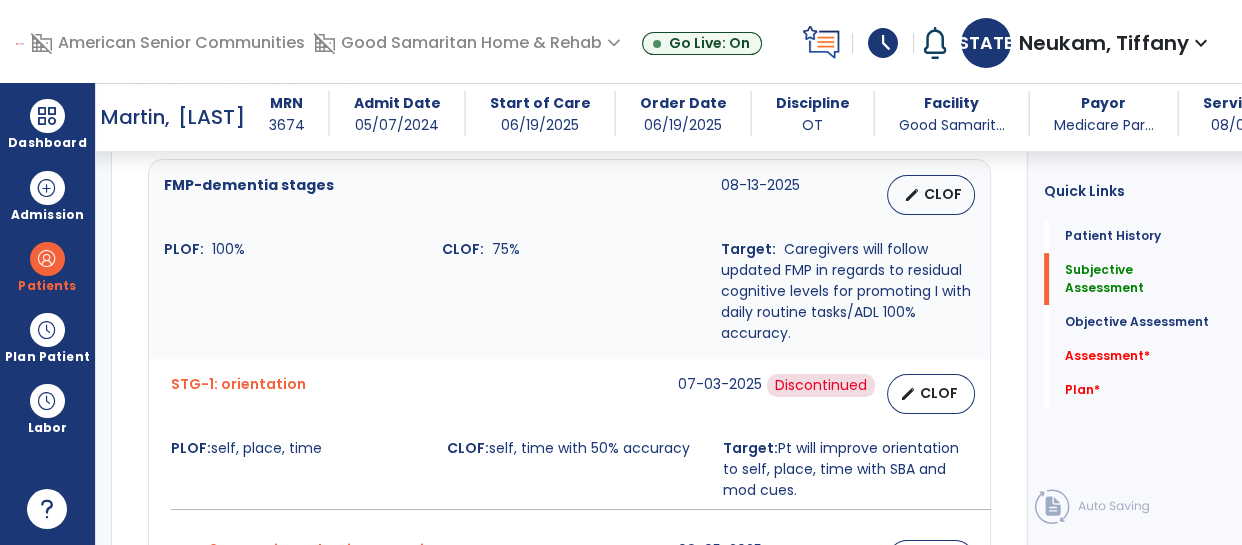 type on "**********" 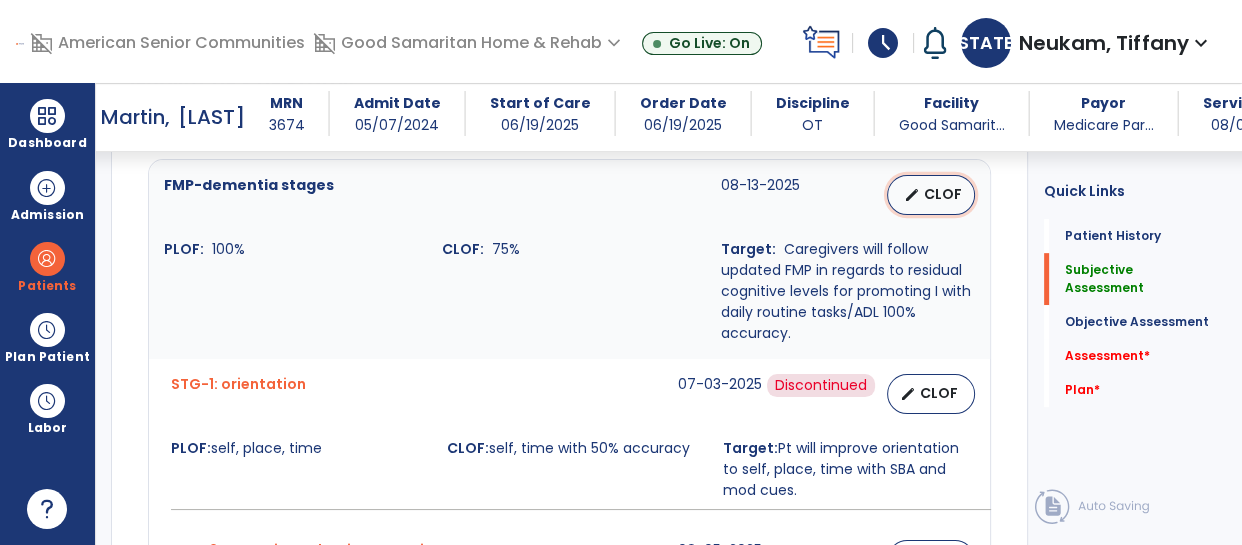 click on "edit" at bounding box center [912, 195] 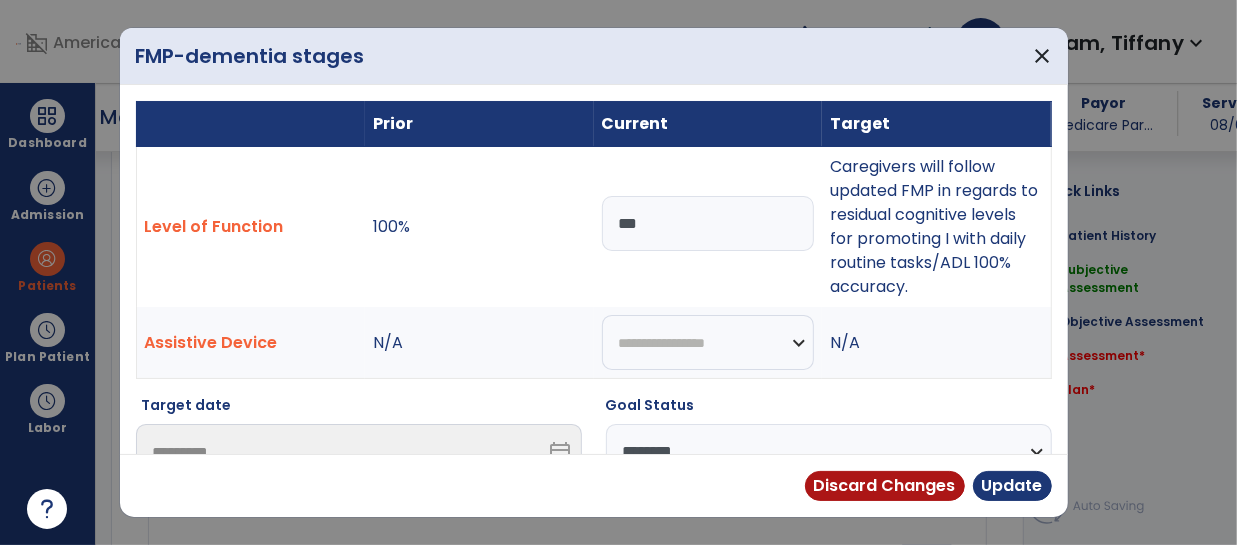 scroll, scrollTop: 835, scrollLeft: 0, axis: vertical 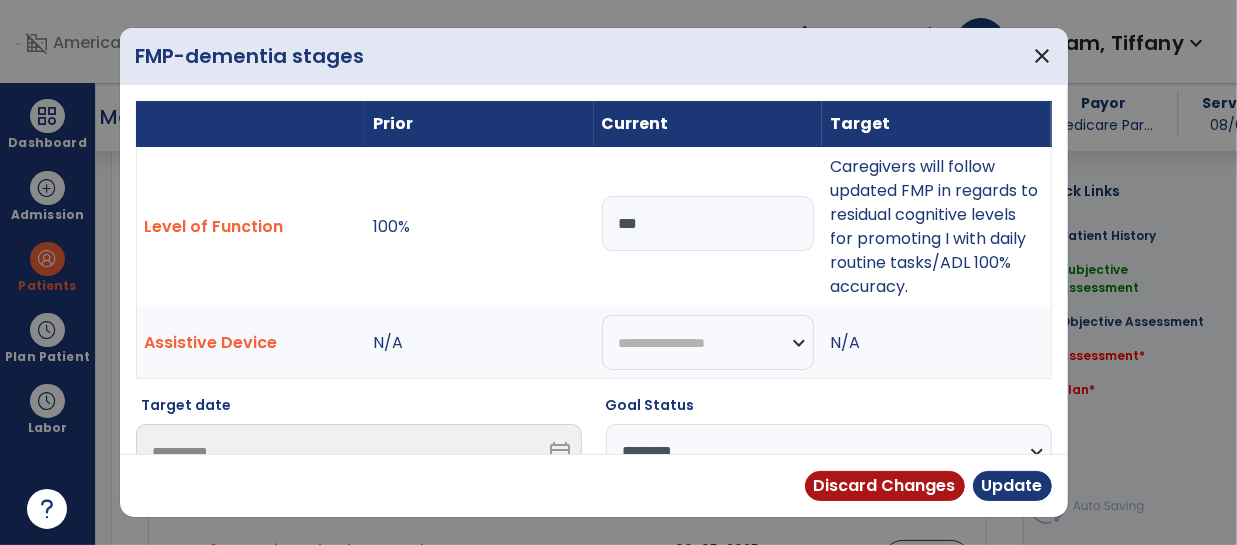 click on "***" at bounding box center (708, 223) 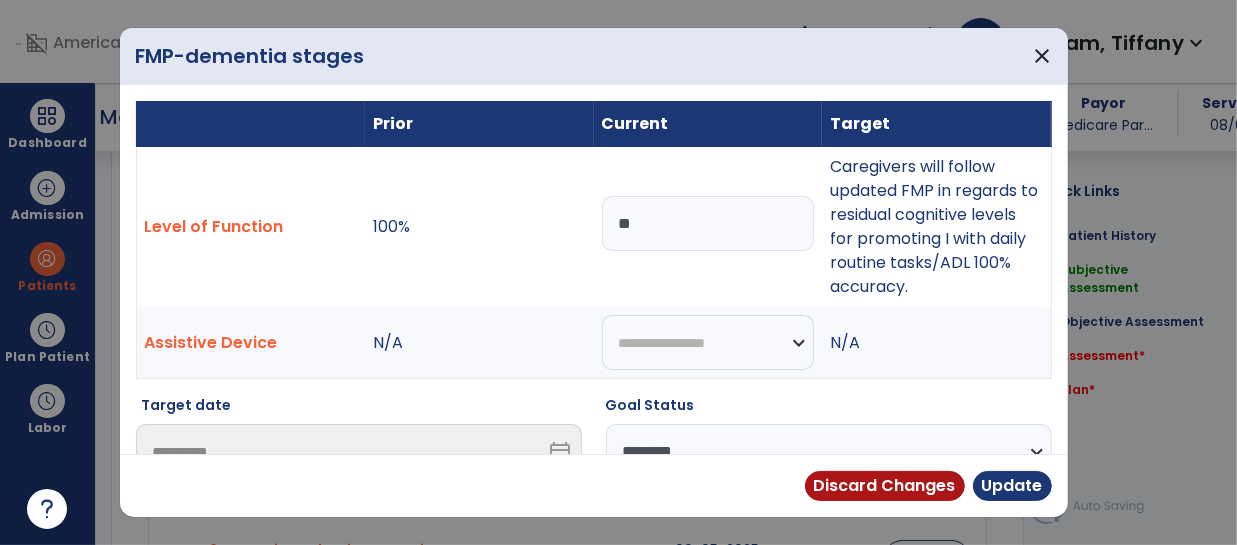 type on "*" 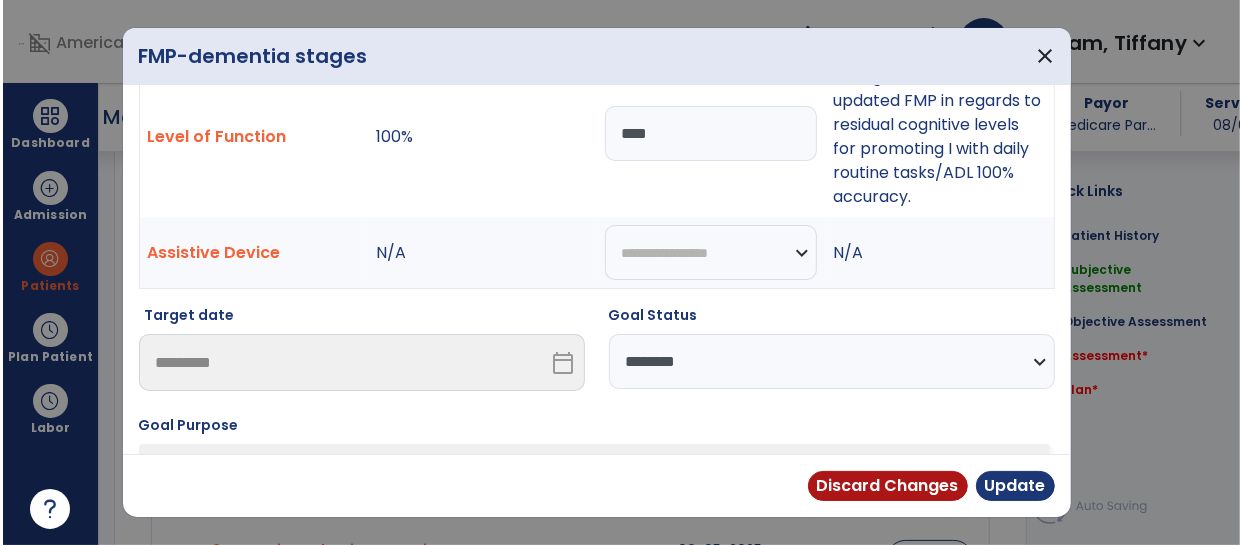 scroll, scrollTop: 90, scrollLeft: 0, axis: vertical 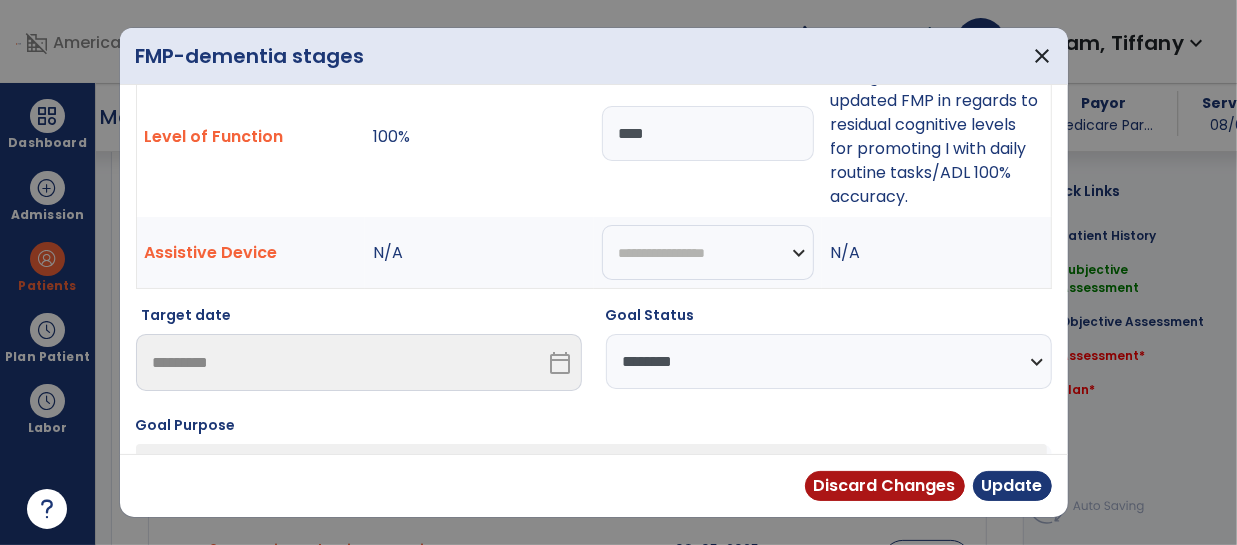 type on "****" 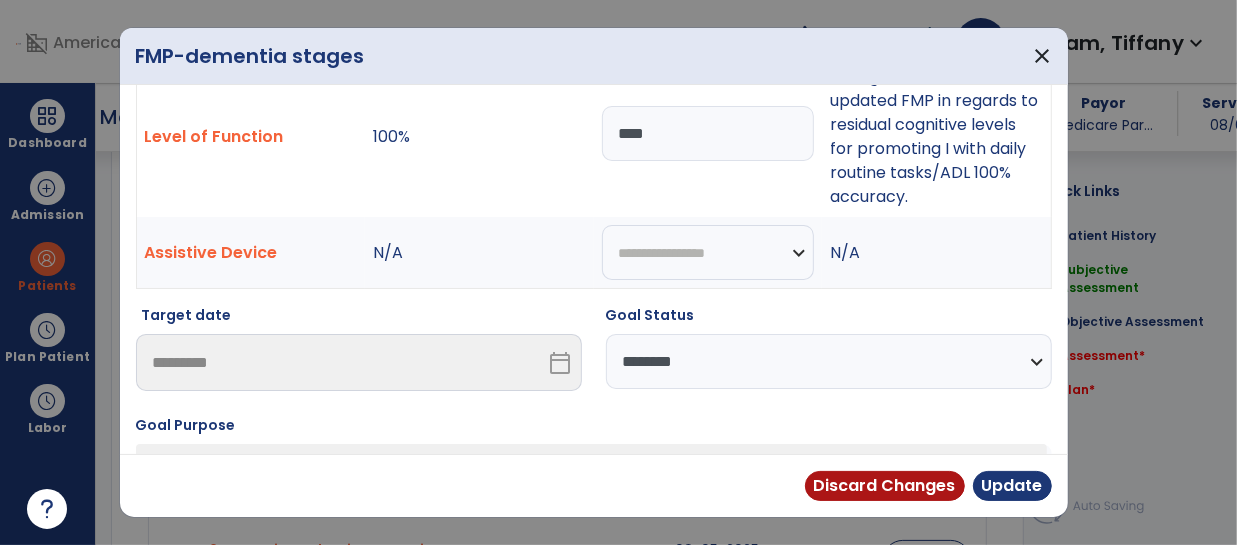click on "**********" at bounding box center (829, 361) 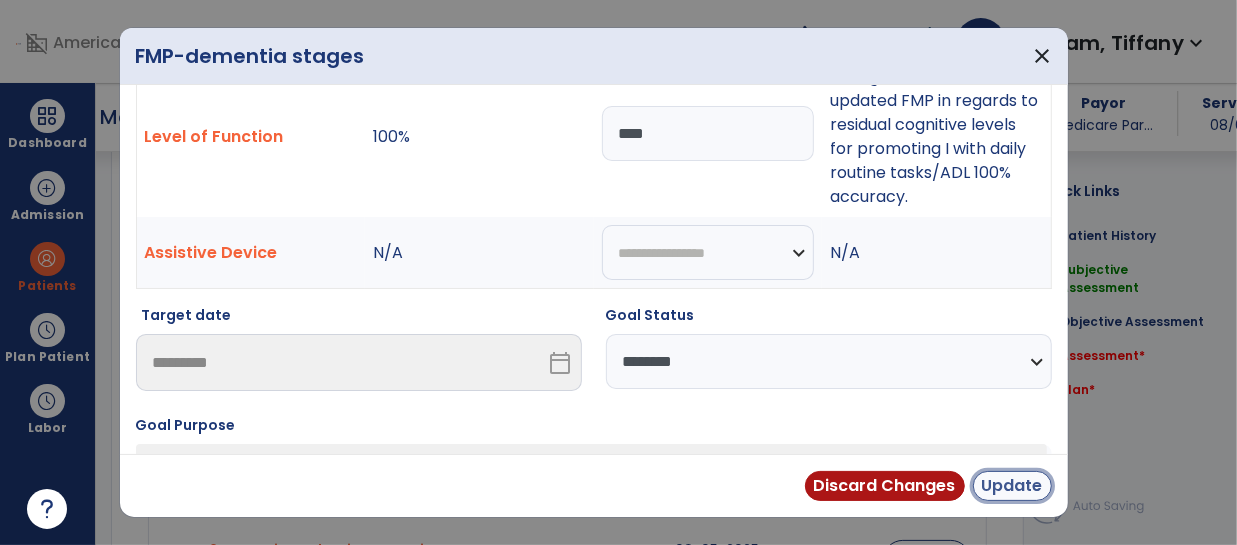 click on "Update" at bounding box center [1012, 486] 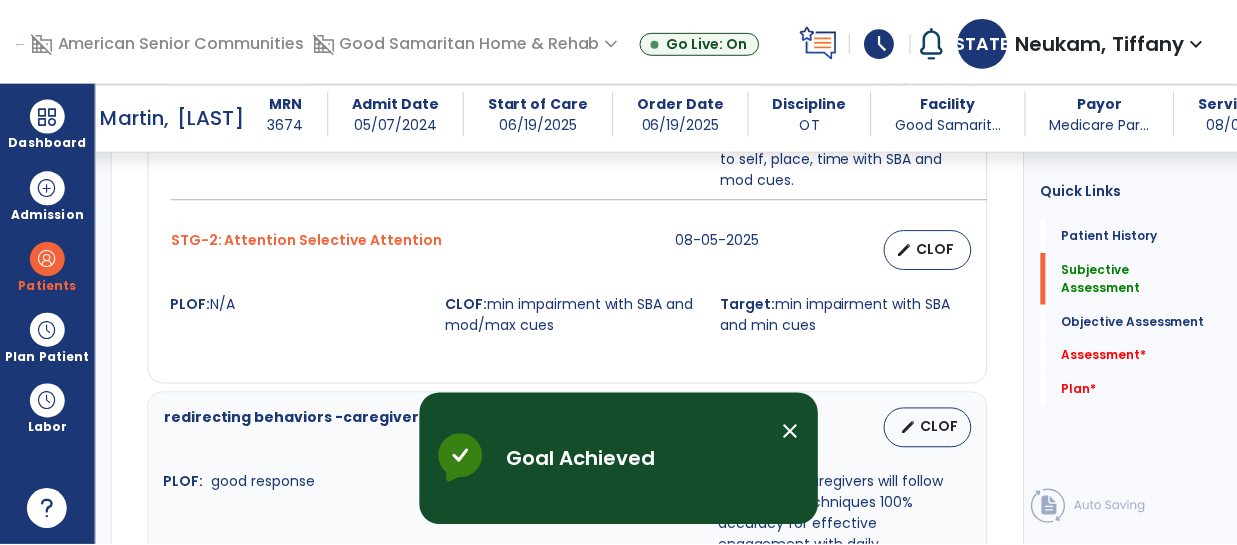 scroll, scrollTop: 1146, scrollLeft: 0, axis: vertical 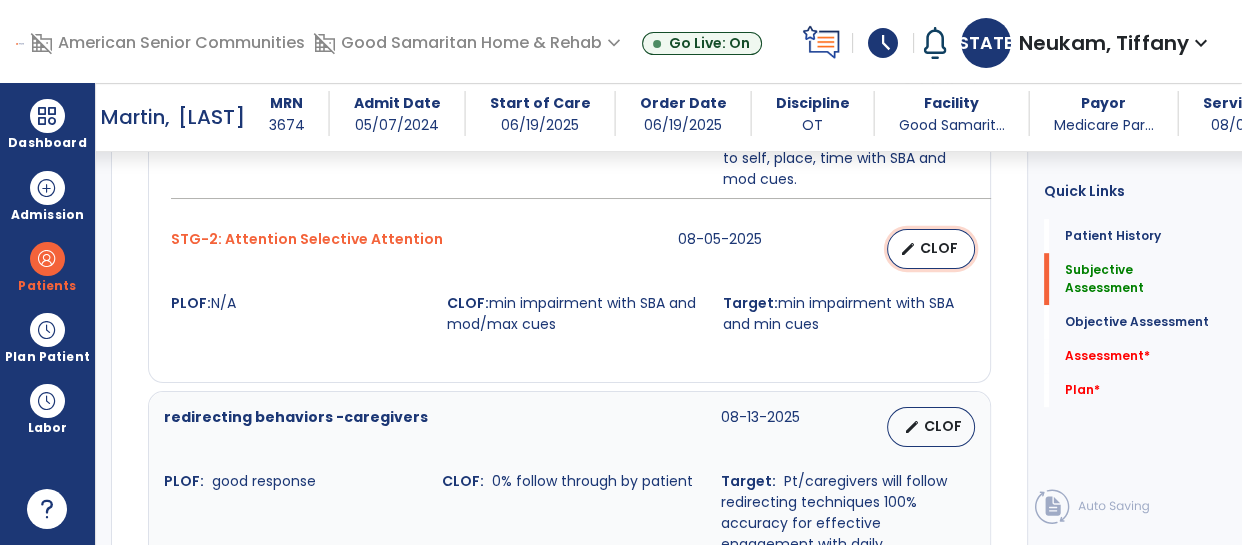 click on "CLOF" at bounding box center [939, 248] 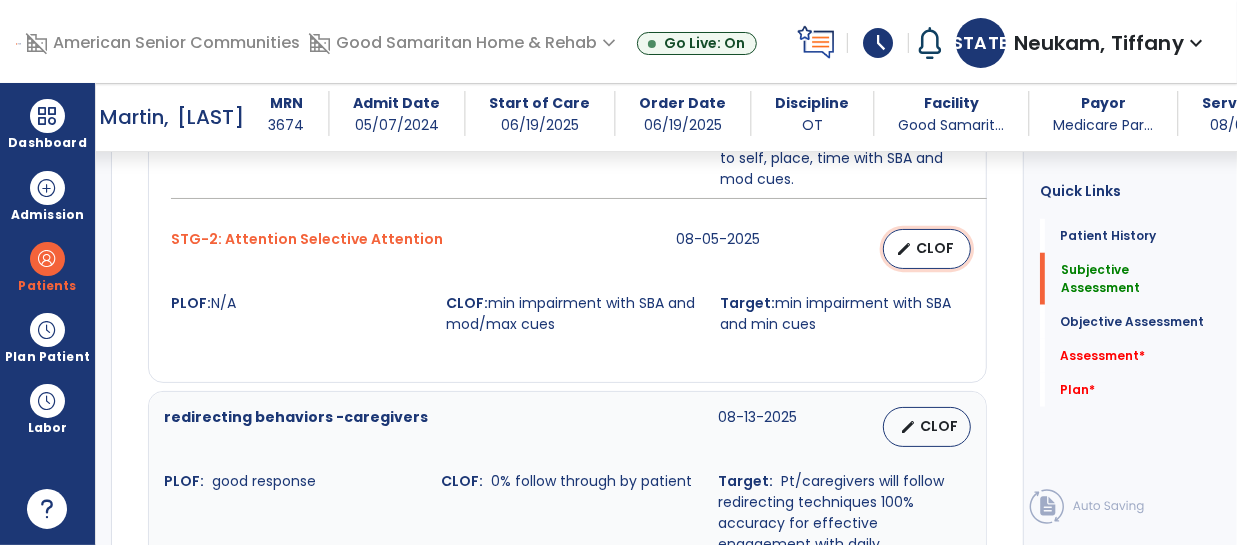 select on "********" 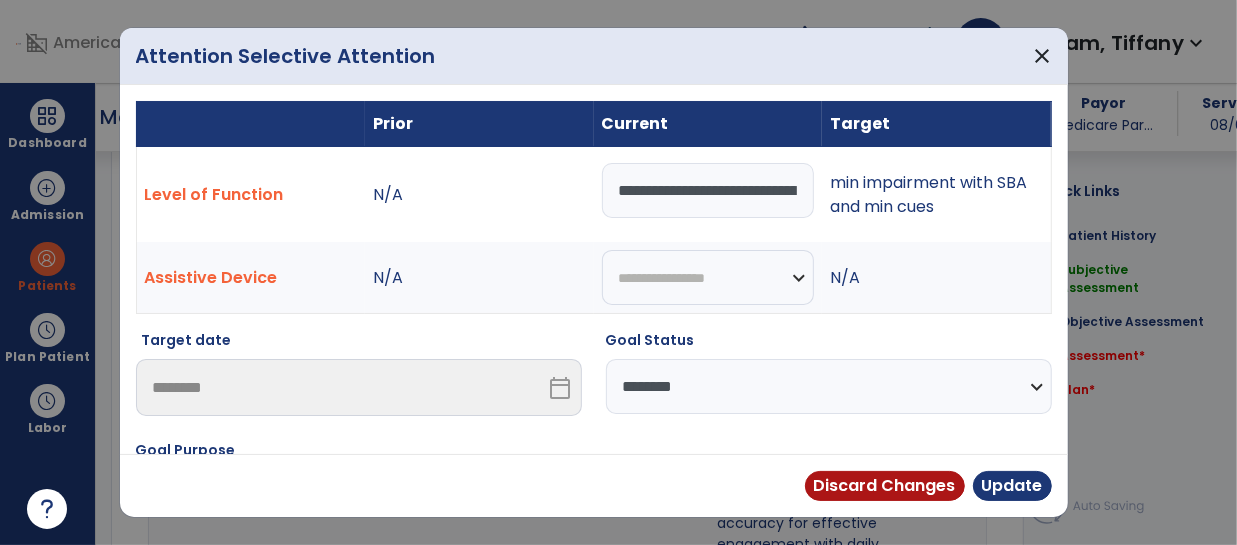 scroll, scrollTop: 1146, scrollLeft: 0, axis: vertical 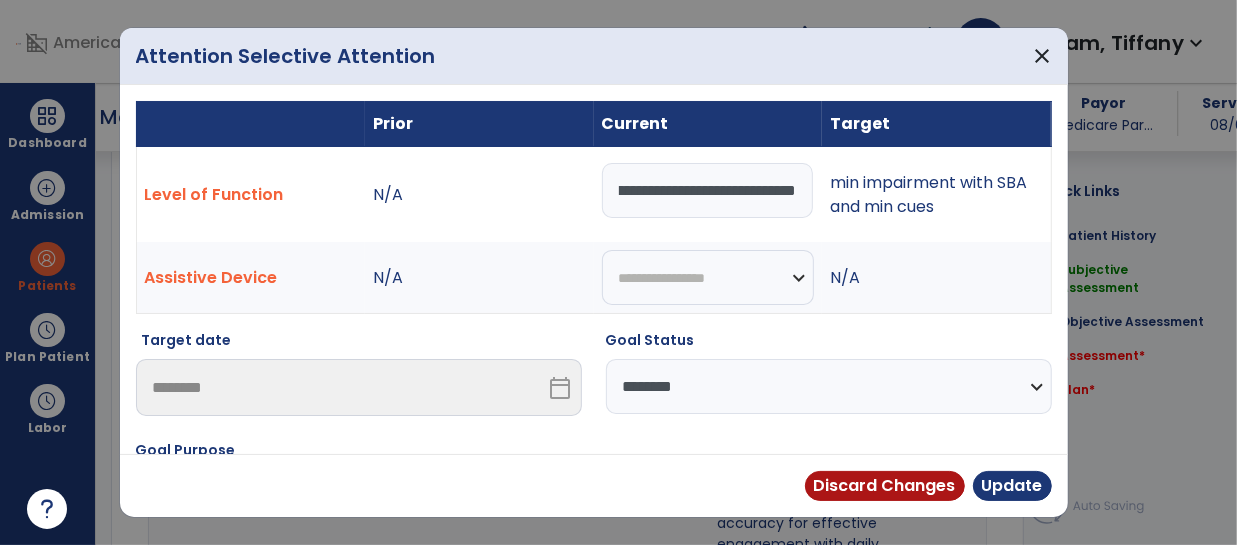 type on "**********" 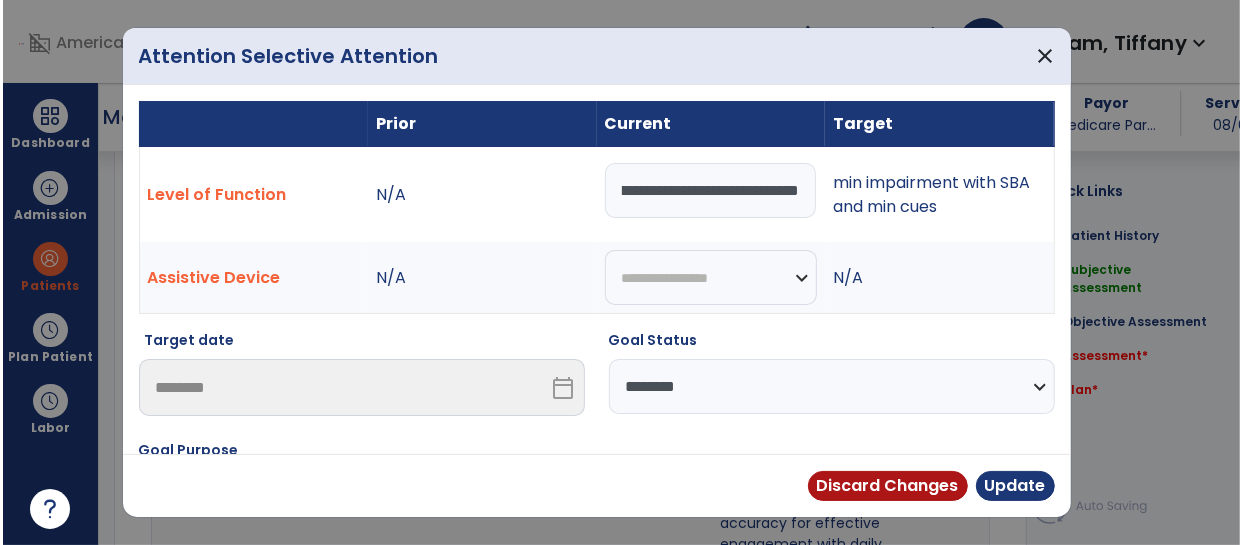 scroll, scrollTop: 0, scrollLeft: 0, axis: both 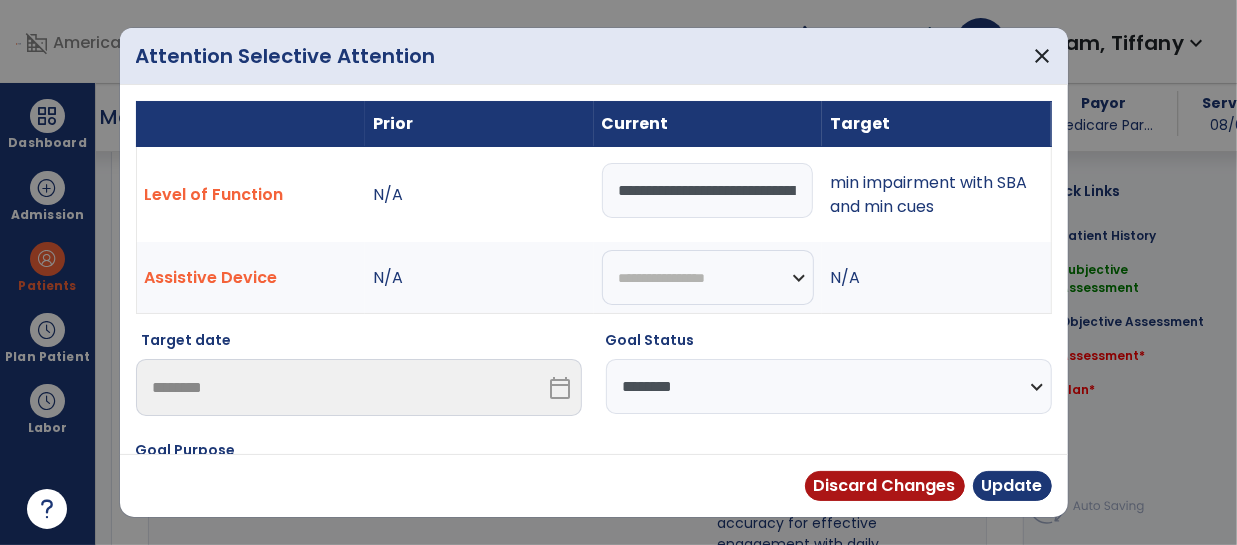 select on "********" 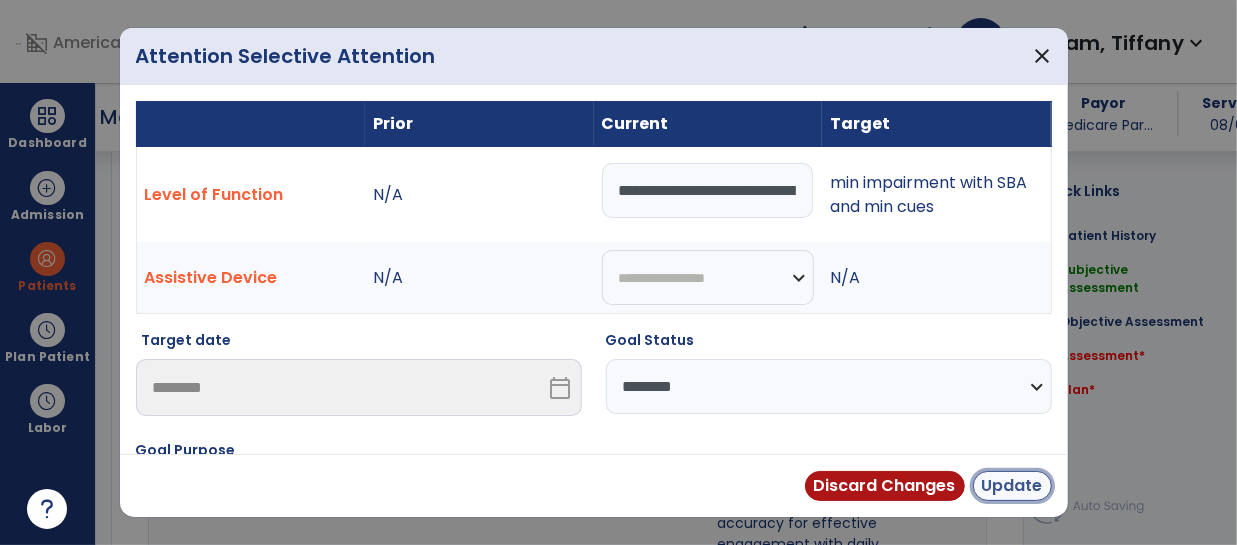 click on "Update" at bounding box center (1012, 486) 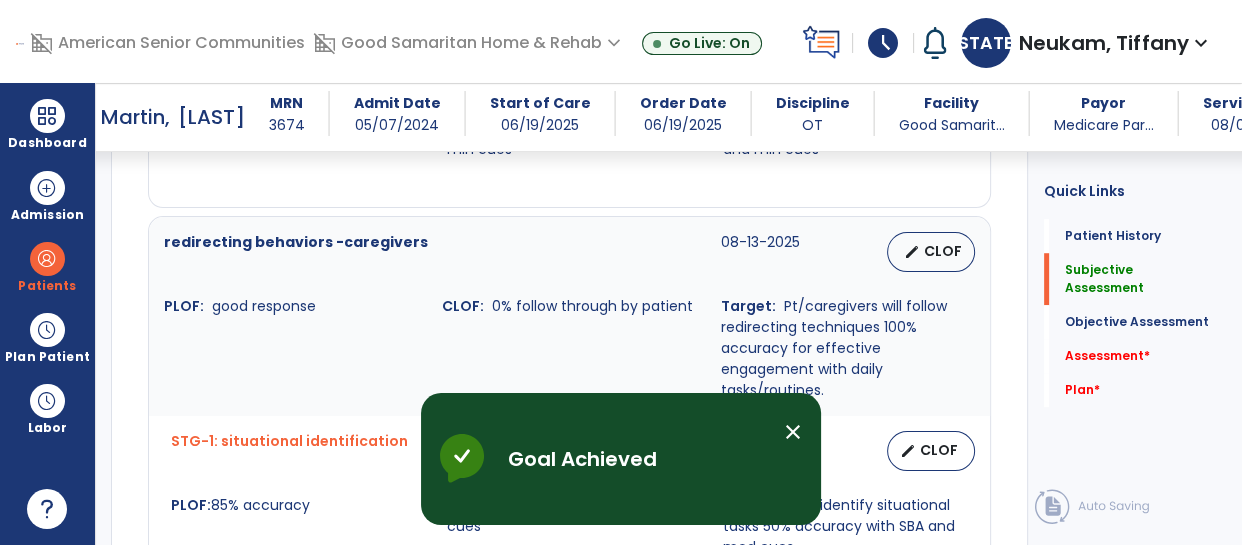 scroll, scrollTop: 1325, scrollLeft: 0, axis: vertical 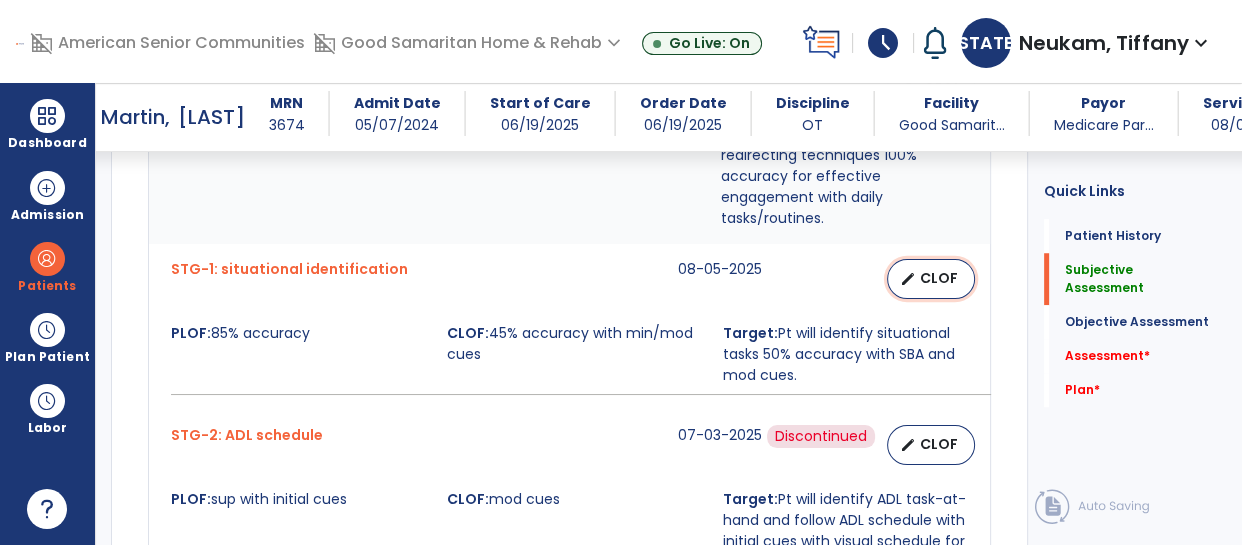 click on "CLOF" at bounding box center (939, 278) 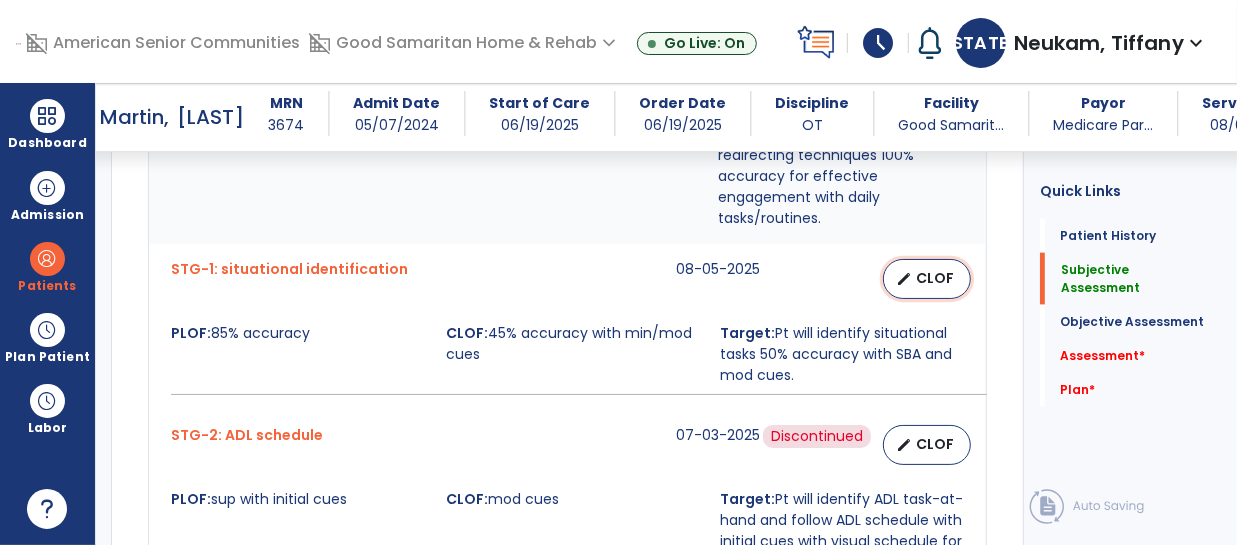 select on "********" 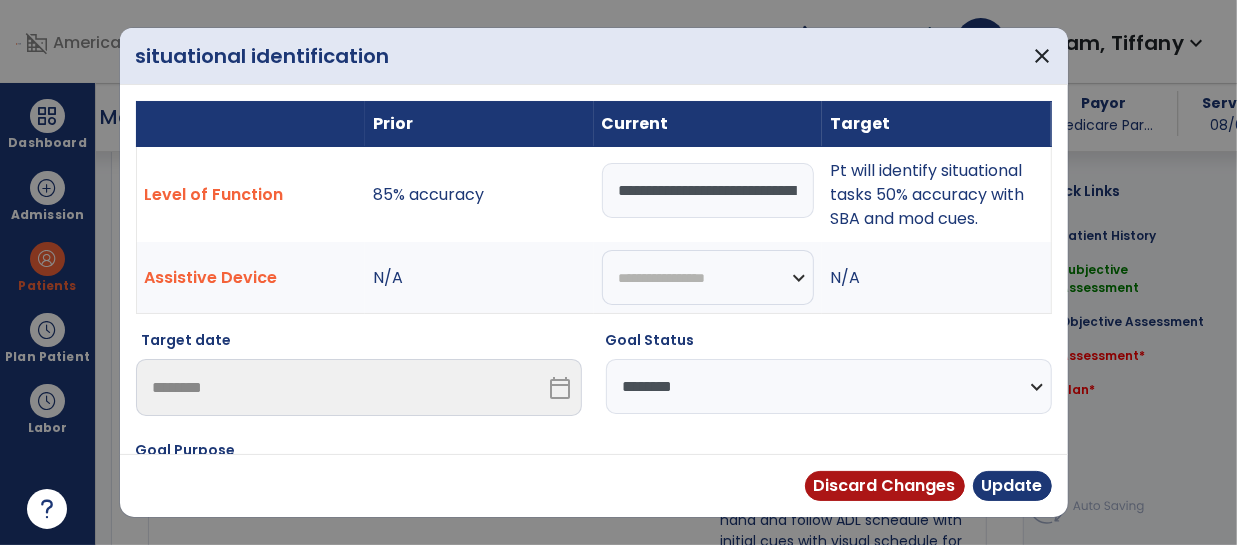 scroll, scrollTop: 1493, scrollLeft: 0, axis: vertical 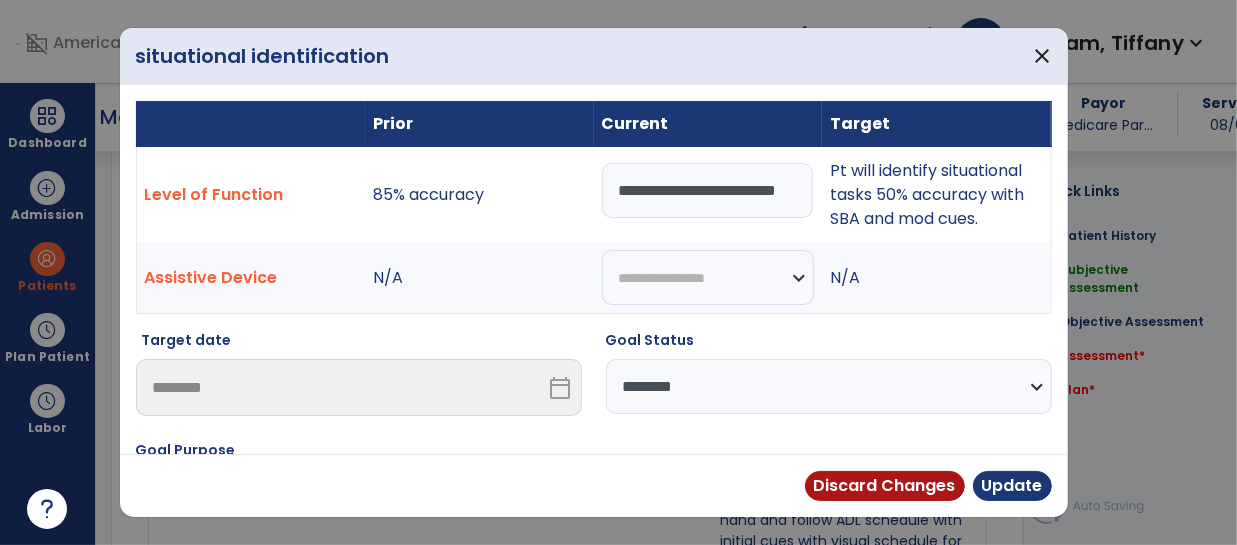 type on "**********" 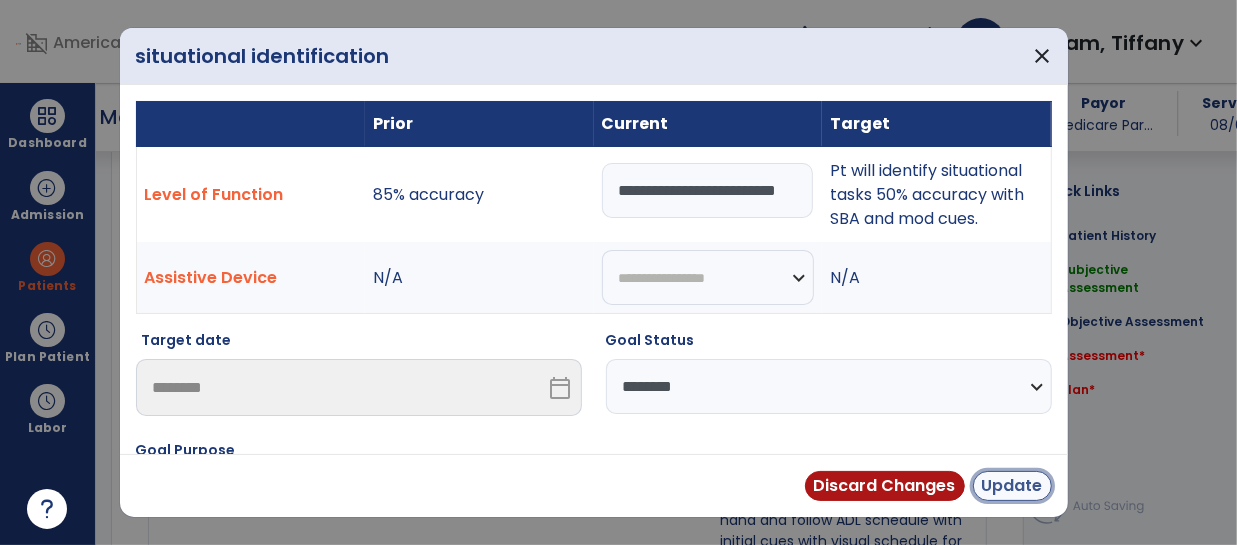 click on "Update" at bounding box center [1012, 486] 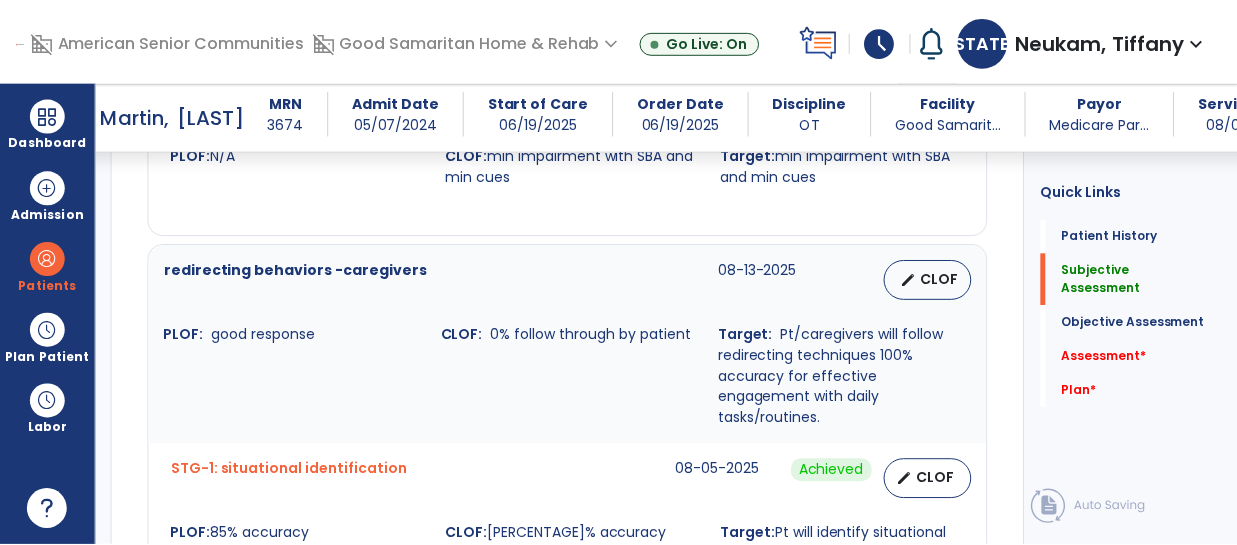 scroll, scrollTop: 1288, scrollLeft: 0, axis: vertical 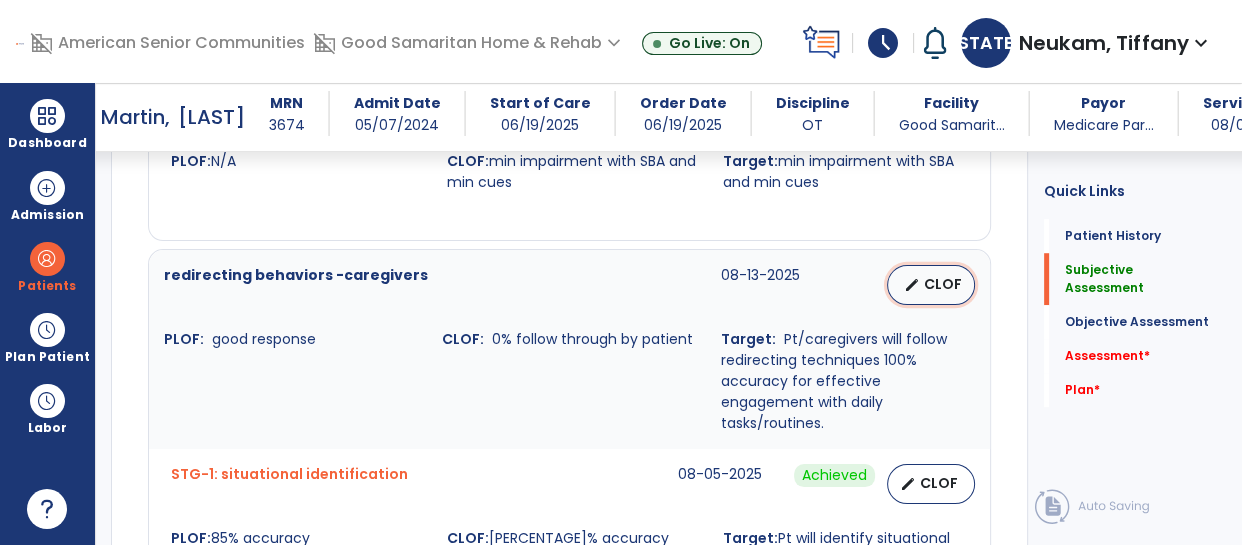 click on "CLOF" at bounding box center [943, 284] 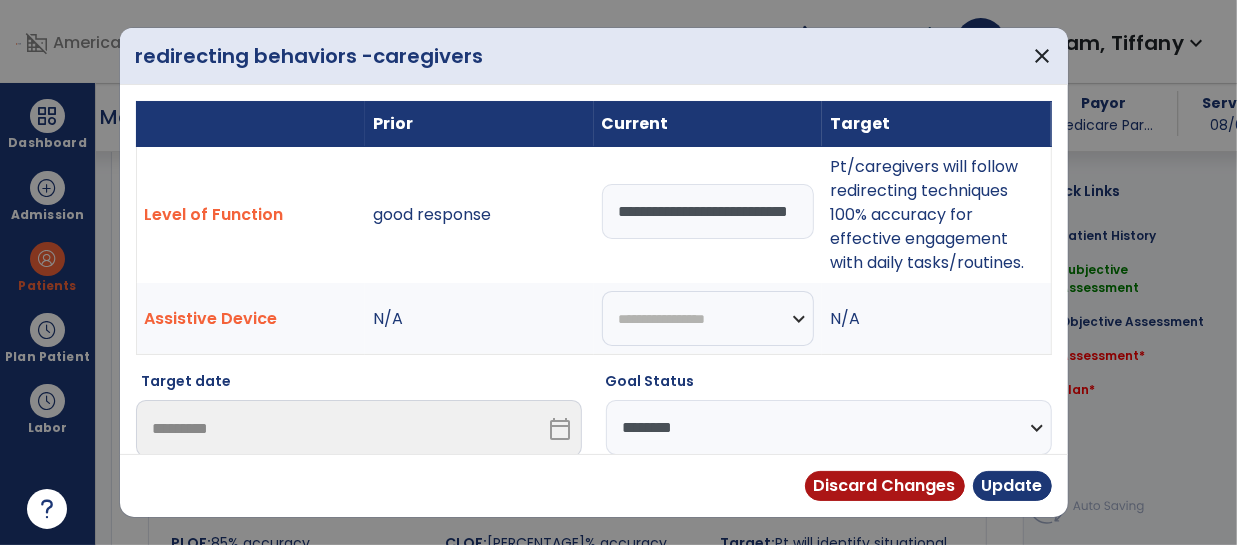 scroll, scrollTop: 1288, scrollLeft: 0, axis: vertical 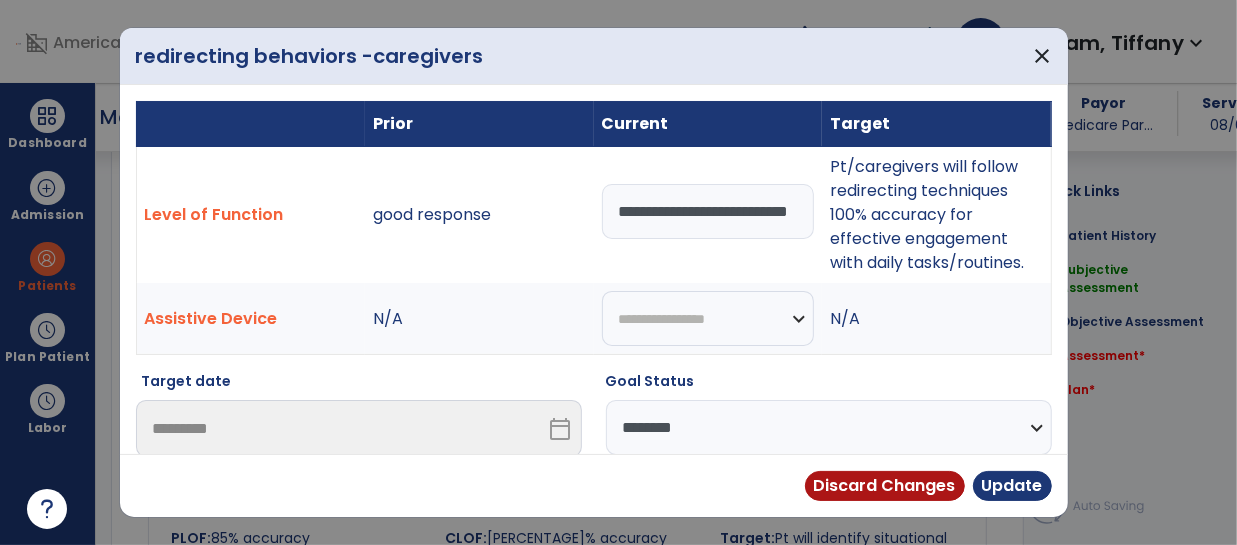 click on "**********" at bounding box center (708, 211) 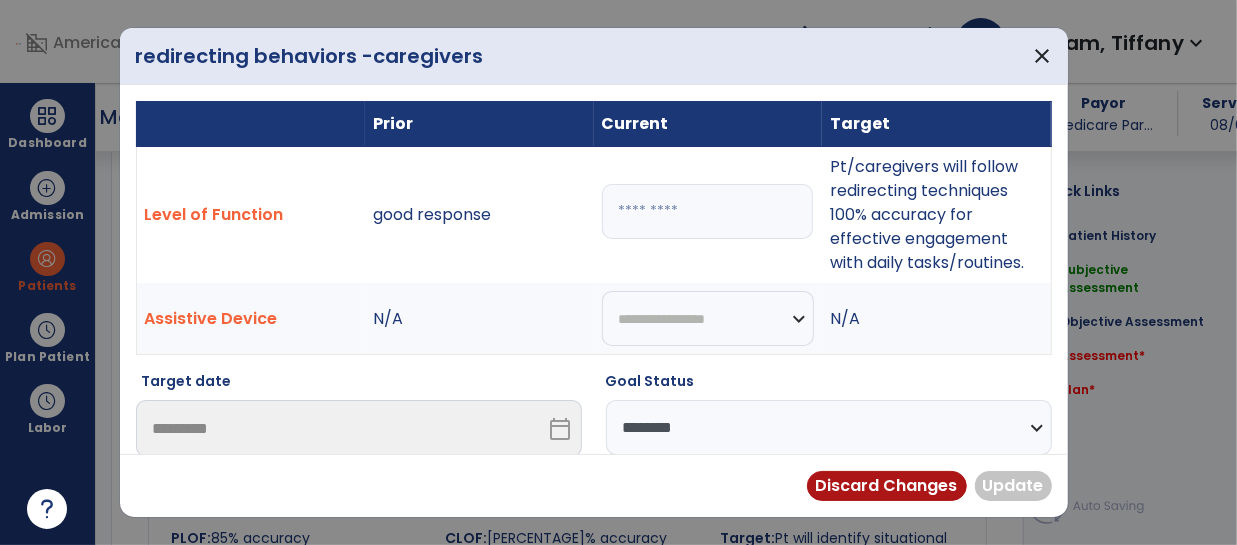 scroll, scrollTop: 0, scrollLeft: 0, axis: both 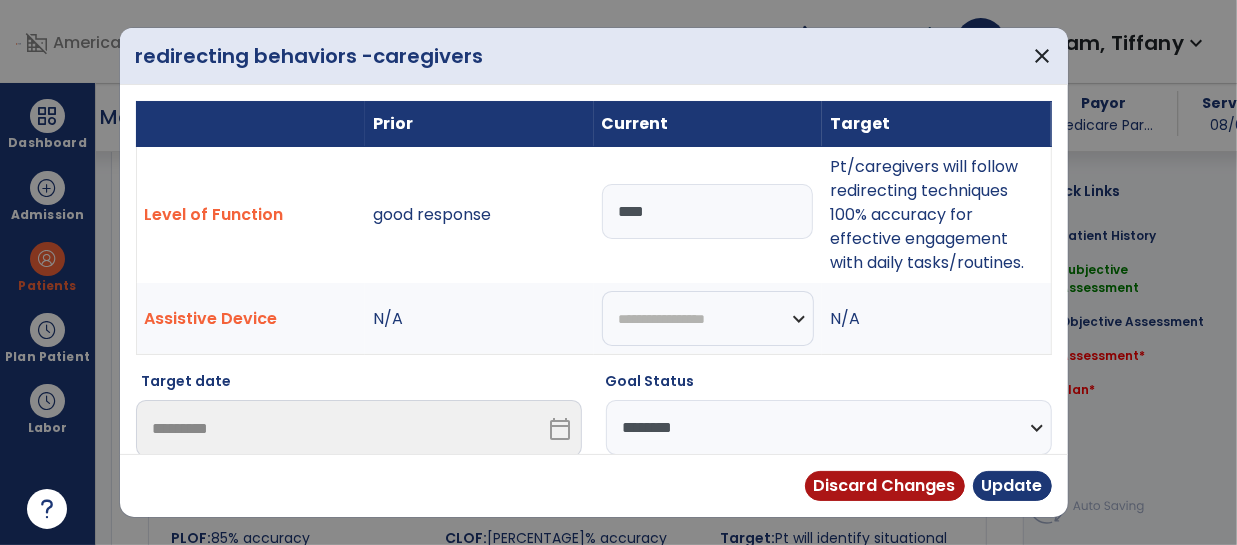type on "****" 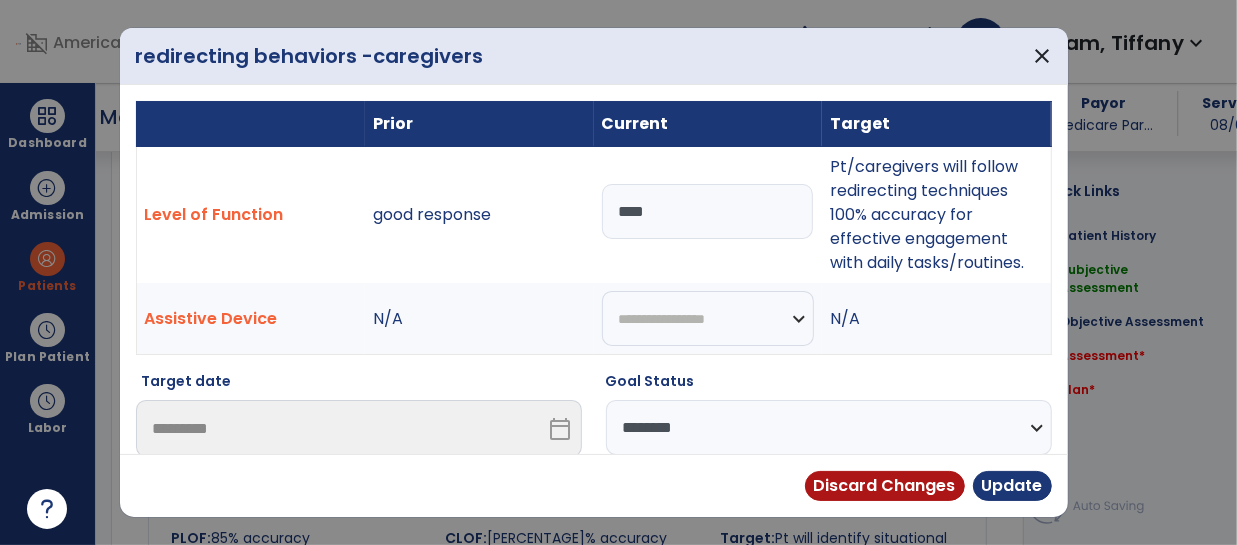 click on "**********" at bounding box center [829, 427] 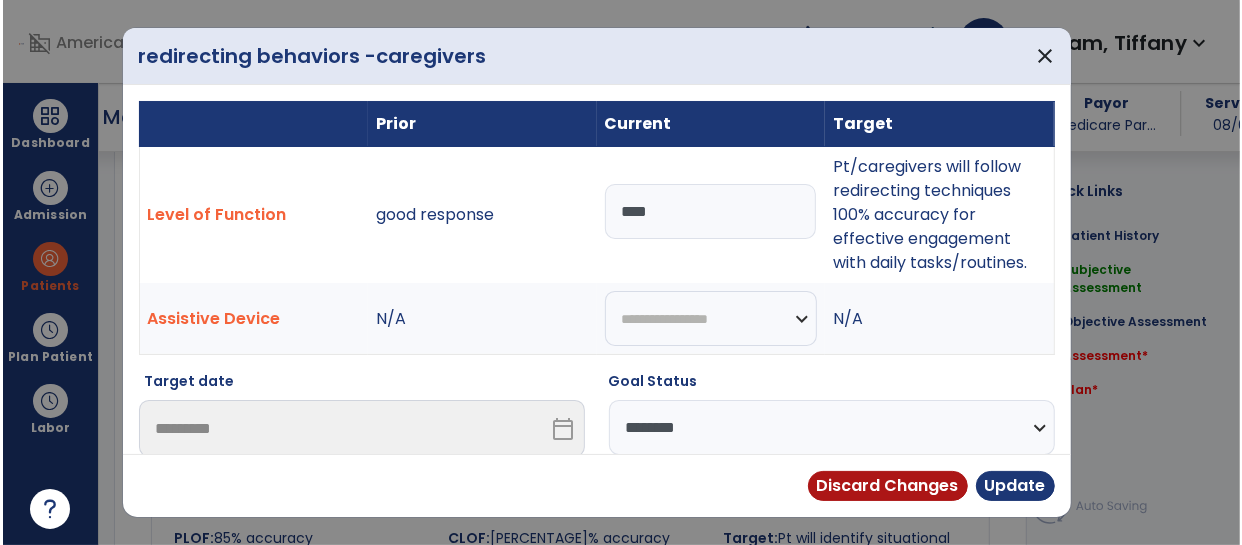 scroll, scrollTop: 0, scrollLeft: 0, axis: both 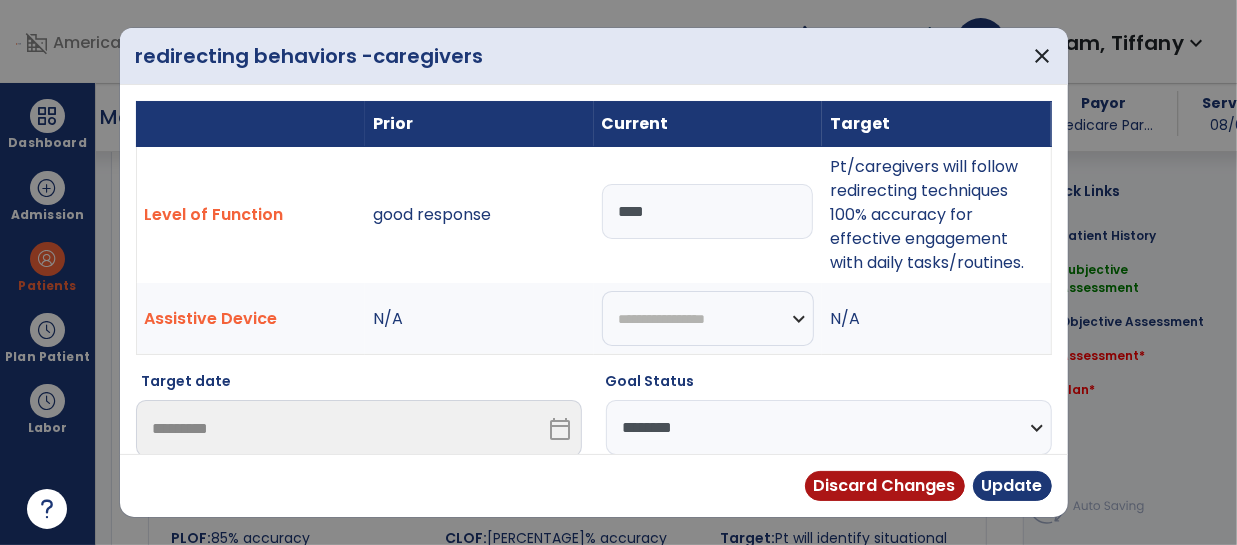 select on "********" 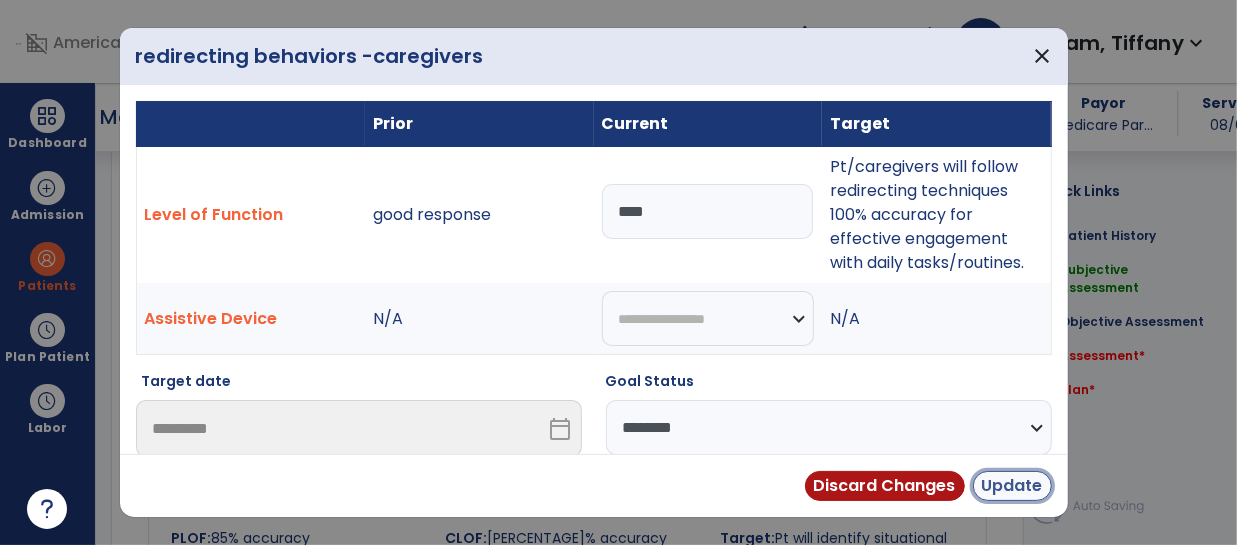 click on "Update" at bounding box center (1012, 486) 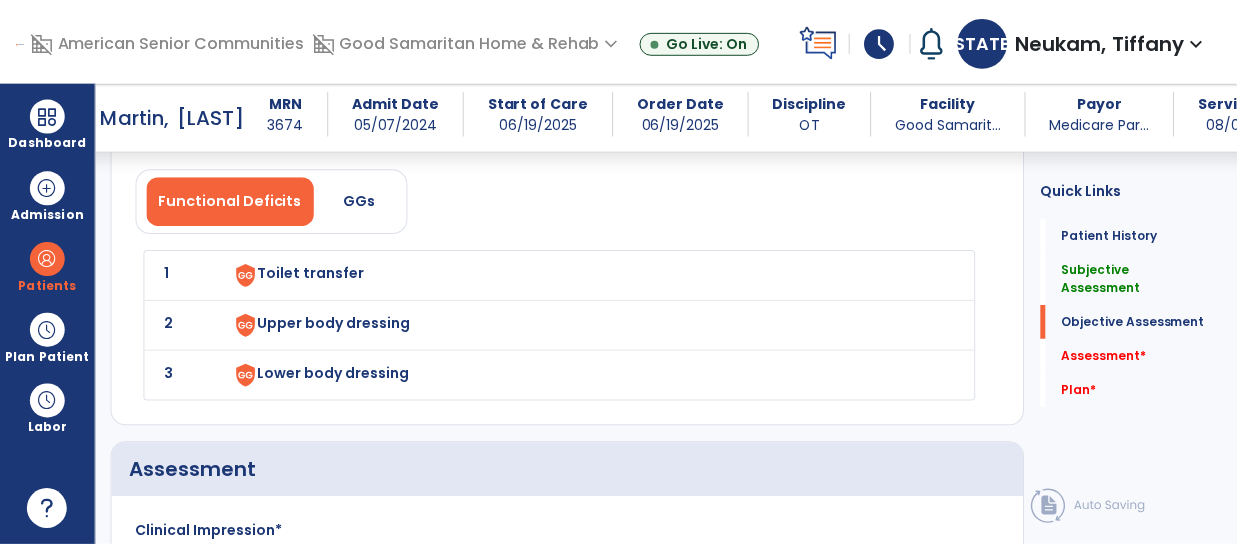 scroll, scrollTop: 2110, scrollLeft: 0, axis: vertical 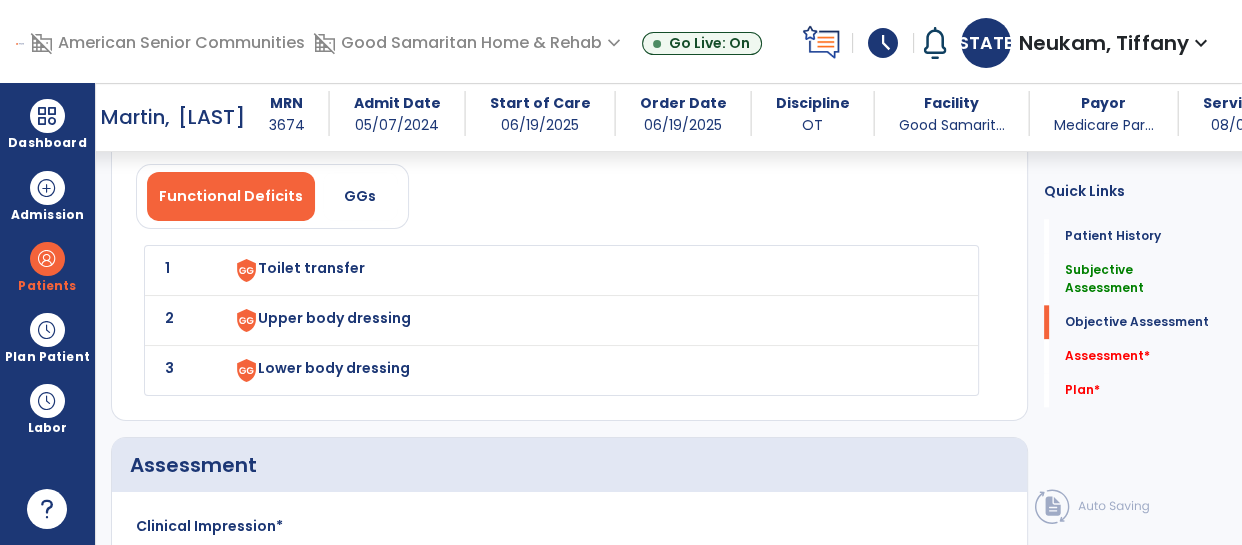 click on "Toilet transfer" at bounding box center [585, 270] 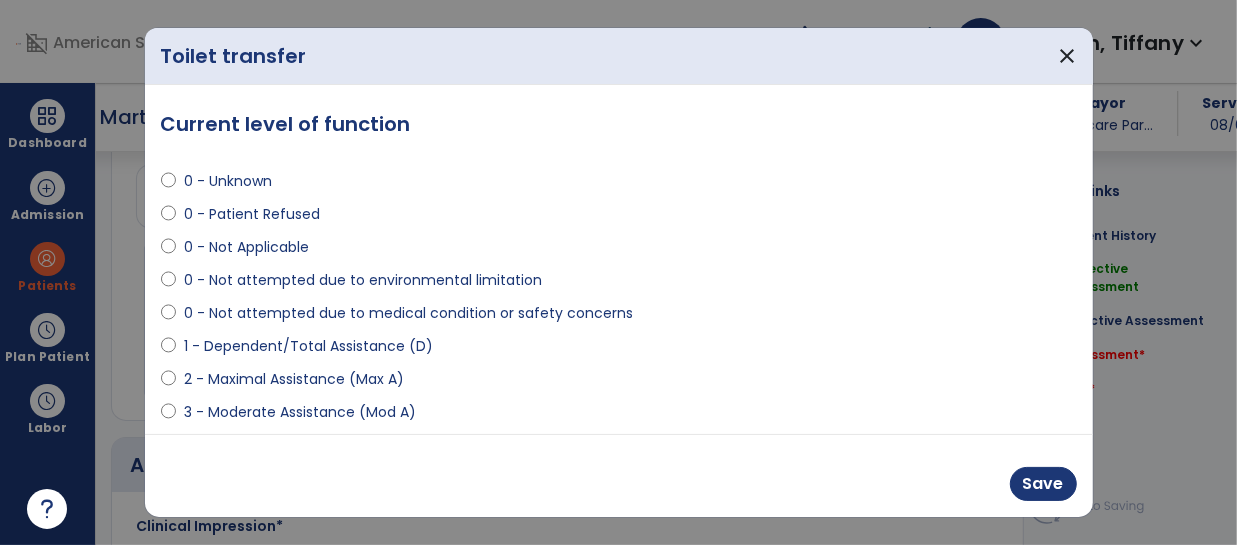 scroll, scrollTop: 2110, scrollLeft: 0, axis: vertical 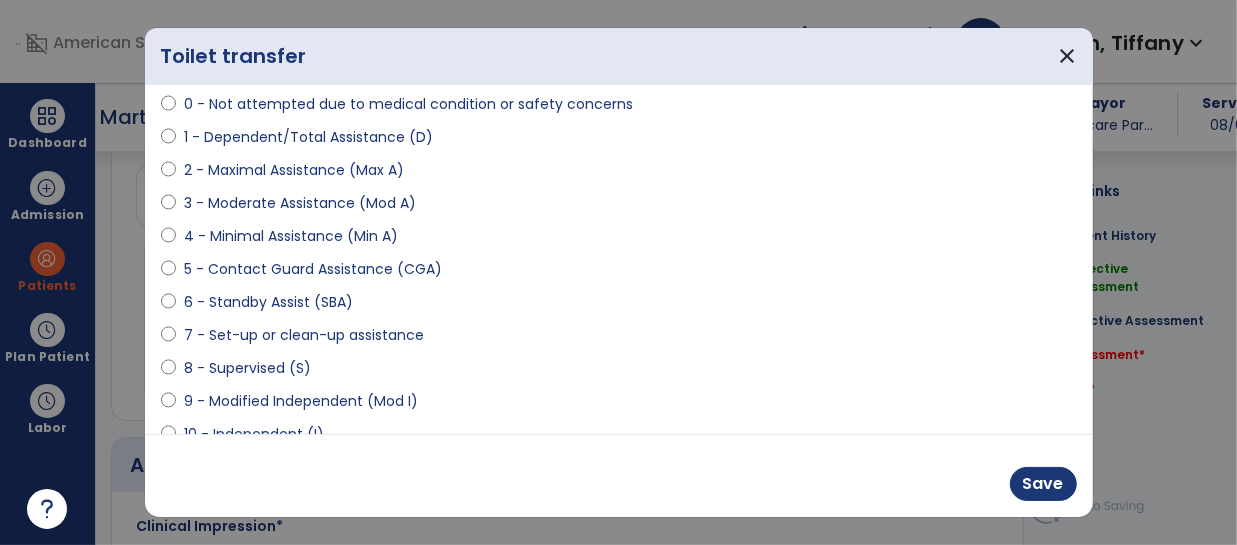 click on "6 - Standby Assist (SBA)" at bounding box center [268, 302] 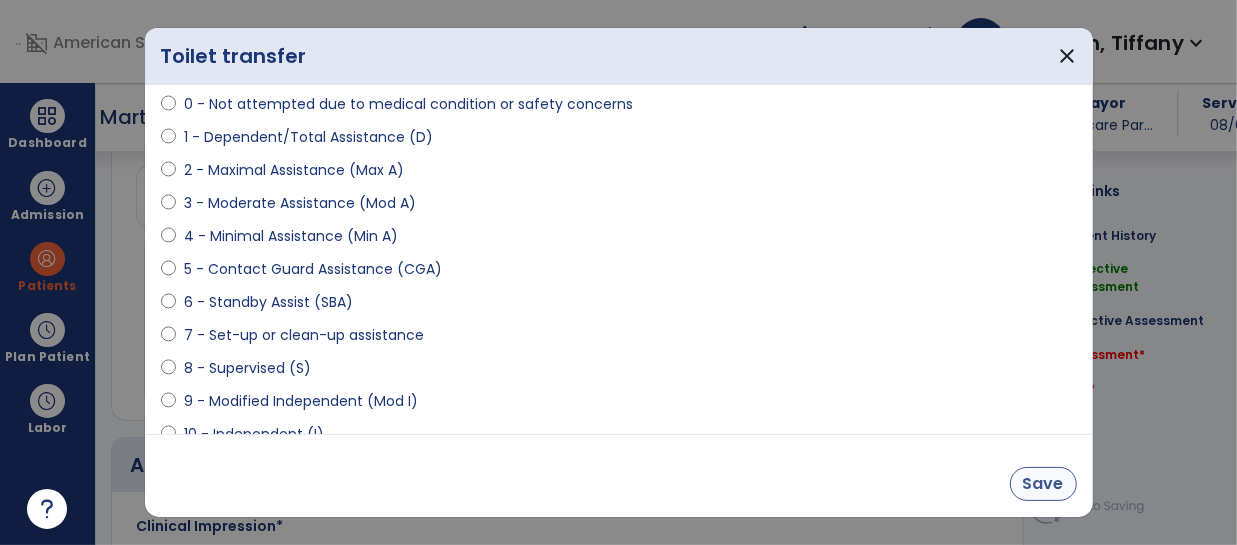 click on "Save" at bounding box center [1043, 484] 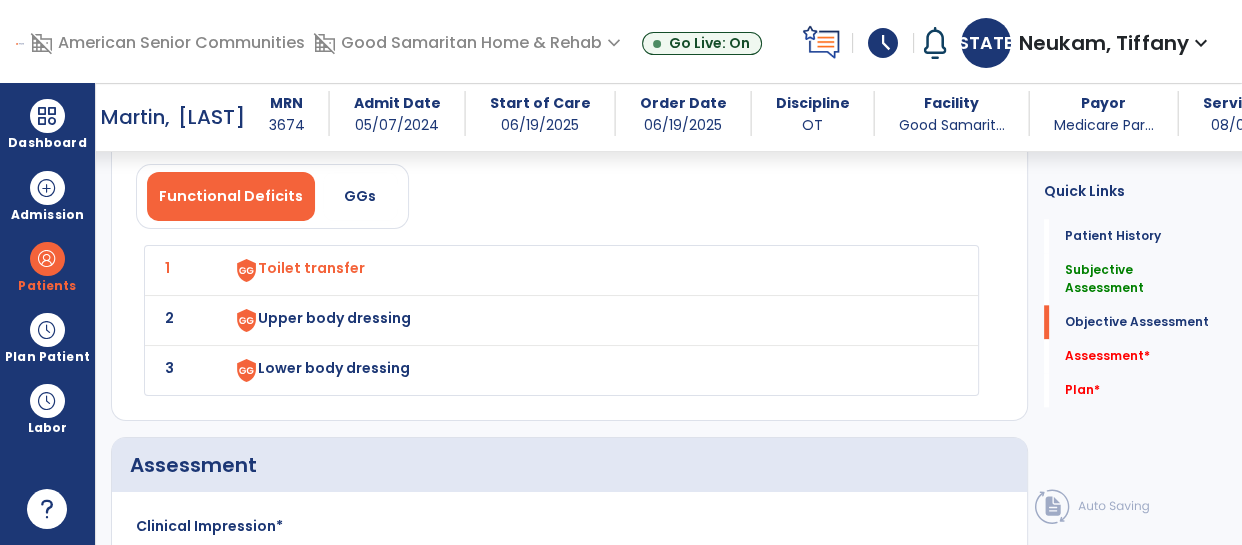 click on "Upper body dressing" at bounding box center [585, 270] 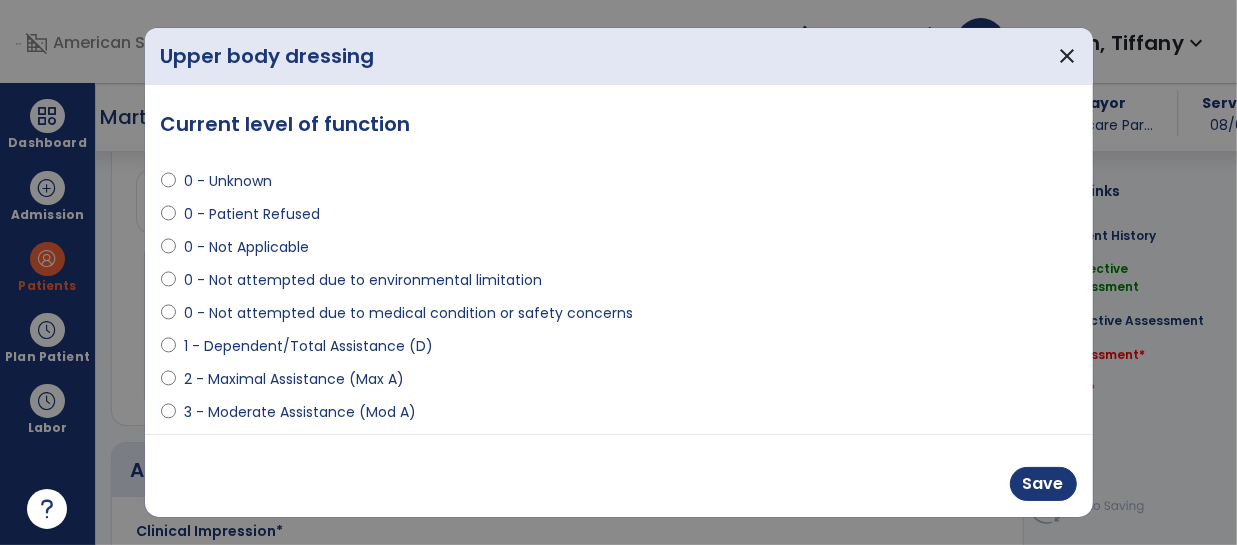 scroll, scrollTop: 2110, scrollLeft: 0, axis: vertical 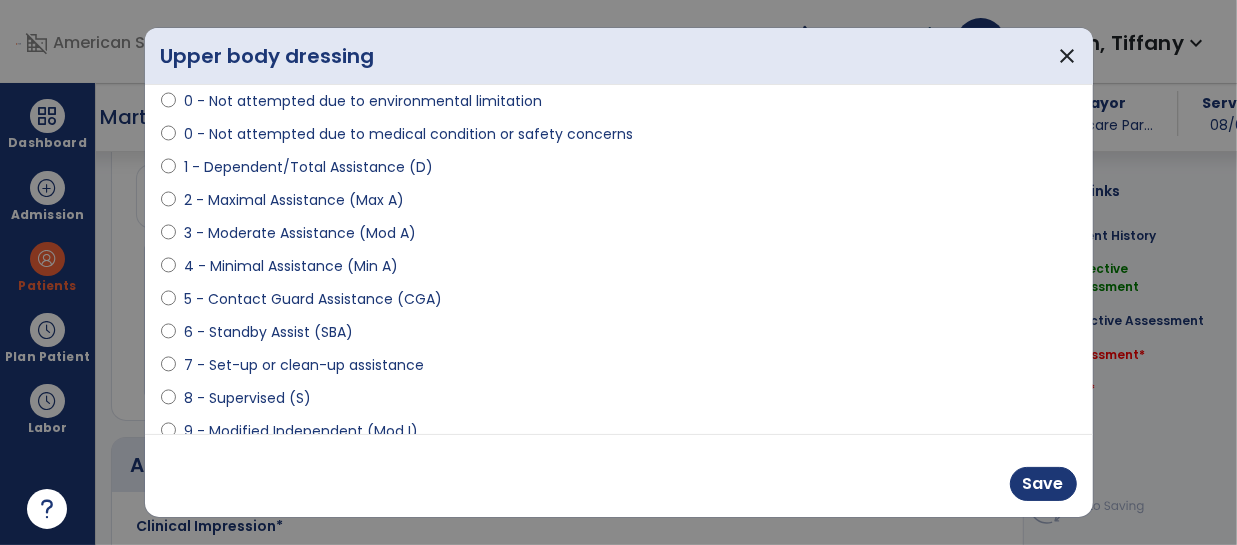 click on "4 - Minimal Assistance (Min A)" at bounding box center [291, 266] 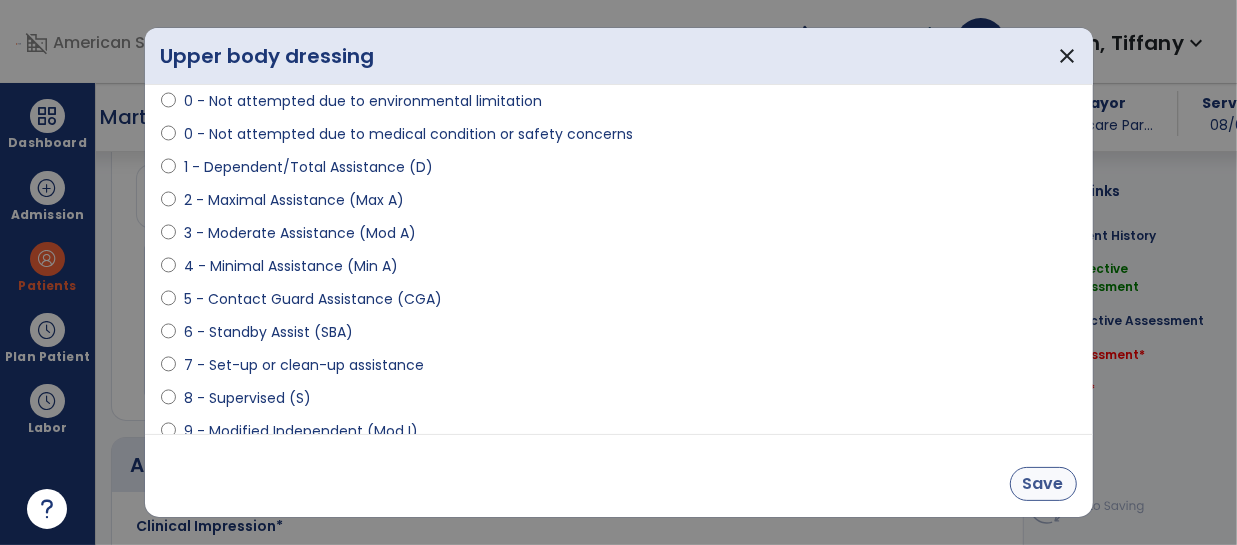 click on "Save" at bounding box center (1043, 484) 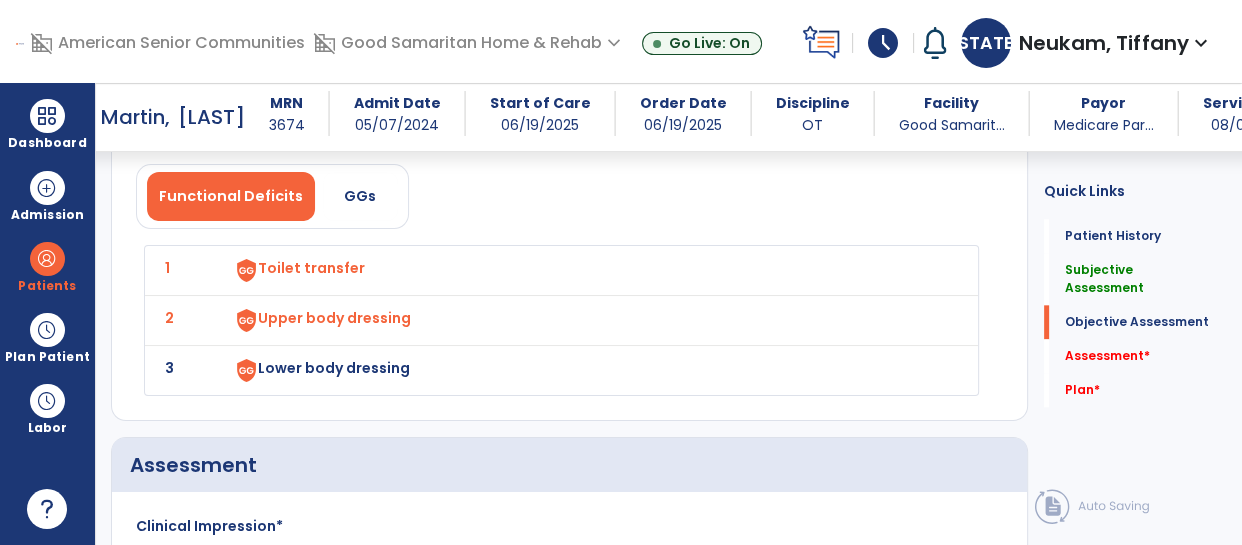 click on "Lower body dressing" at bounding box center [585, 270] 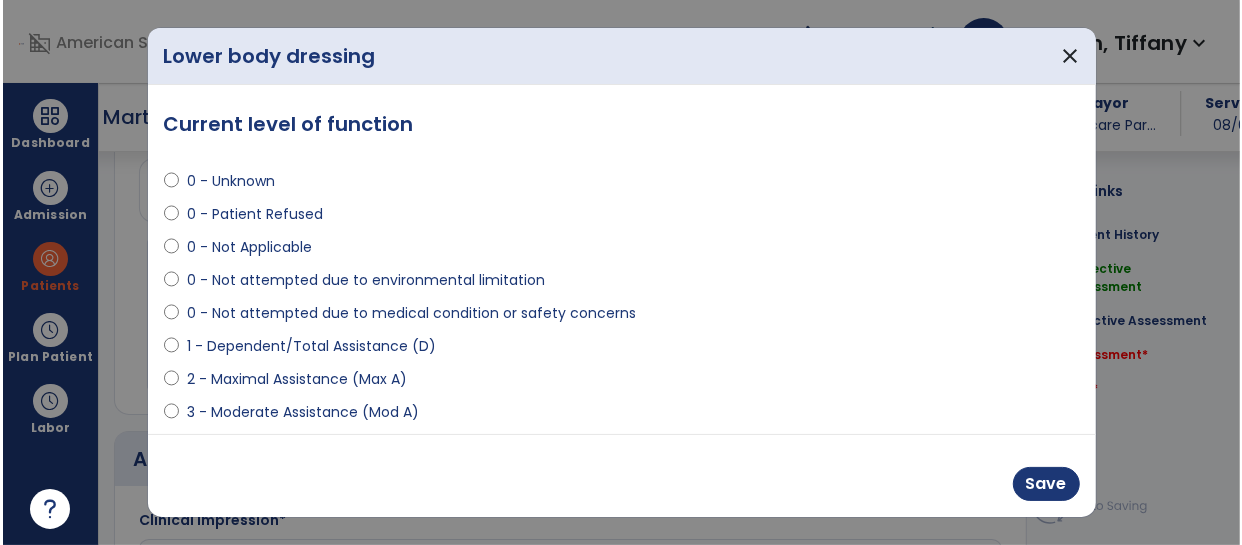 scroll, scrollTop: 2110, scrollLeft: 0, axis: vertical 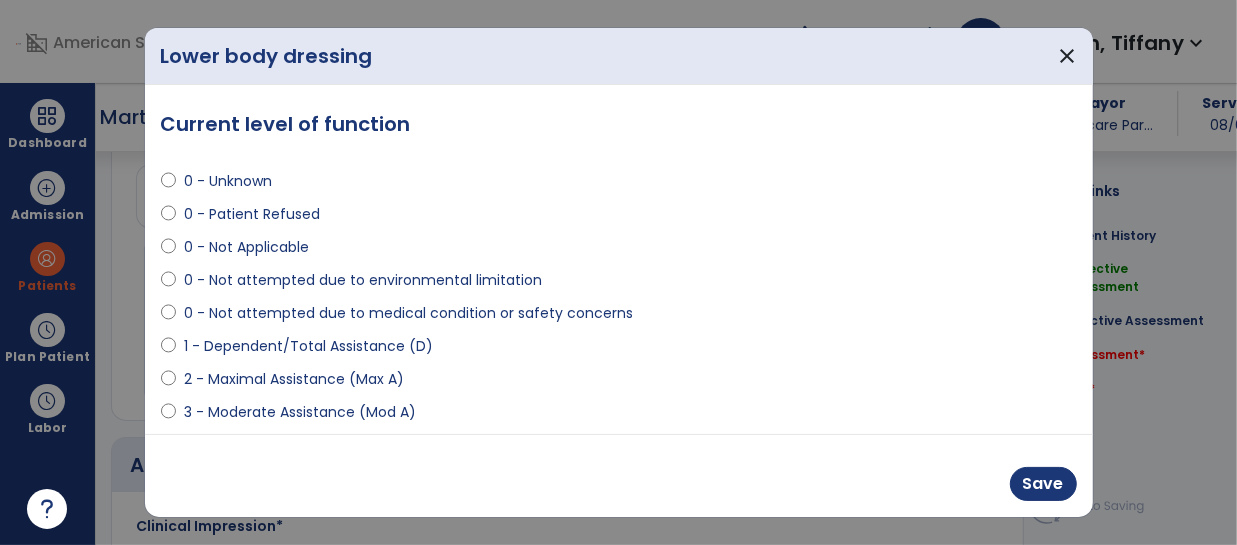 click on "2 - Maximal Assistance (Max A)" at bounding box center [294, 379] 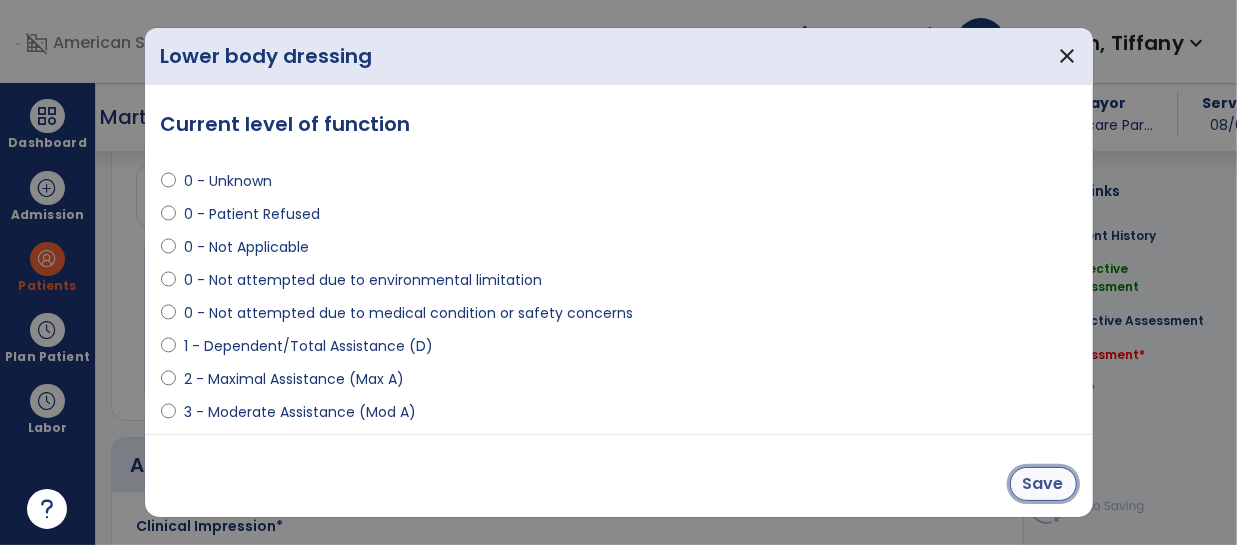 click on "Save" at bounding box center (1043, 484) 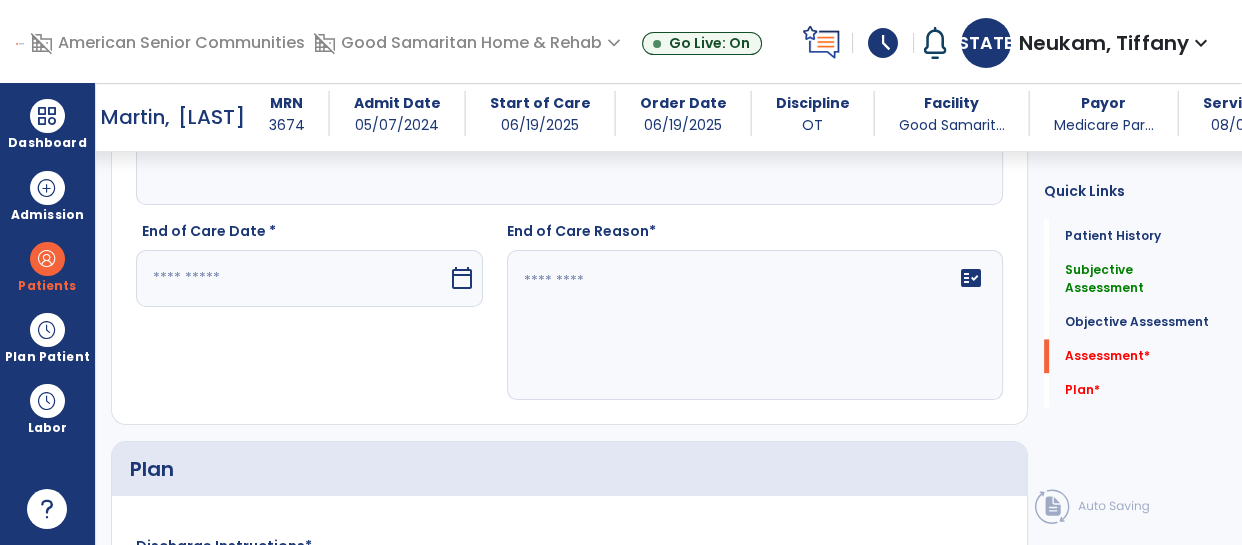 scroll, scrollTop: 2600, scrollLeft: 0, axis: vertical 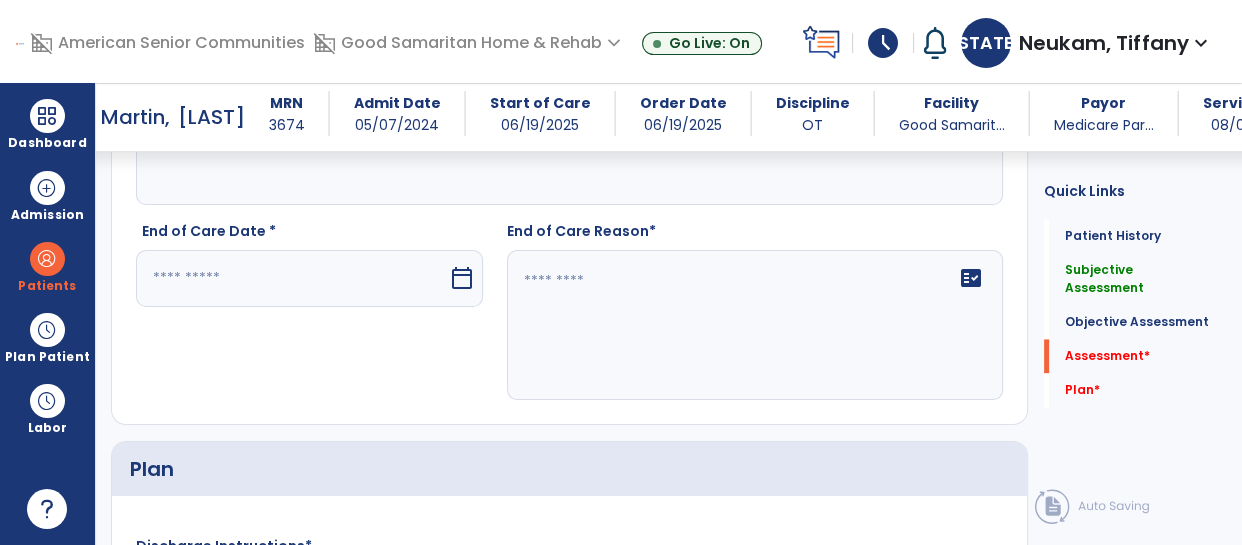 click at bounding box center (292, 278) 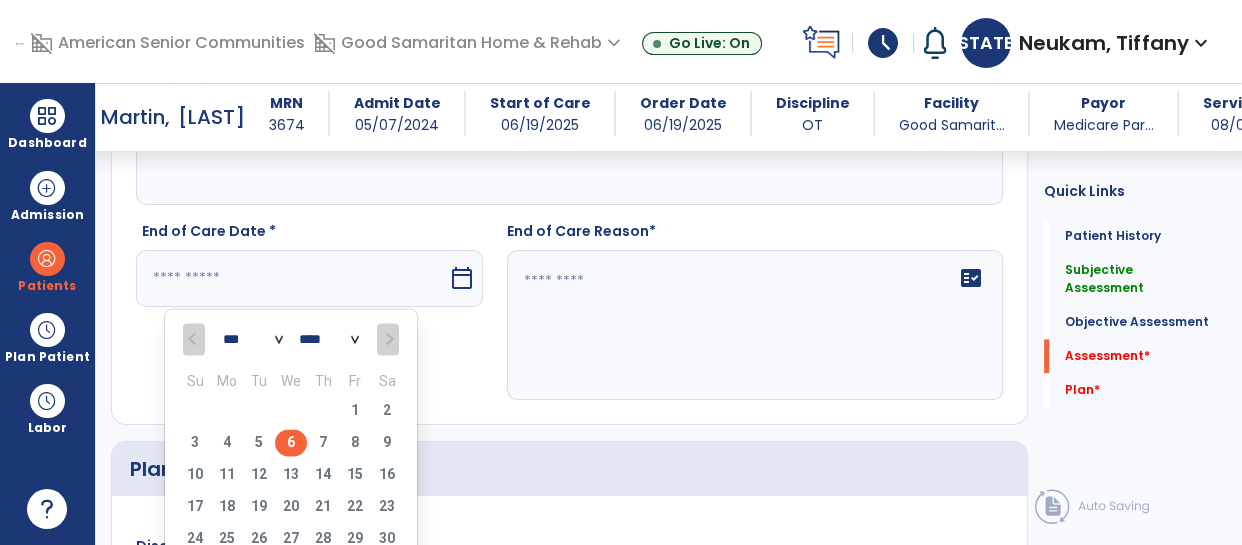 click on "6" at bounding box center [291, 442] 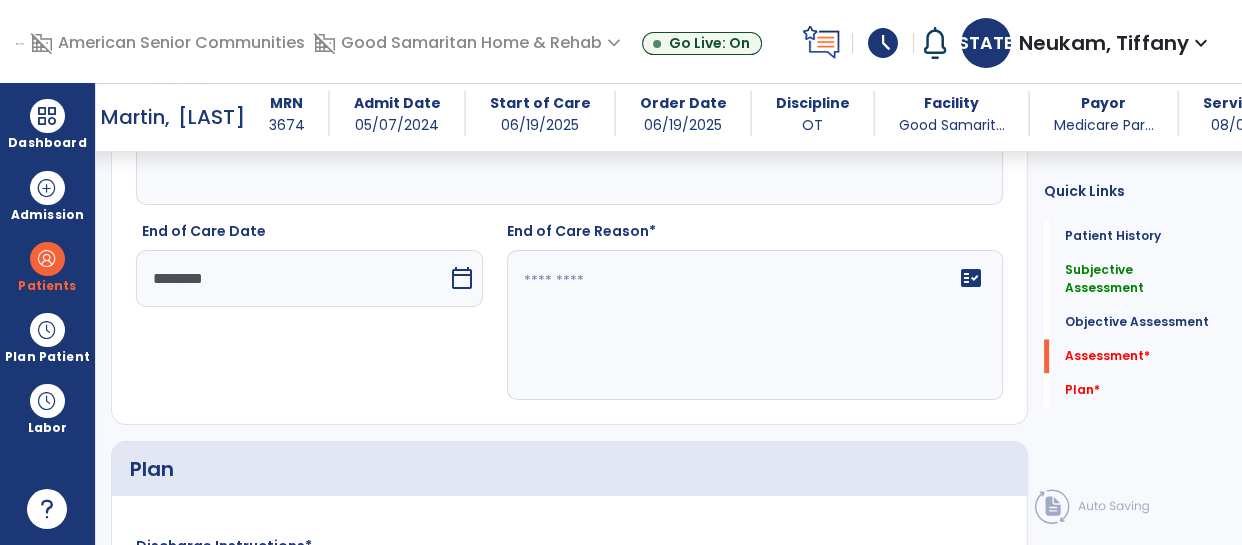 click on "fact_check" 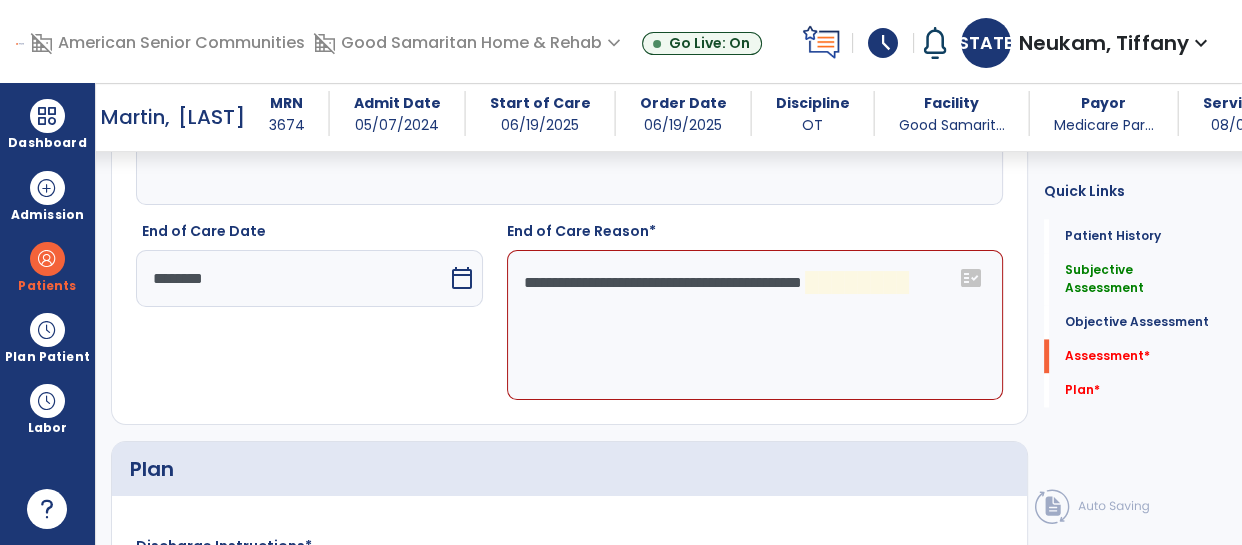 click on "**********" 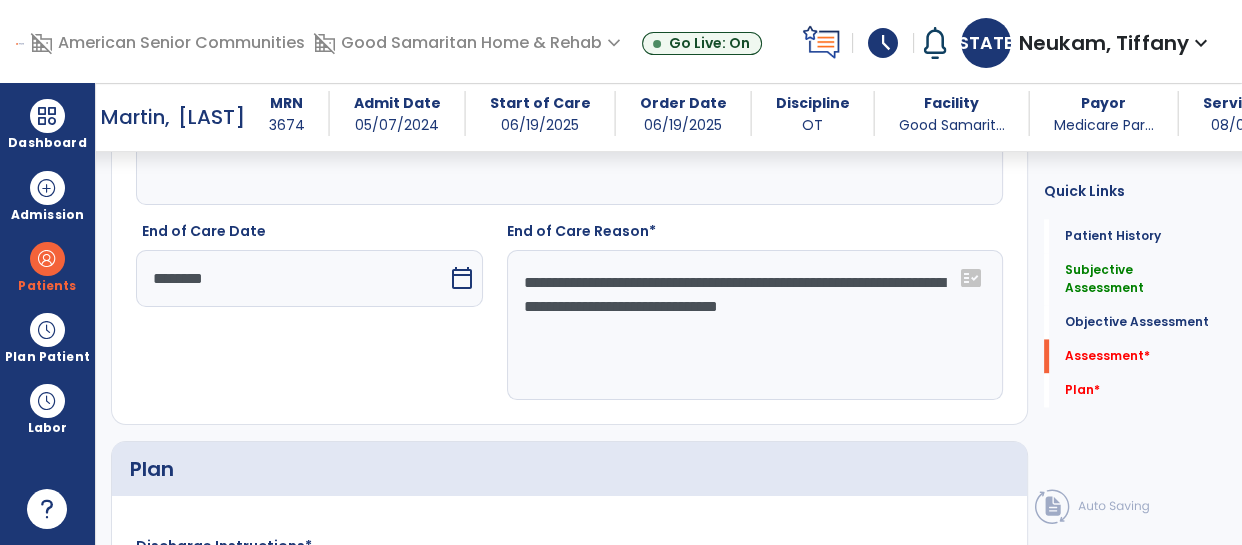 click on "**********" 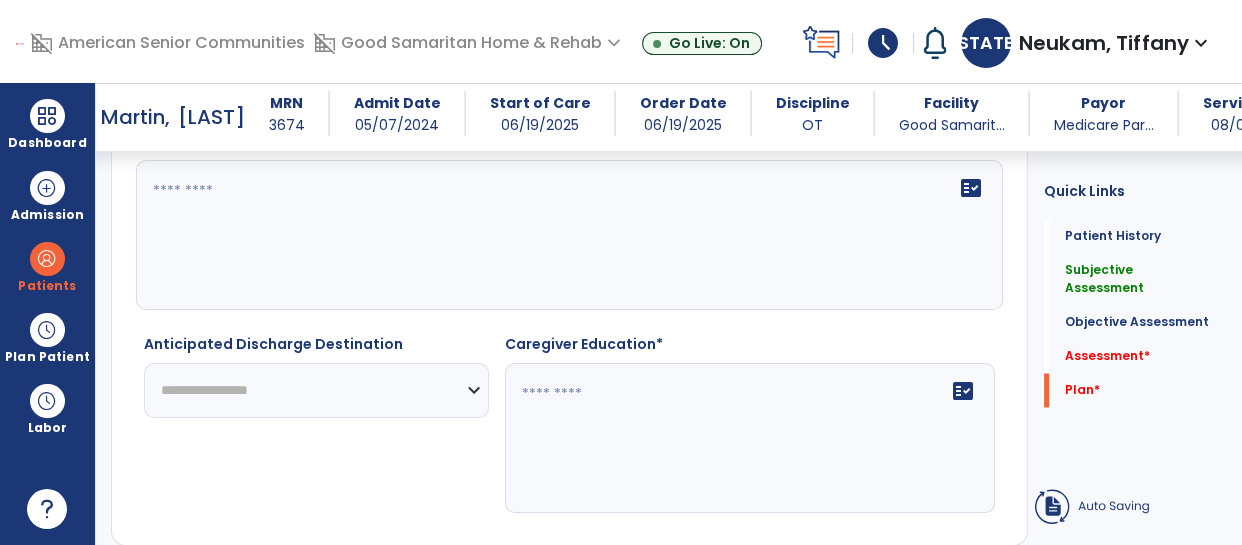 scroll, scrollTop: 3045, scrollLeft: 0, axis: vertical 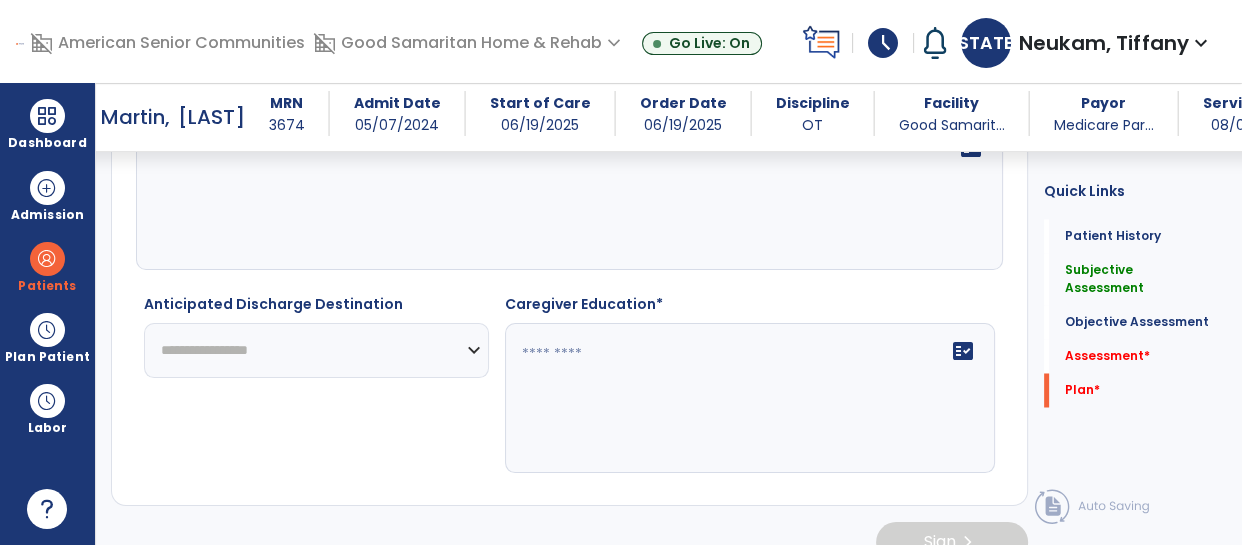 type on "**********" 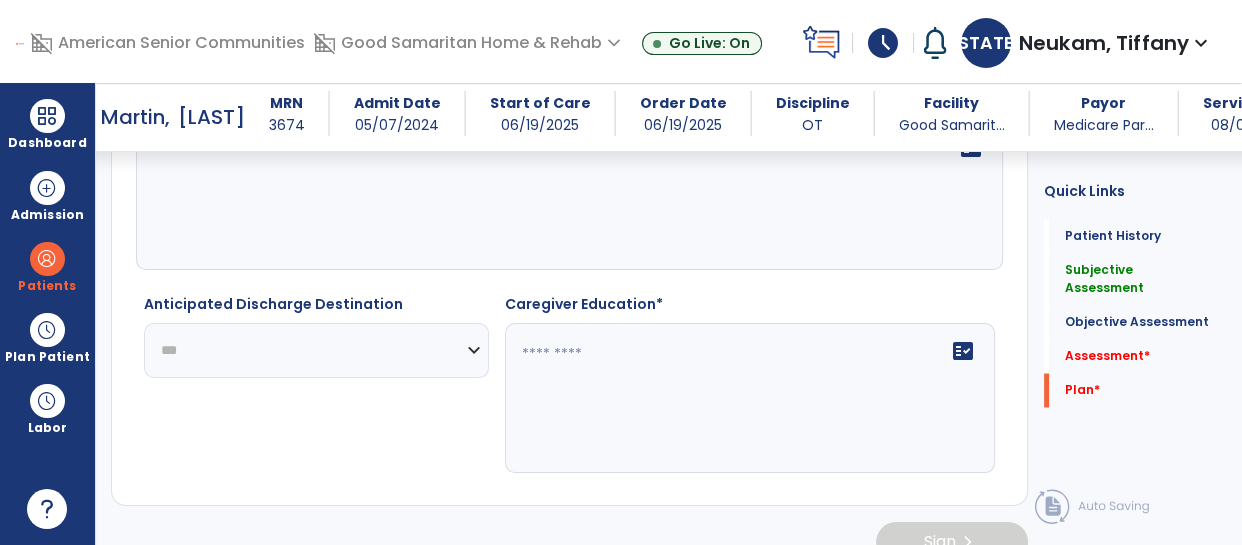 click on "**********" 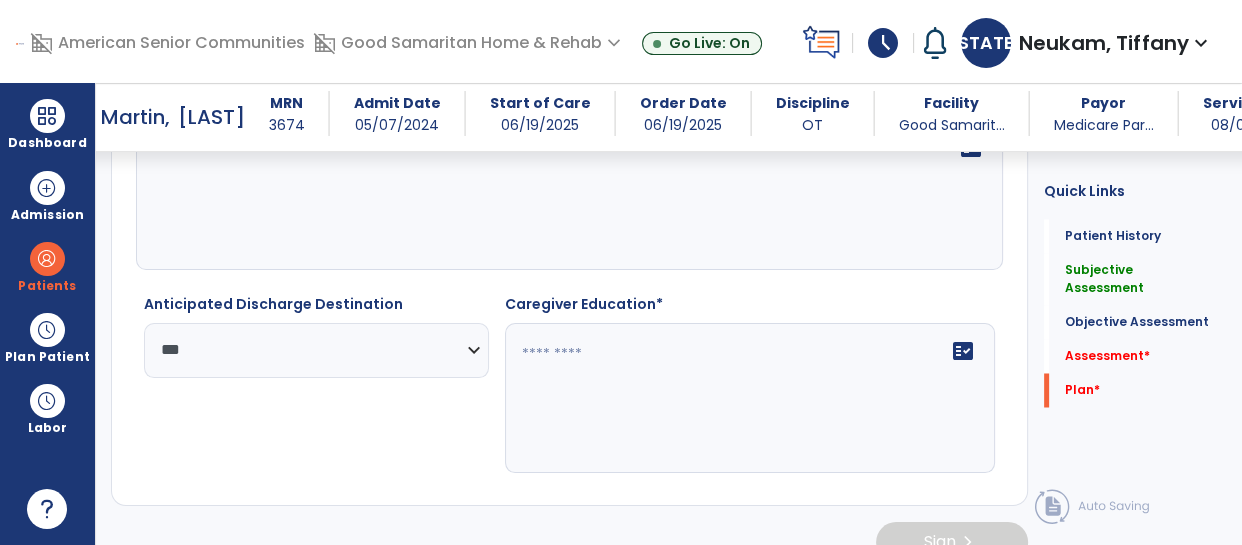click on "fact_check" 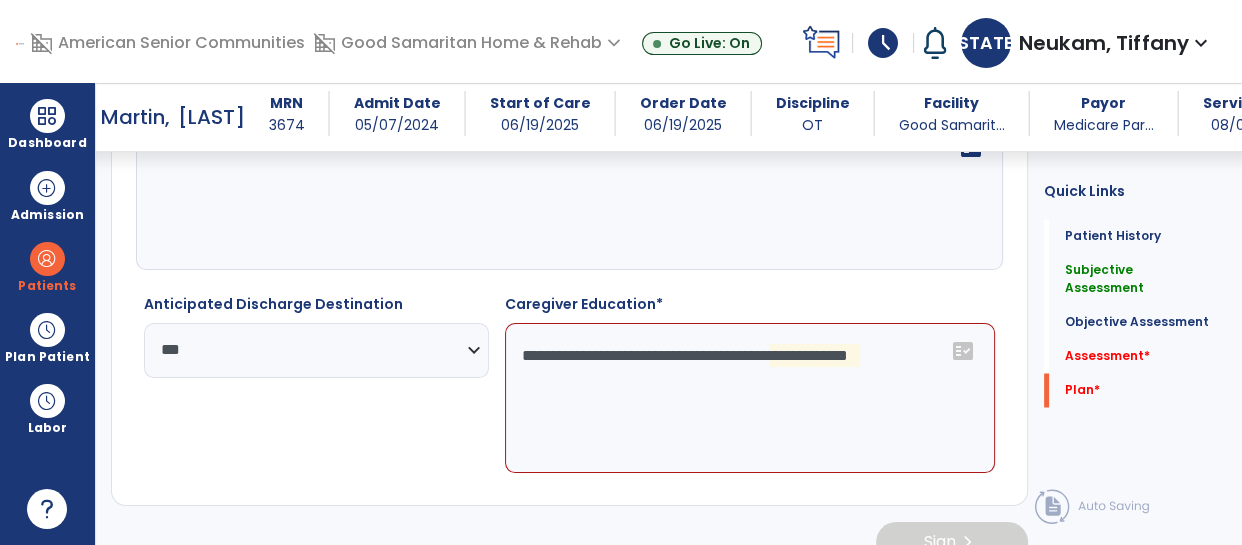 click on "**********" 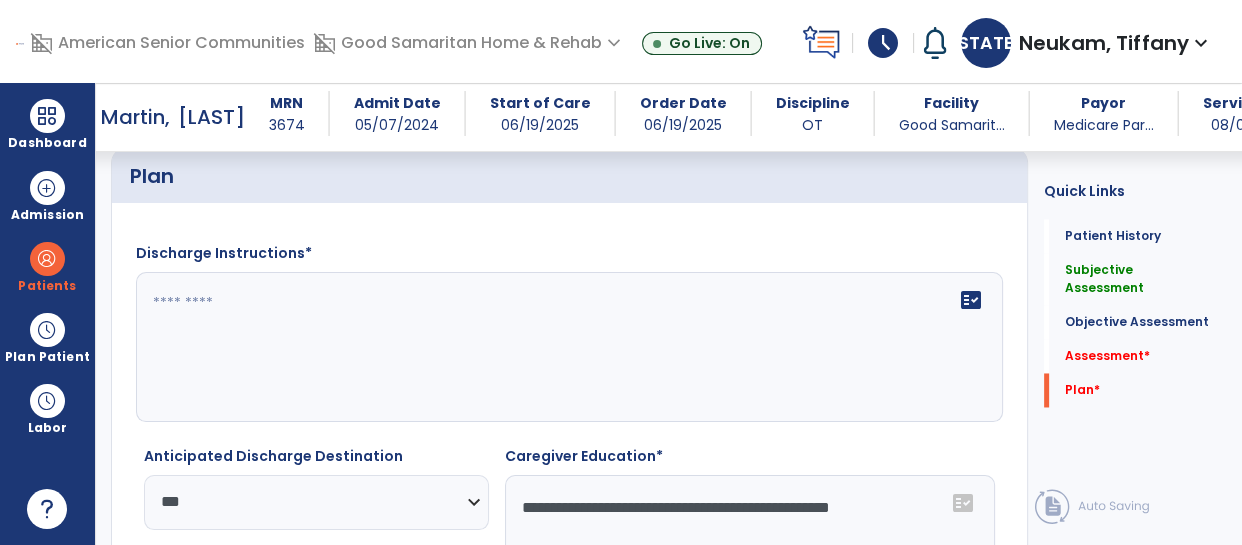 scroll, scrollTop: 2885, scrollLeft: 0, axis: vertical 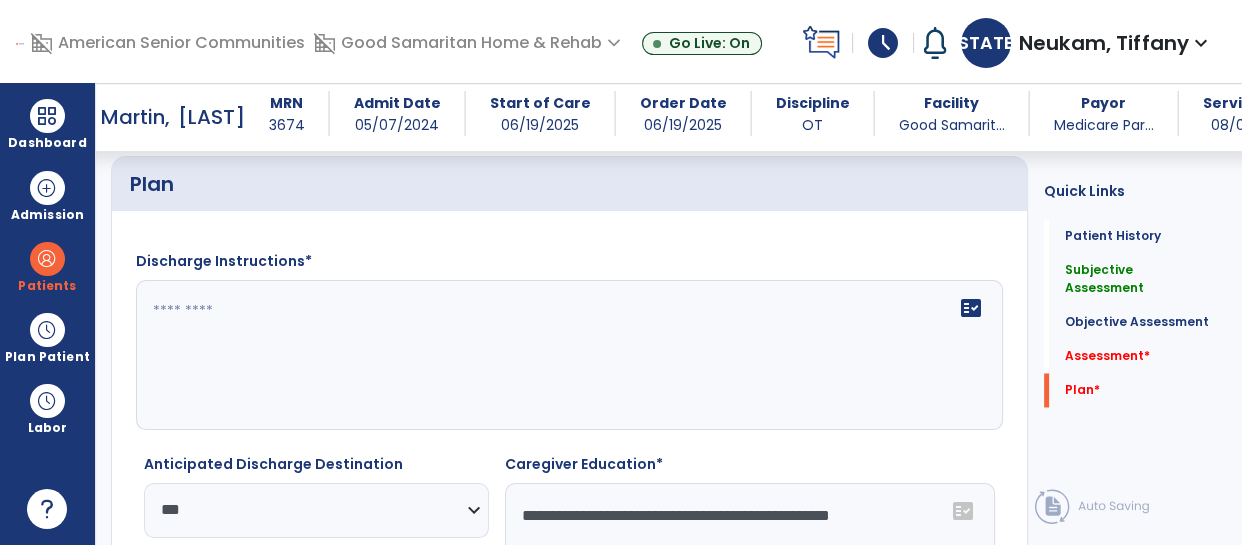 type on "**********" 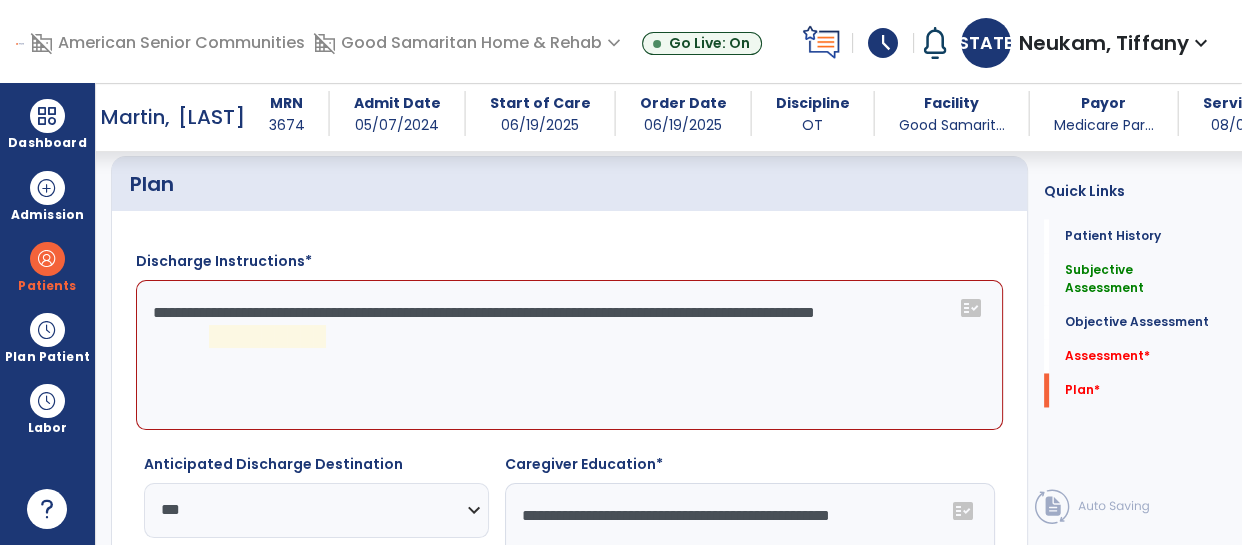 click on "**********" 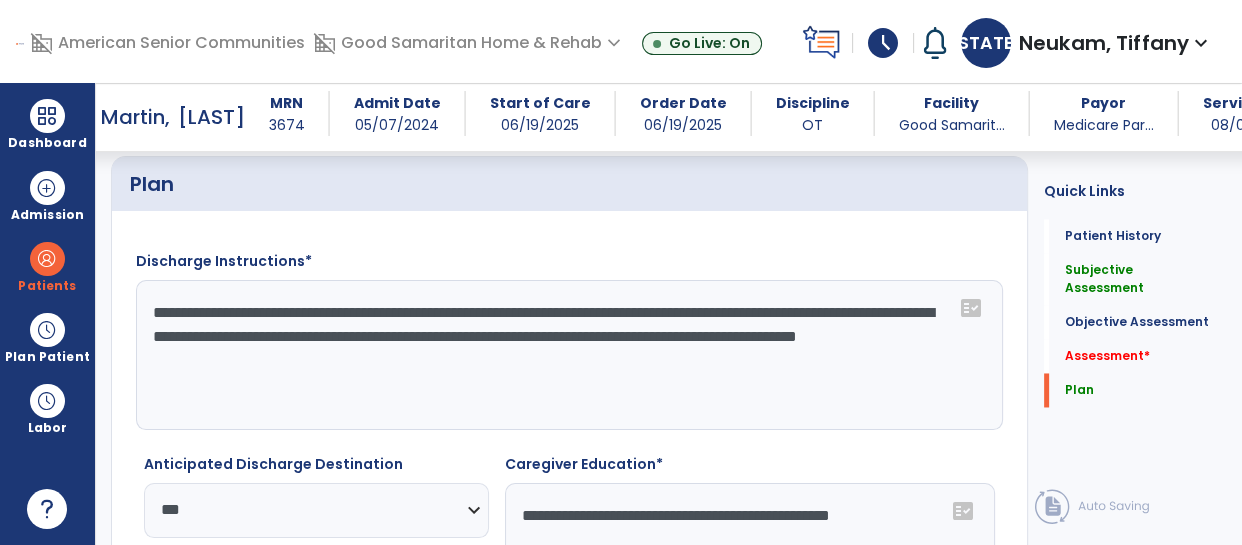 type on "**********" 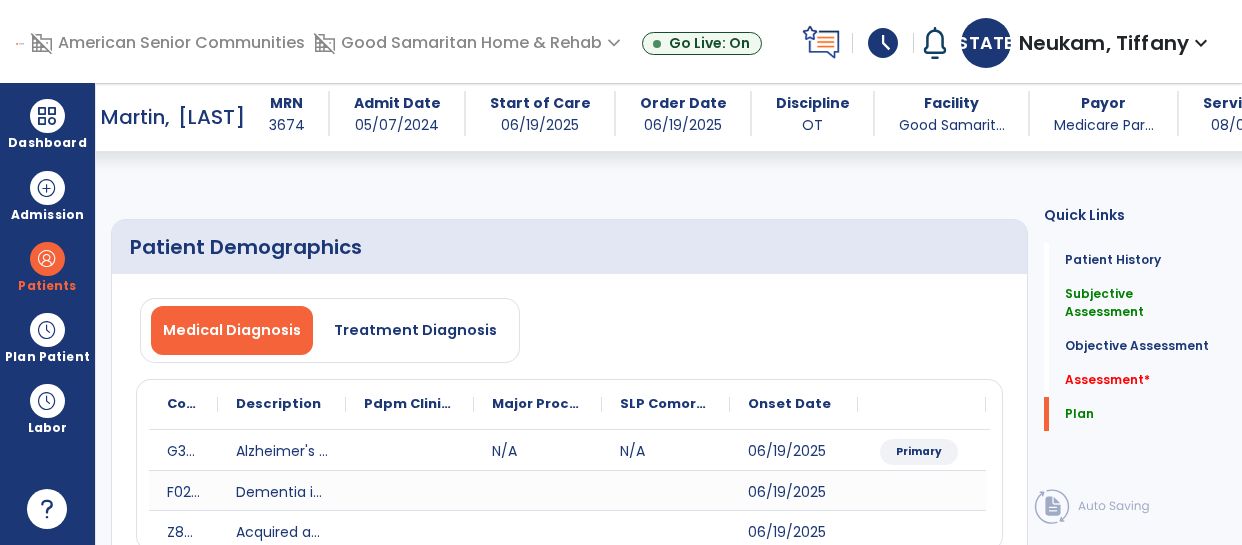 select on "***" 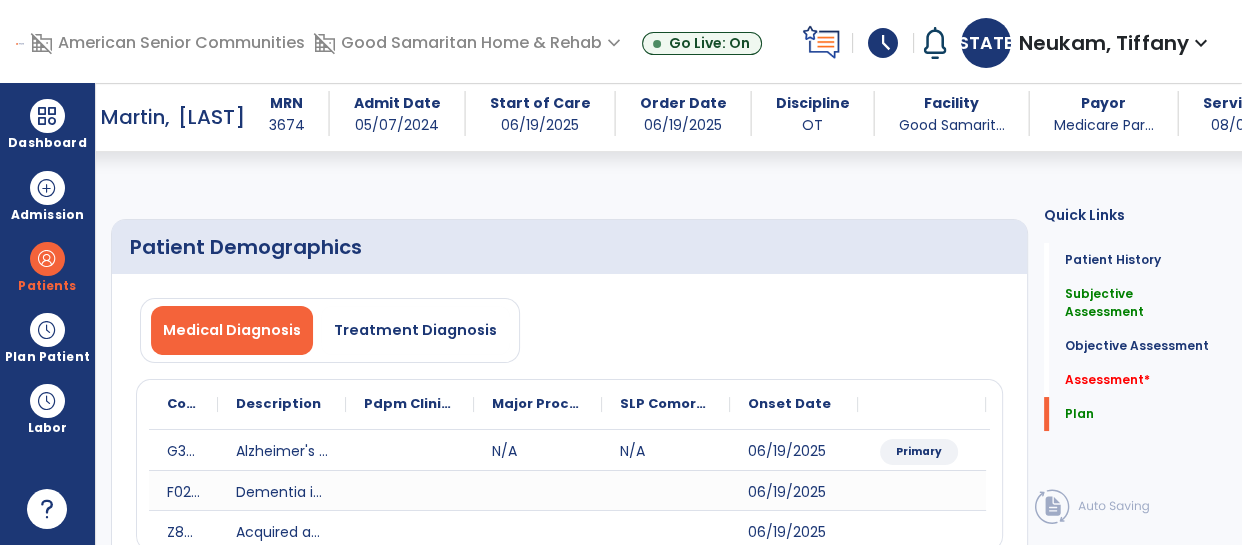 scroll, scrollTop: 2885, scrollLeft: 0, axis: vertical 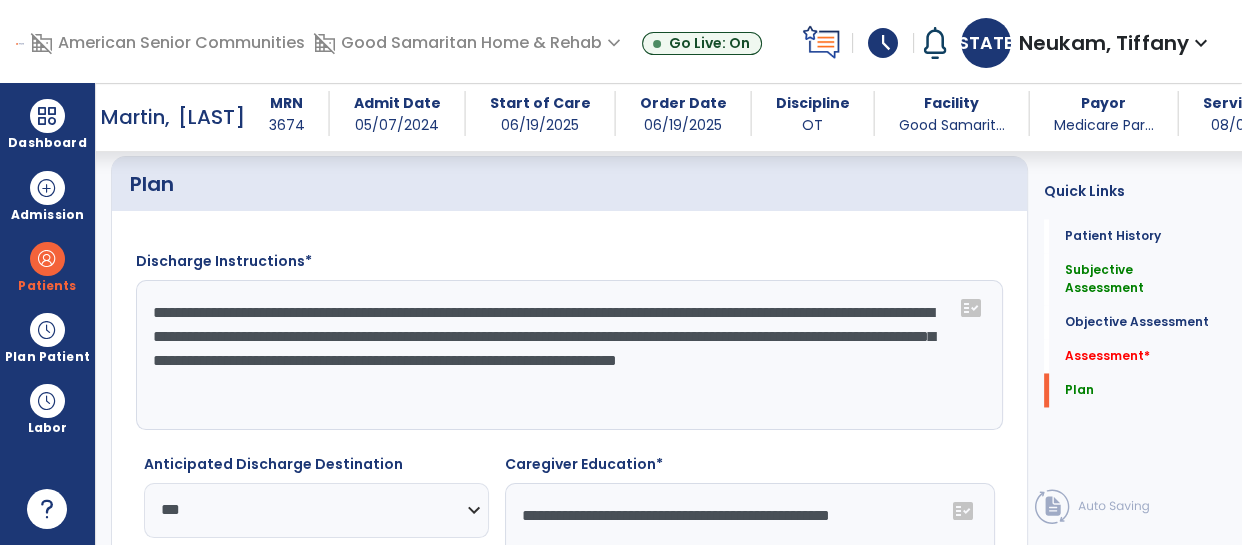 click on "**********" 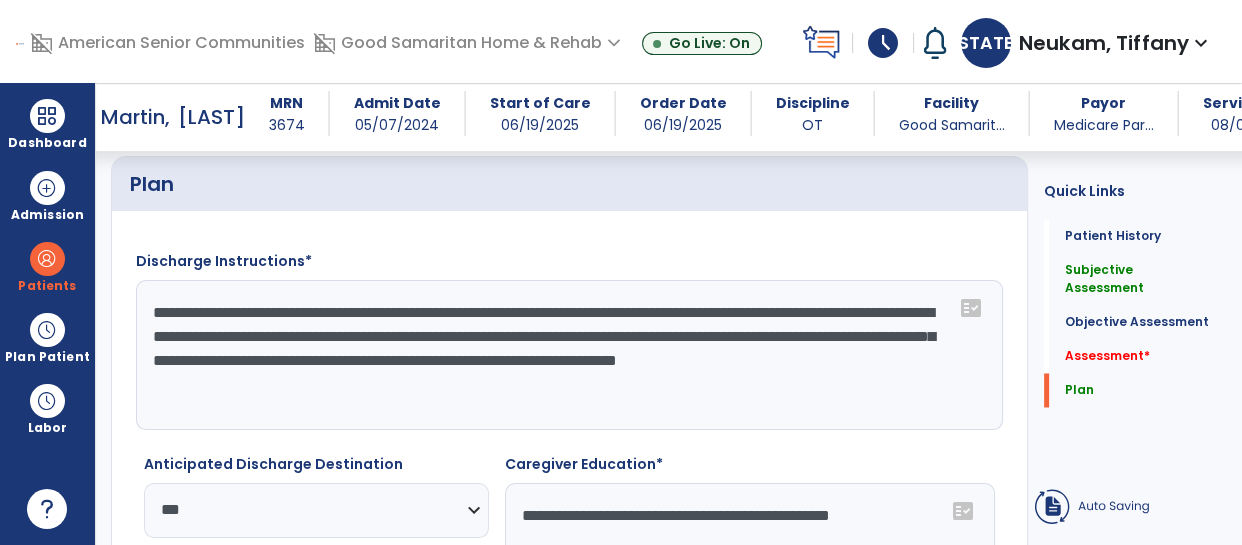 click on "**********" 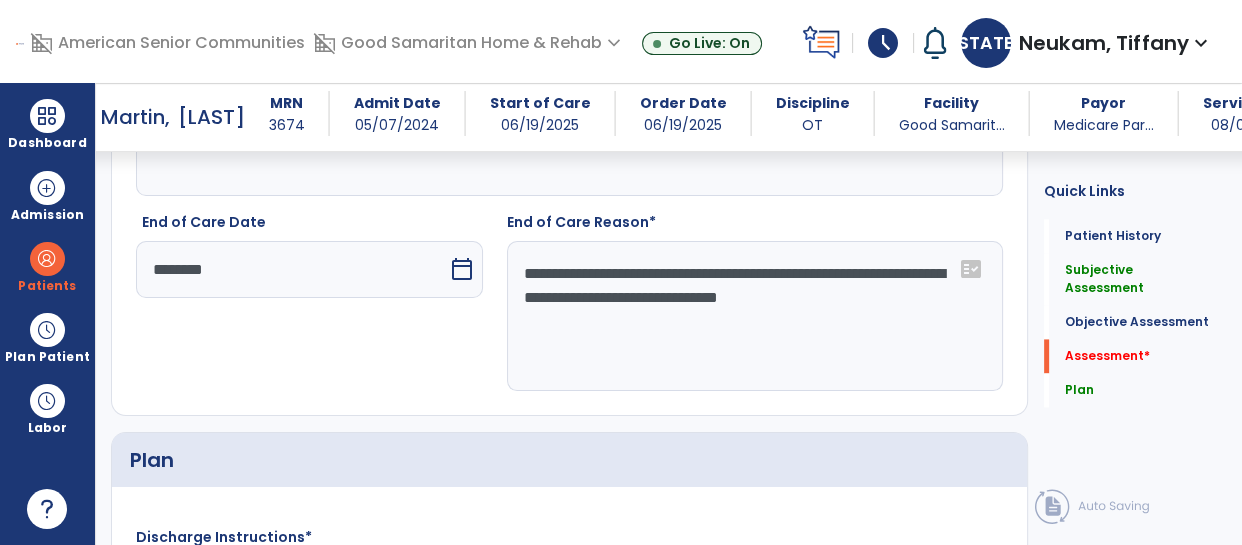 scroll, scrollTop: 2398, scrollLeft: 0, axis: vertical 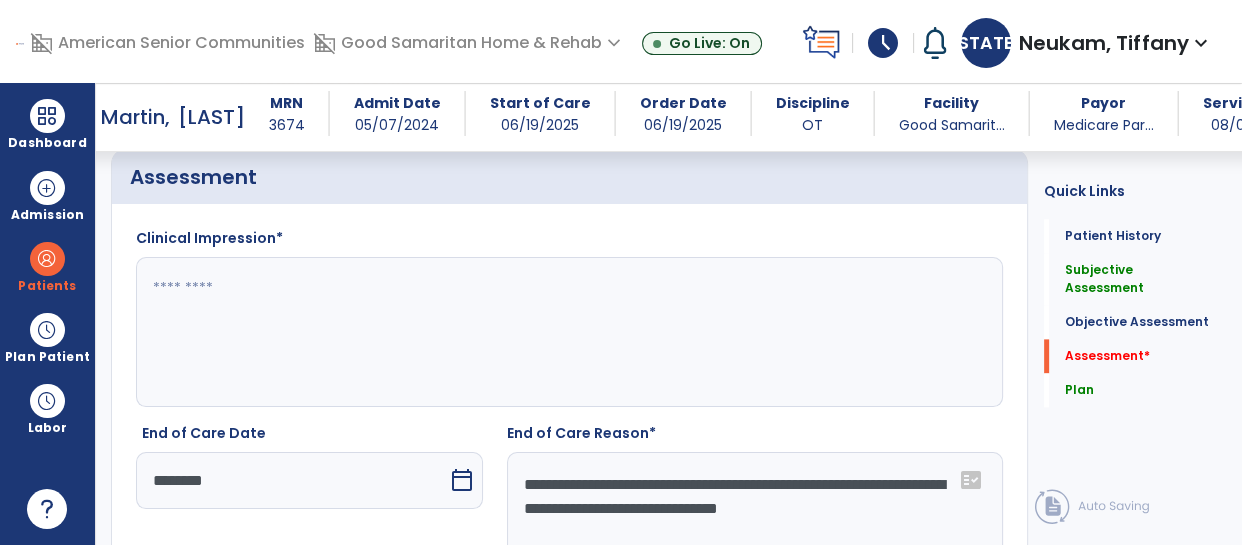 type on "**********" 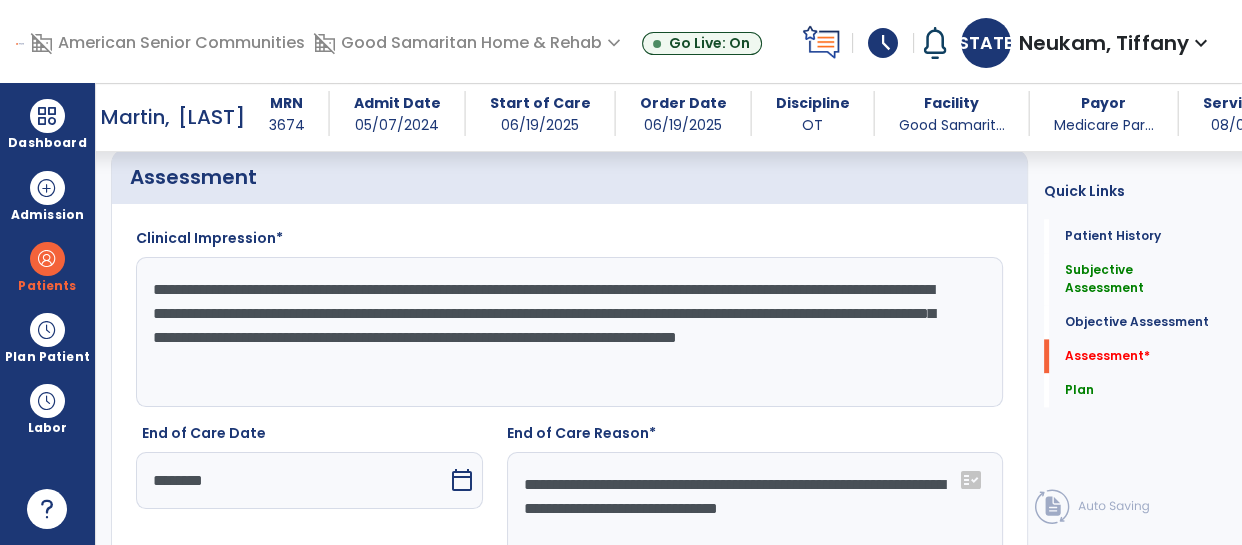 type on "**********" 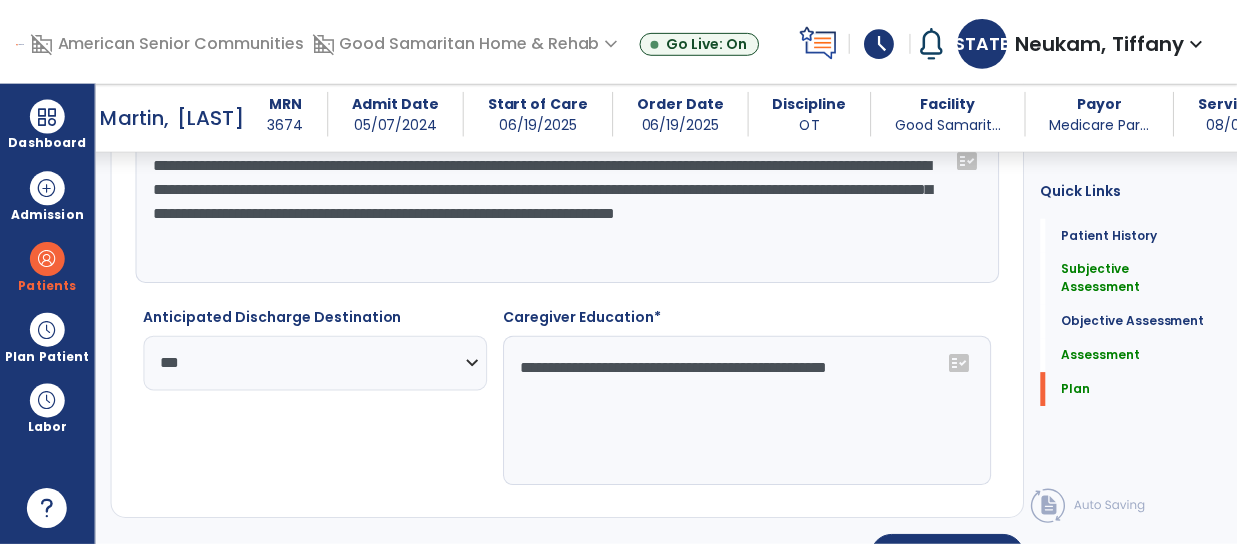 scroll, scrollTop: 3055, scrollLeft: 0, axis: vertical 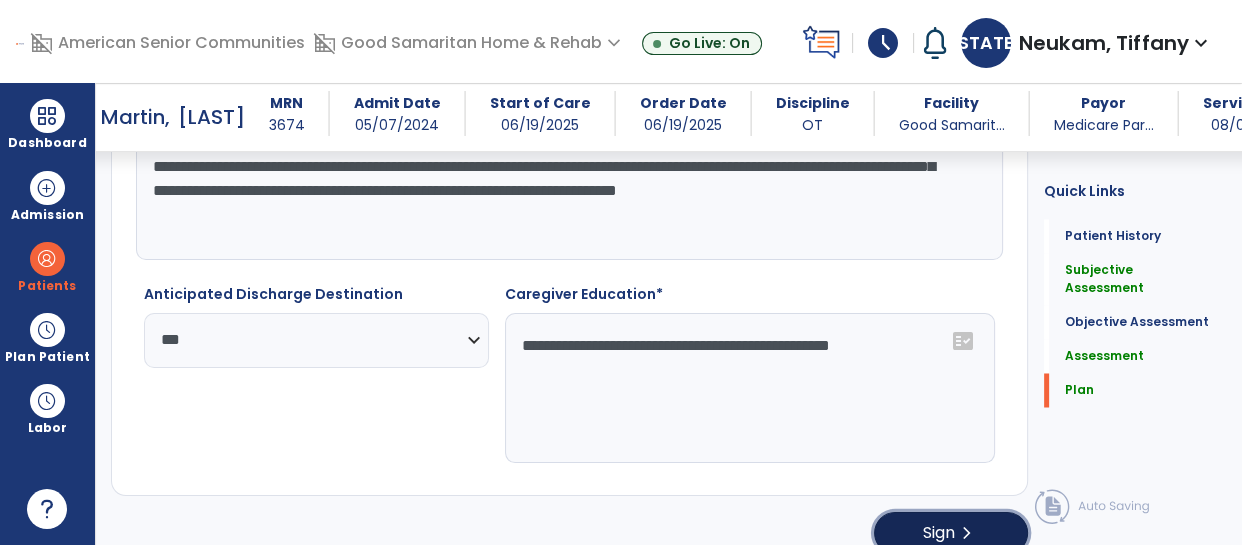 click on "Sign" 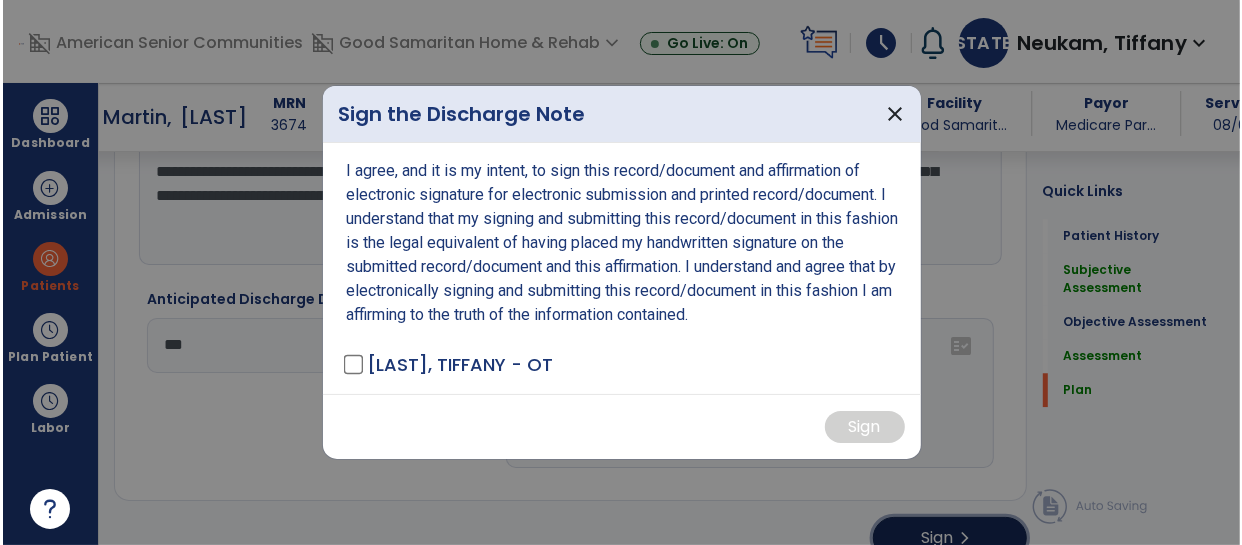 scroll, scrollTop: 3055, scrollLeft: 0, axis: vertical 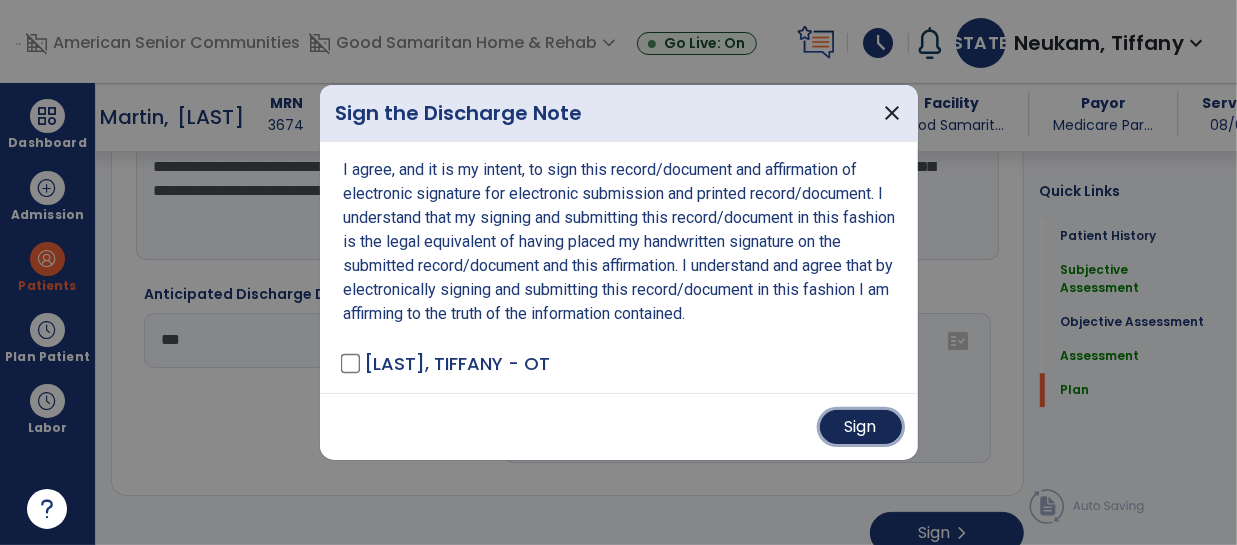 click on "Sign" at bounding box center (861, 427) 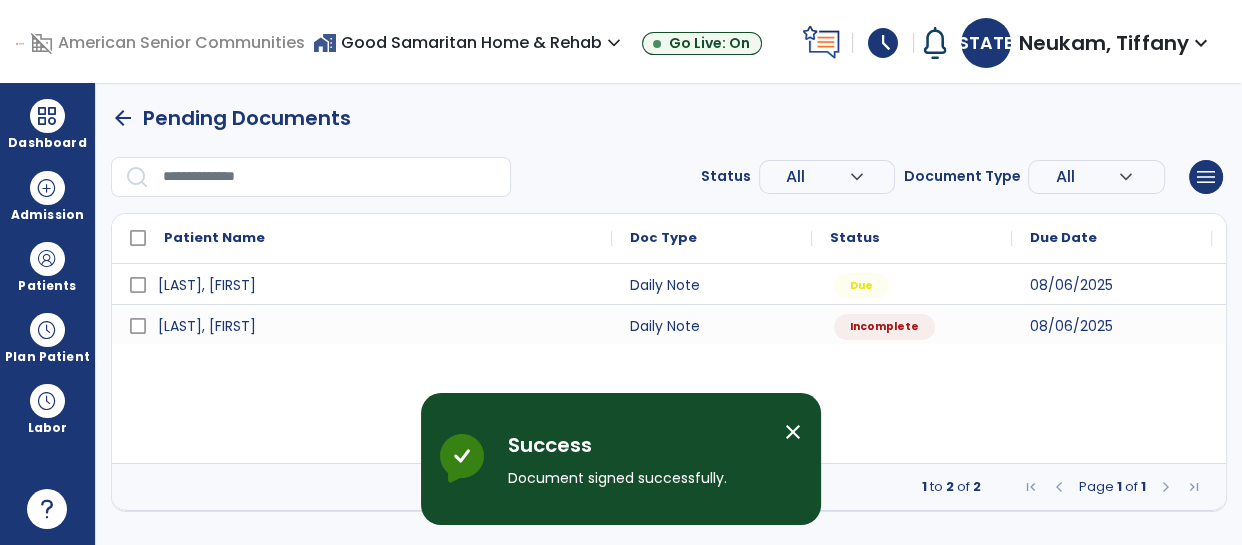 scroll, scrollTop: 0, scrollLeft: 0, axis: both 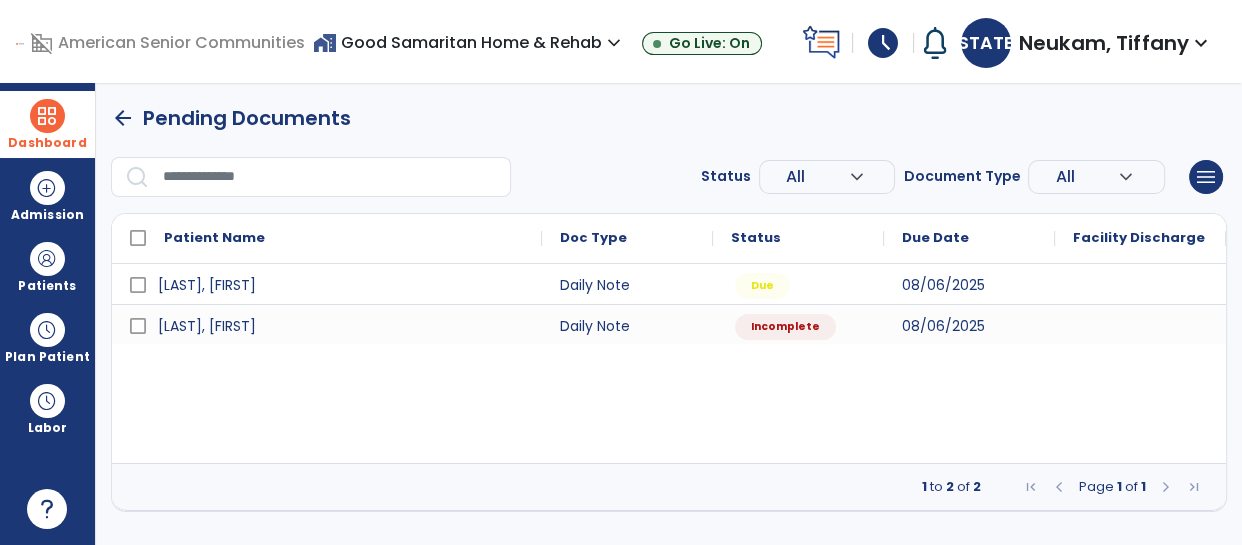 click at bounding box center (47, 116) 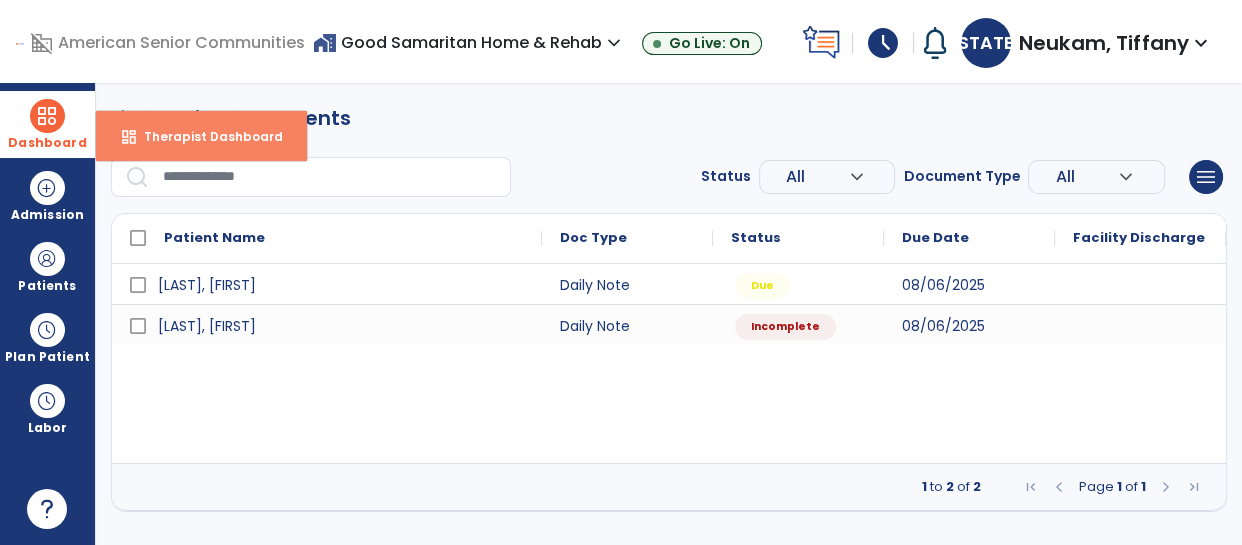 click on "dashboard  Therapist Dashboard" at bounding box center (201, 136) 